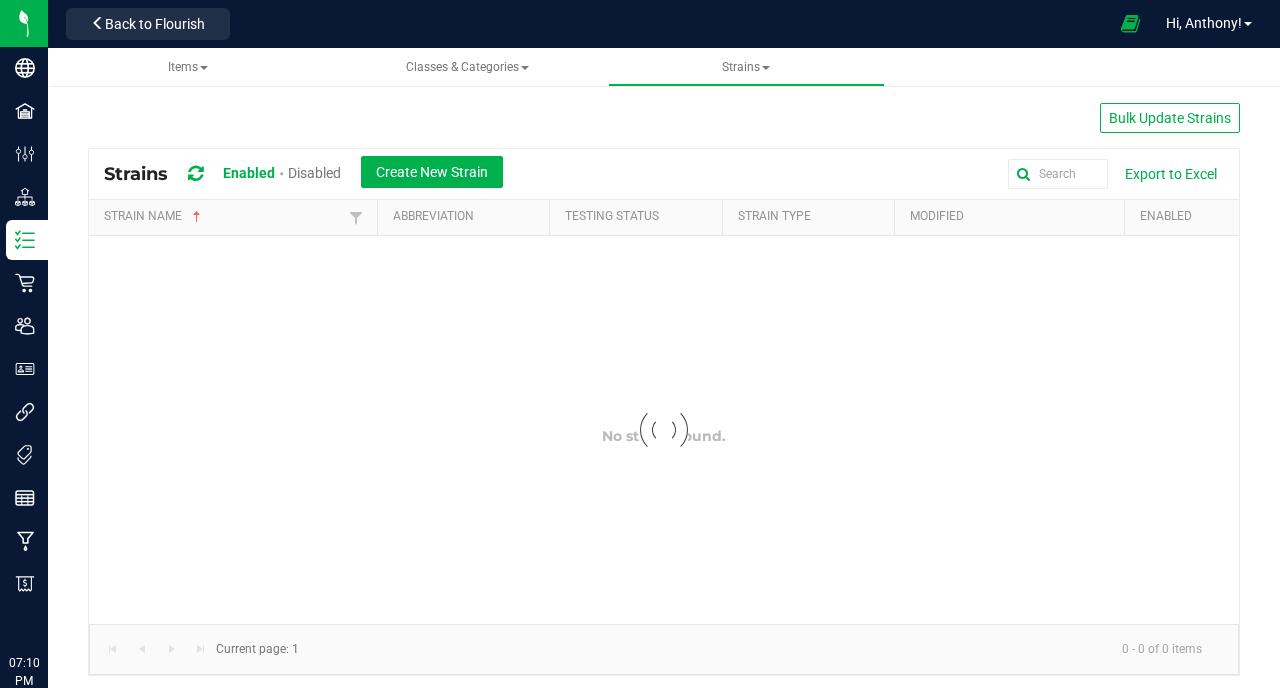 scroll, scrollTop: 0, scrollLeft: 0, axis: both 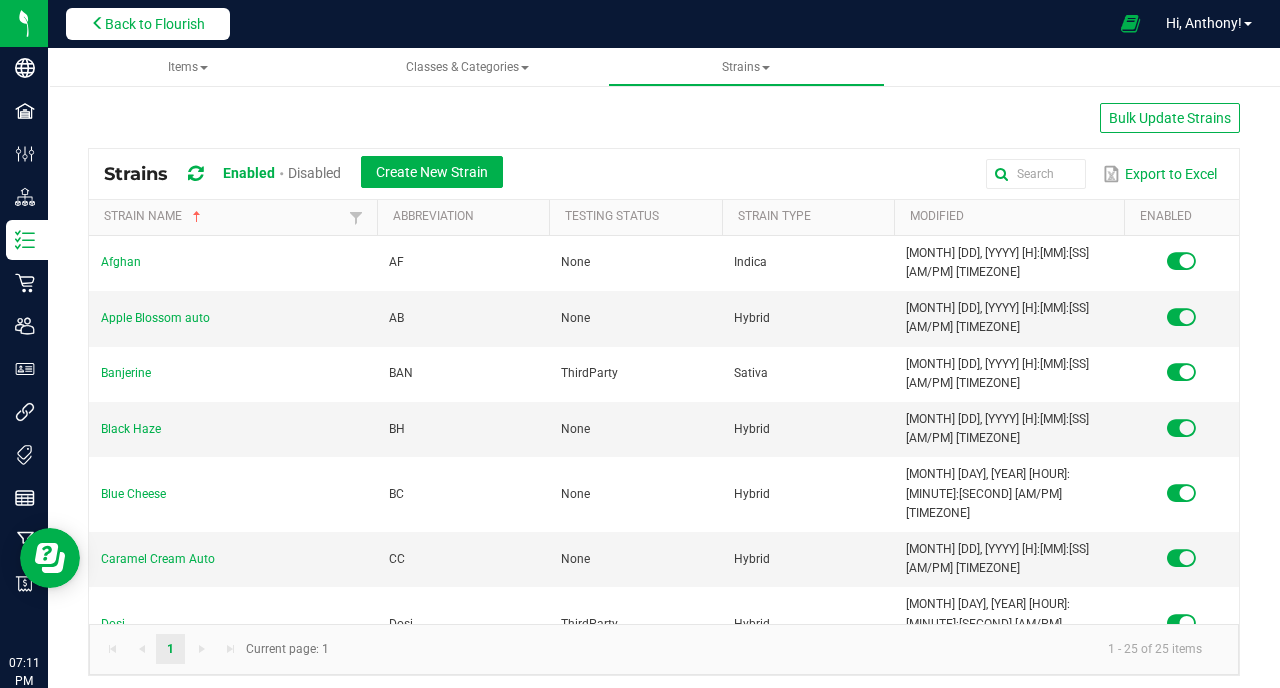 click on "Back to Flourish" at bounding box center [155, 24] 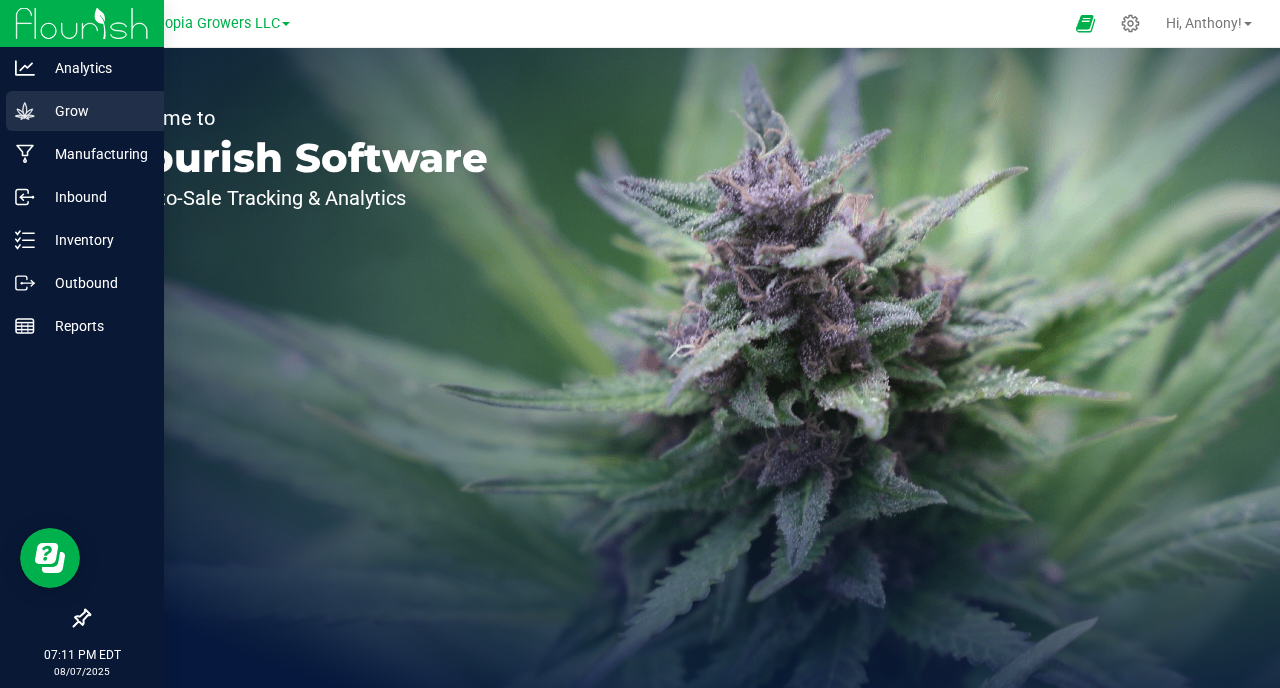click 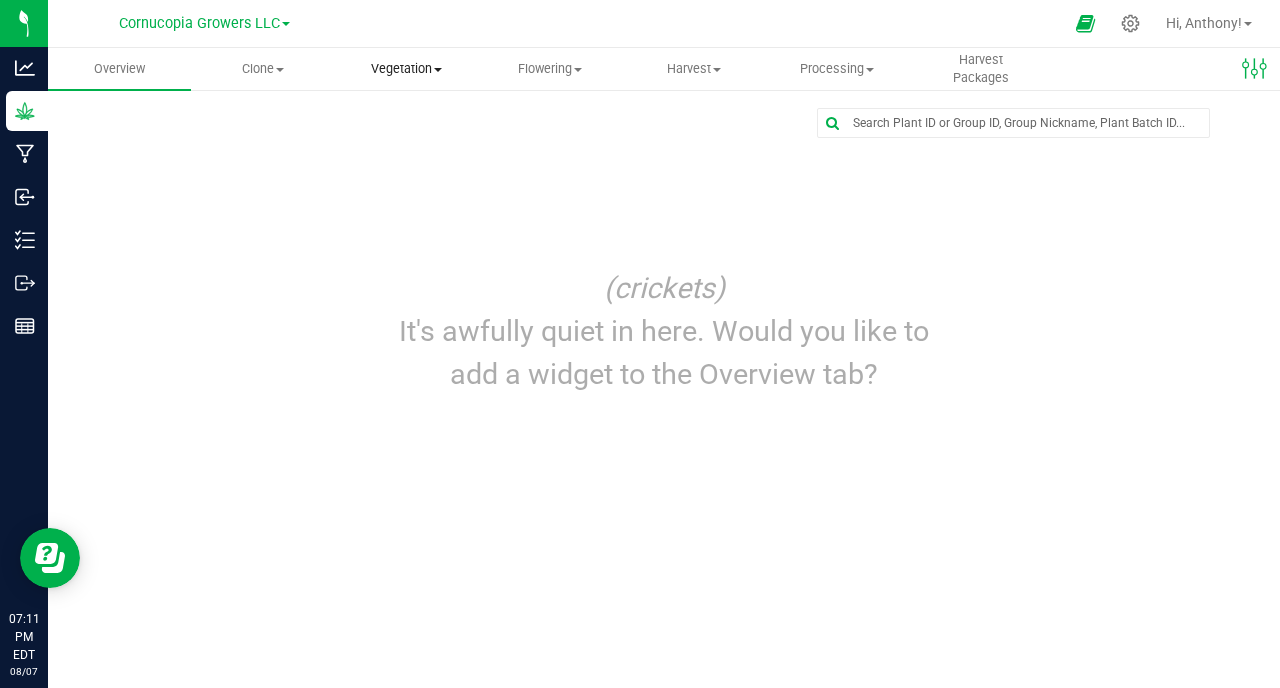 click on "Vegetation" at bounding box center [406, 69] 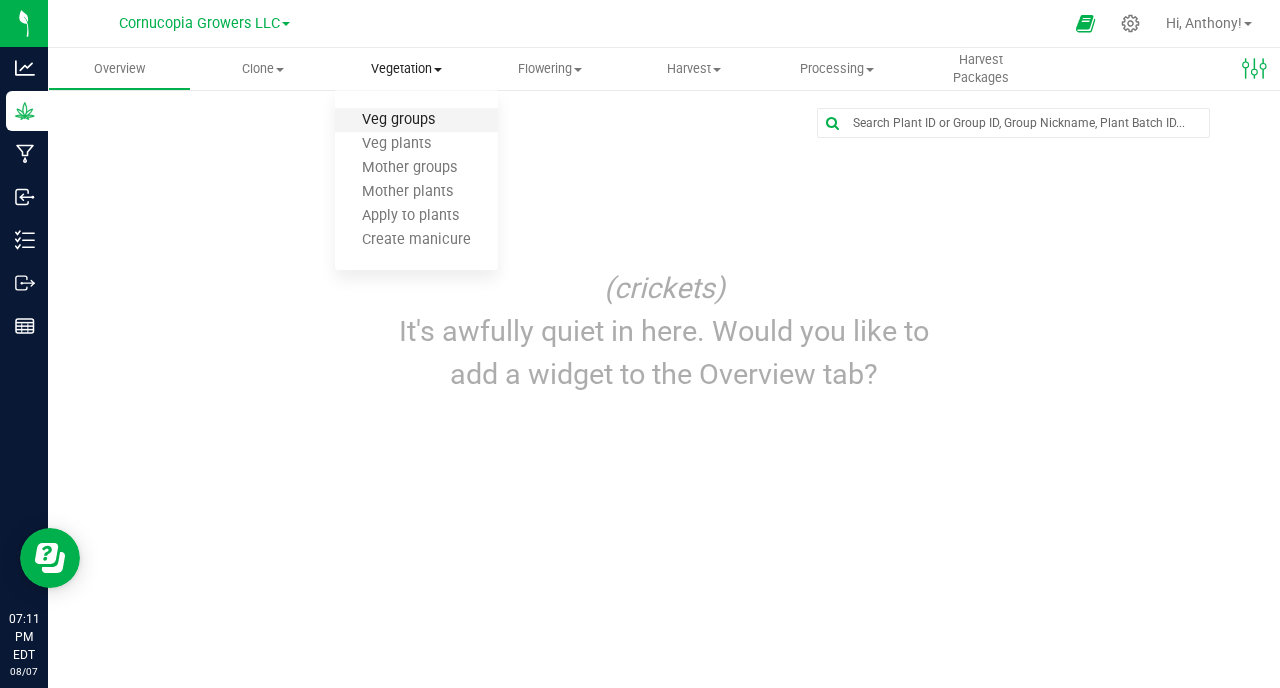 click on "Veg groups" at bounding box center (398, 120) 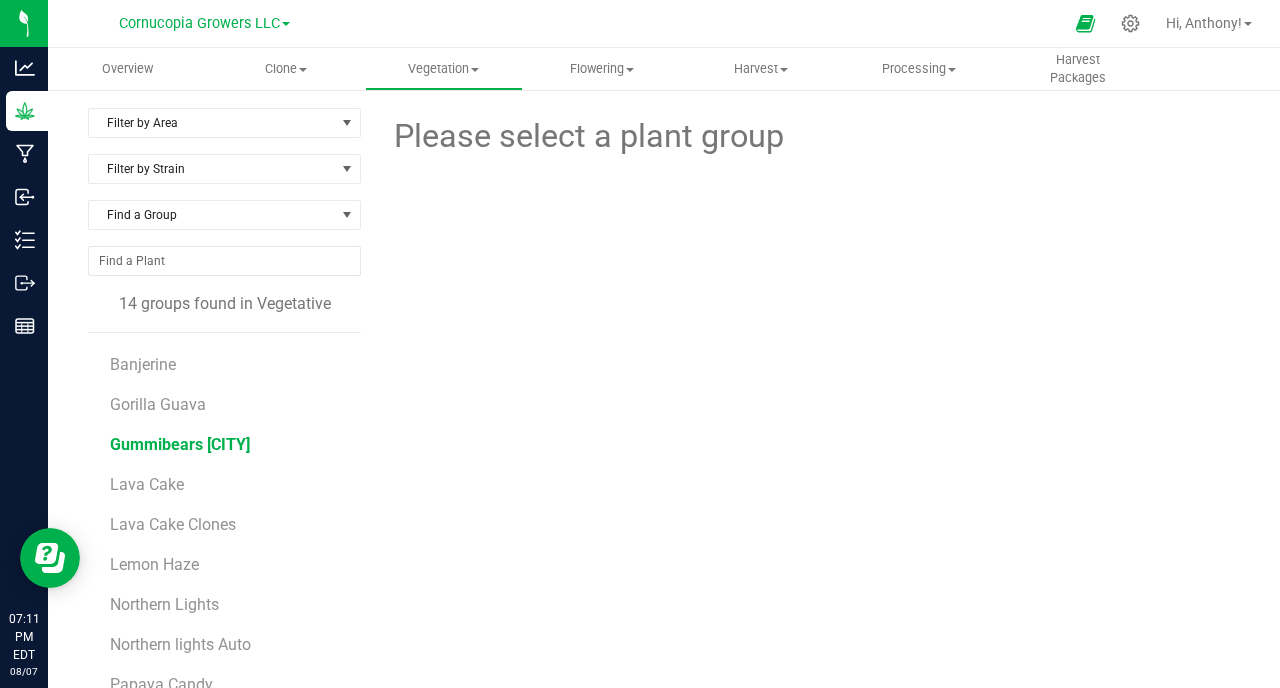 scroll, scrollTop: 0, scrollLeft: 0, axis: both 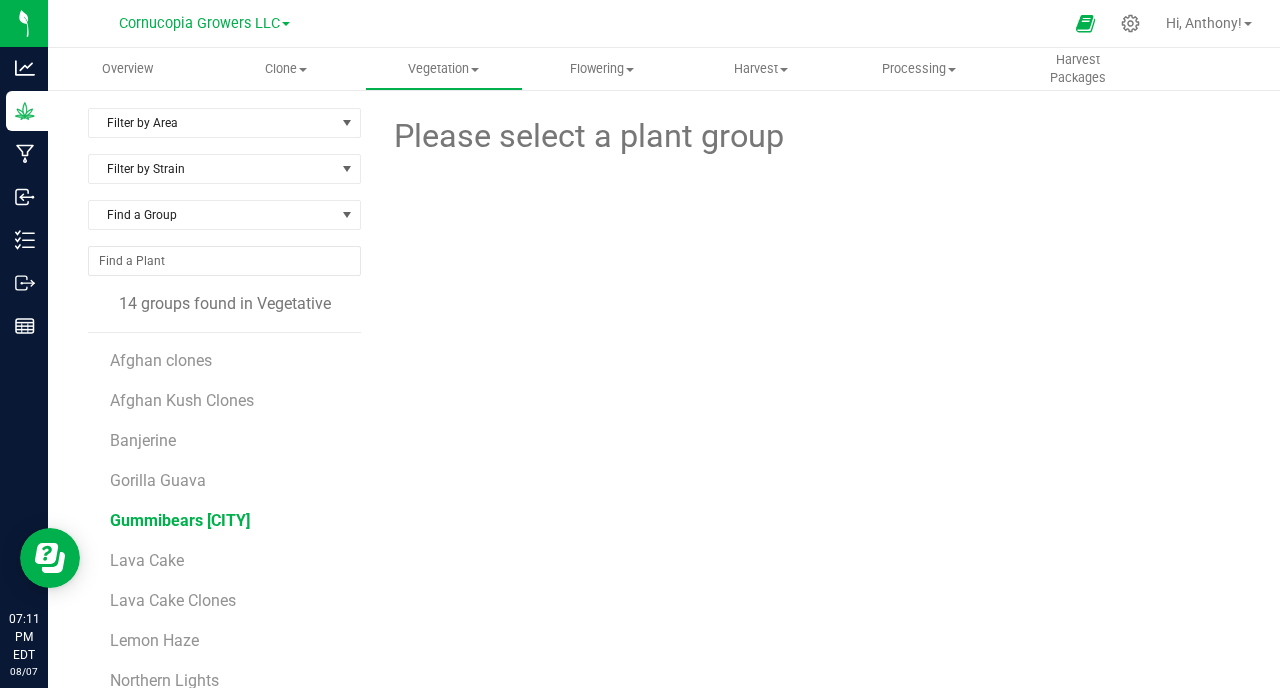 click on "Gummibears [CITY]" at bounding box center (180, 520) 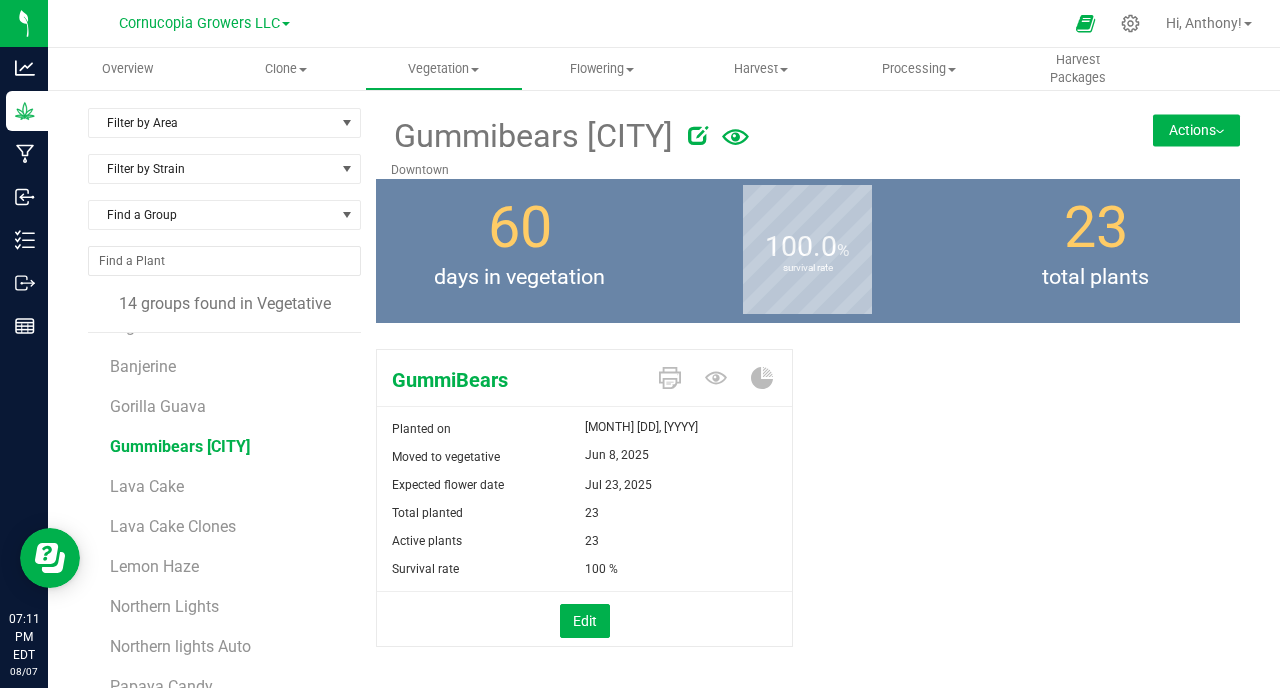 scroll, scrollTop: 76, scrollLeft: 0, axis: vertical 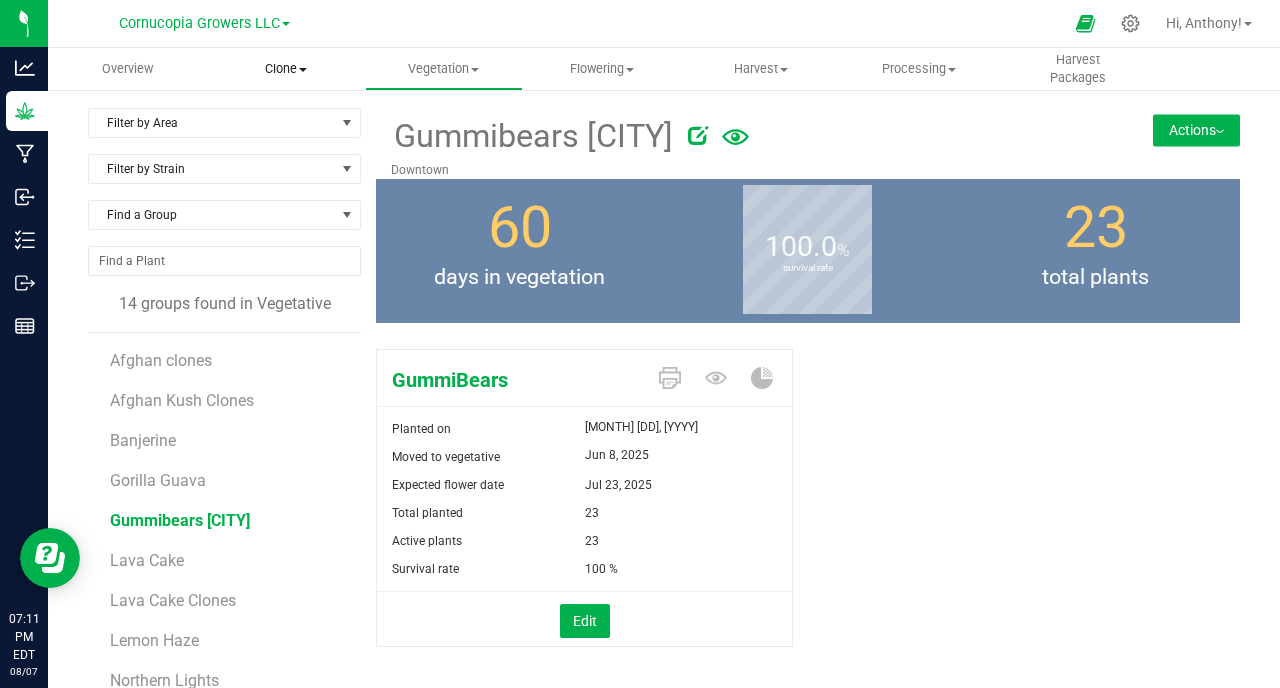 click on "Clone" at bounding box center [285, 69] 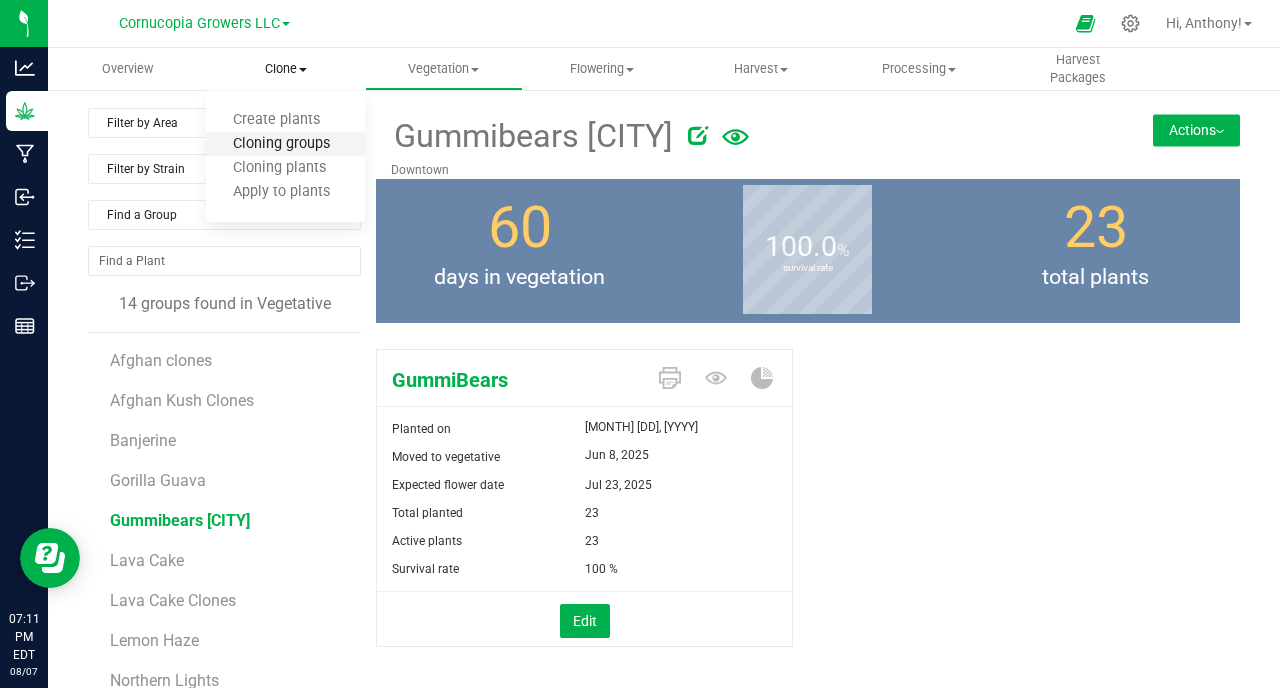 click on "Cloning groups" at bounding box center [281, 144] 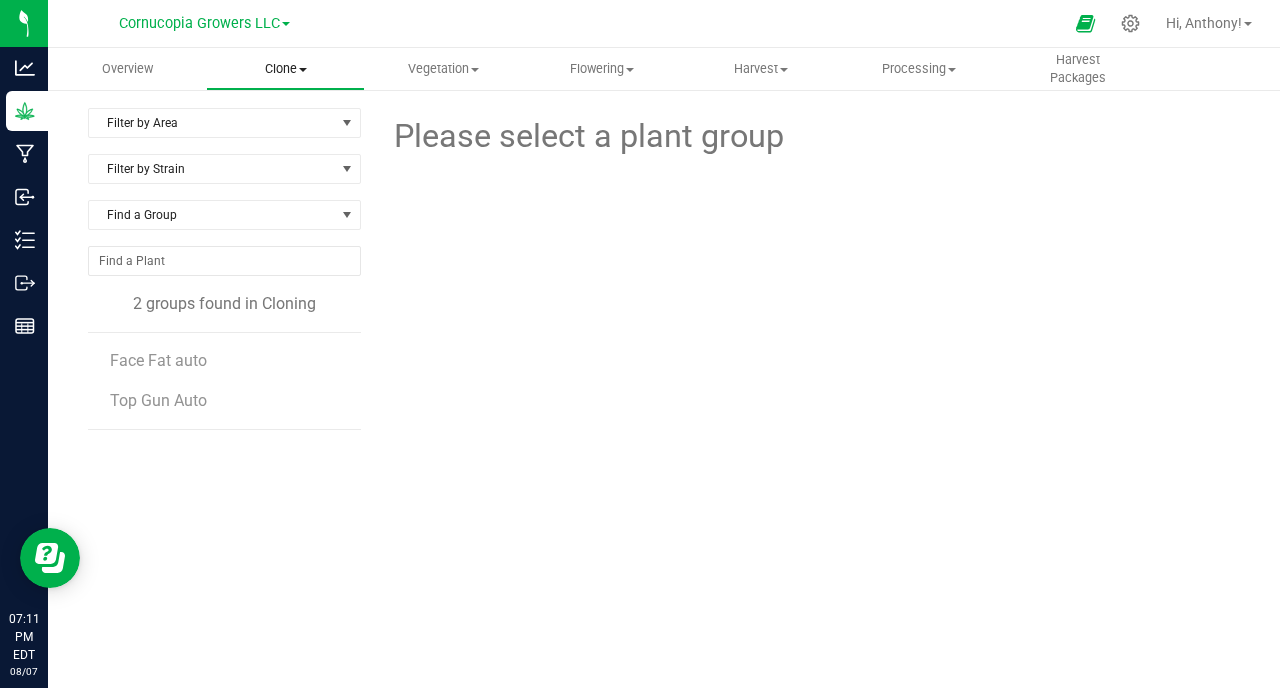 click on "Clone" at bounding box center [285, 69] 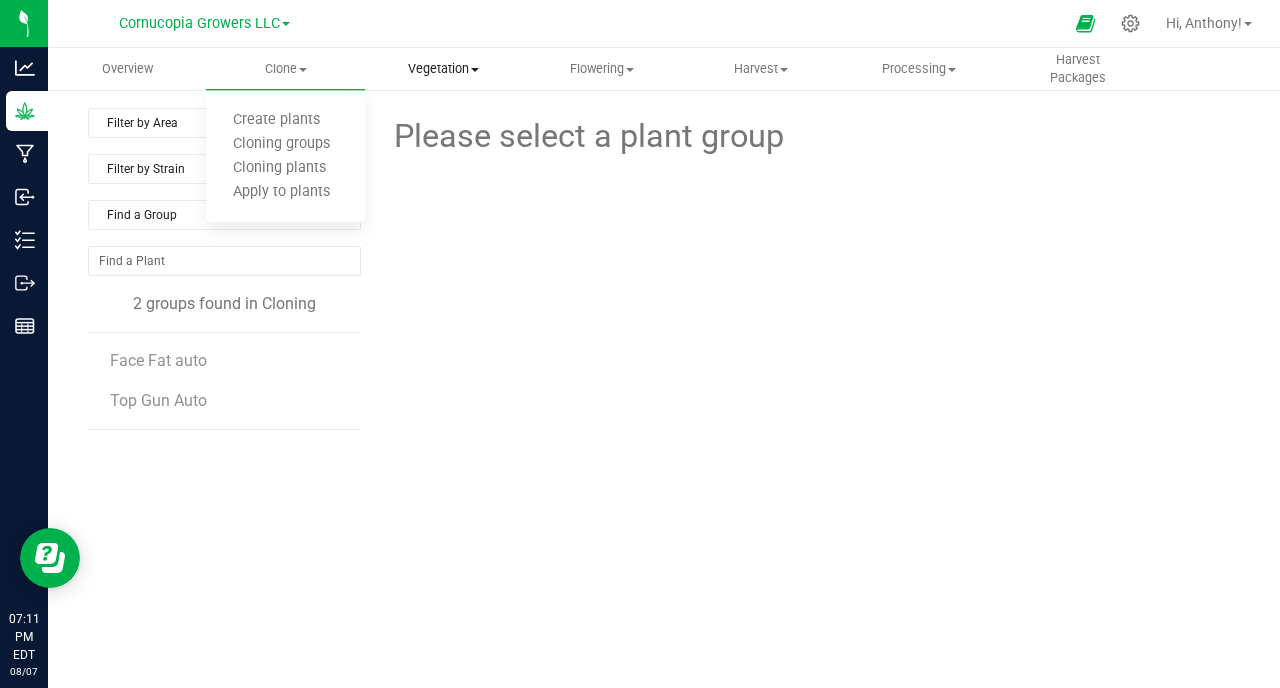 click on "Vegetation" at bounding box center (444, 69) 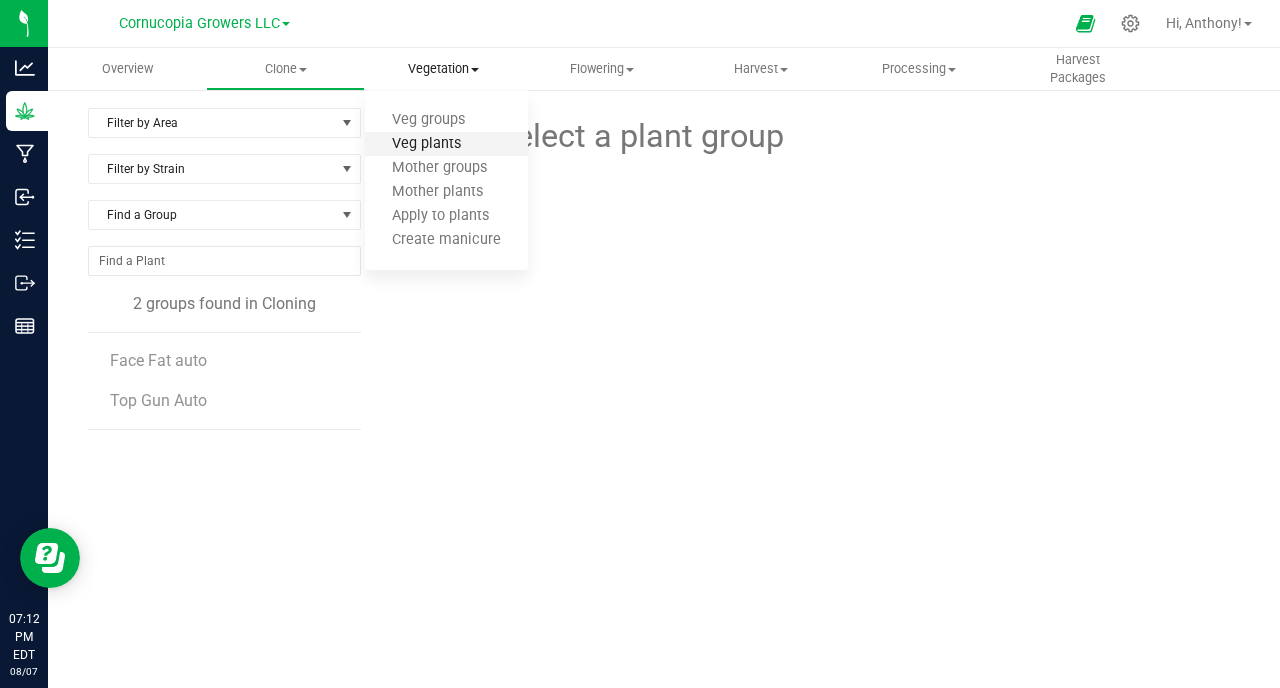 click on "Veg plants" at bounding box center (426, 144) 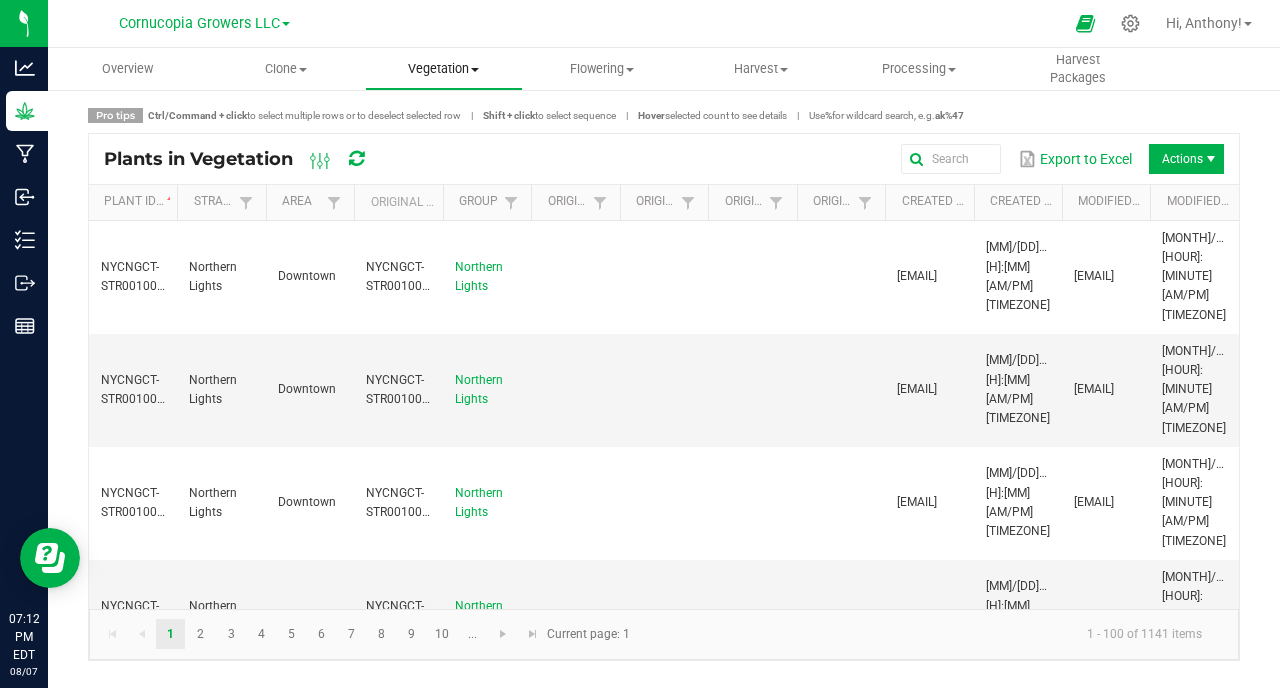 click on "Vegetation" at bounding box center (444, 69) 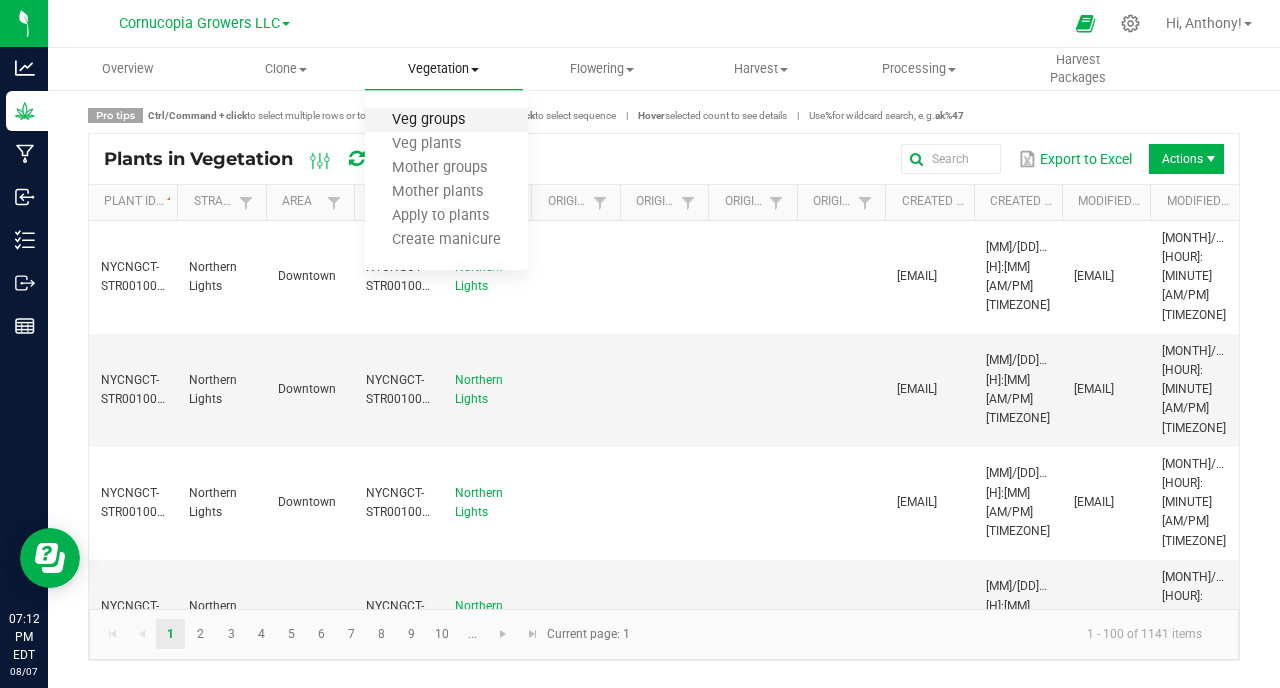 click on "Veg groups" at bounding box center [428, 120] 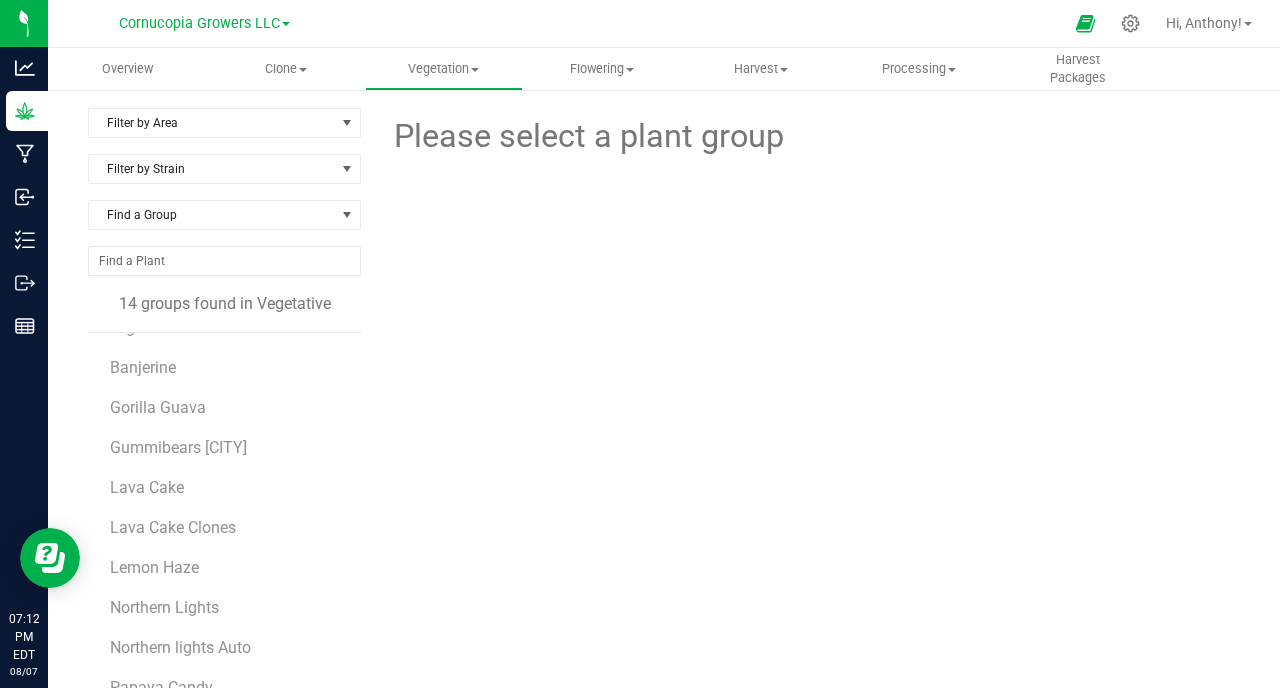 scroll, scrollTop: 76, scrollLeft: 0, axis: vertical 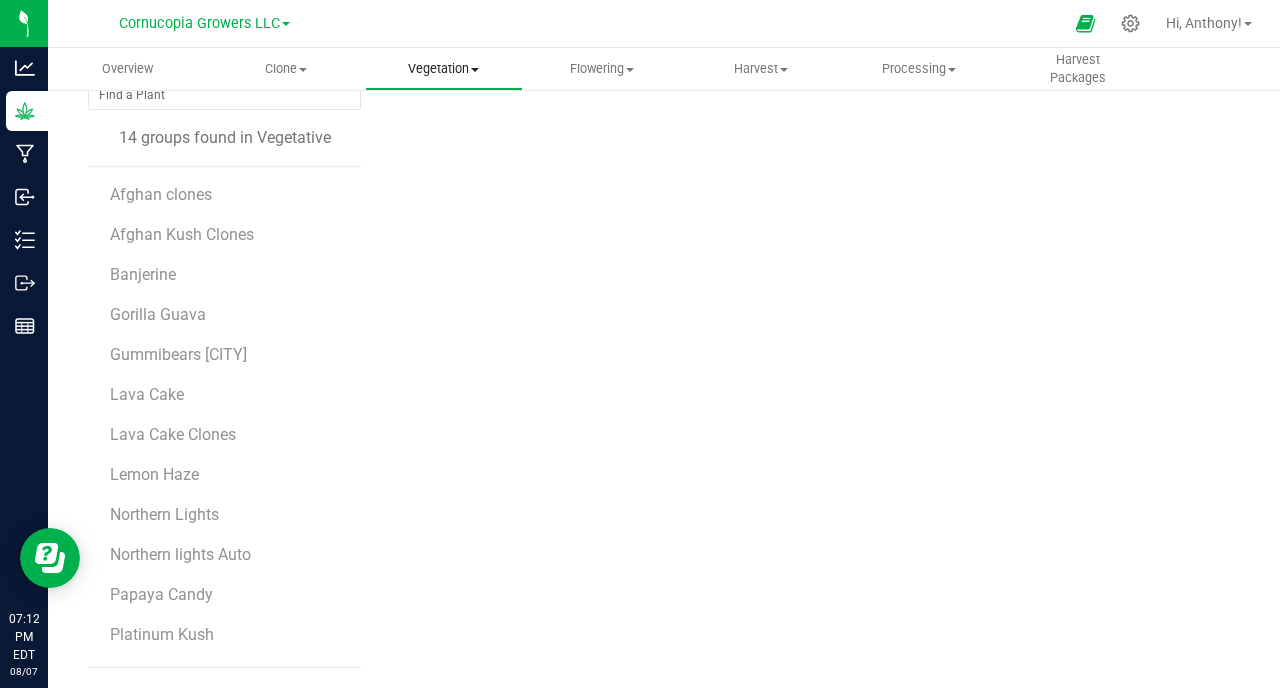 click on "Vegetation
Veg groups
Veg plants
Mother groups
Mother plants
Apply to plants
Create manicure" at bounding box center (444, 69) 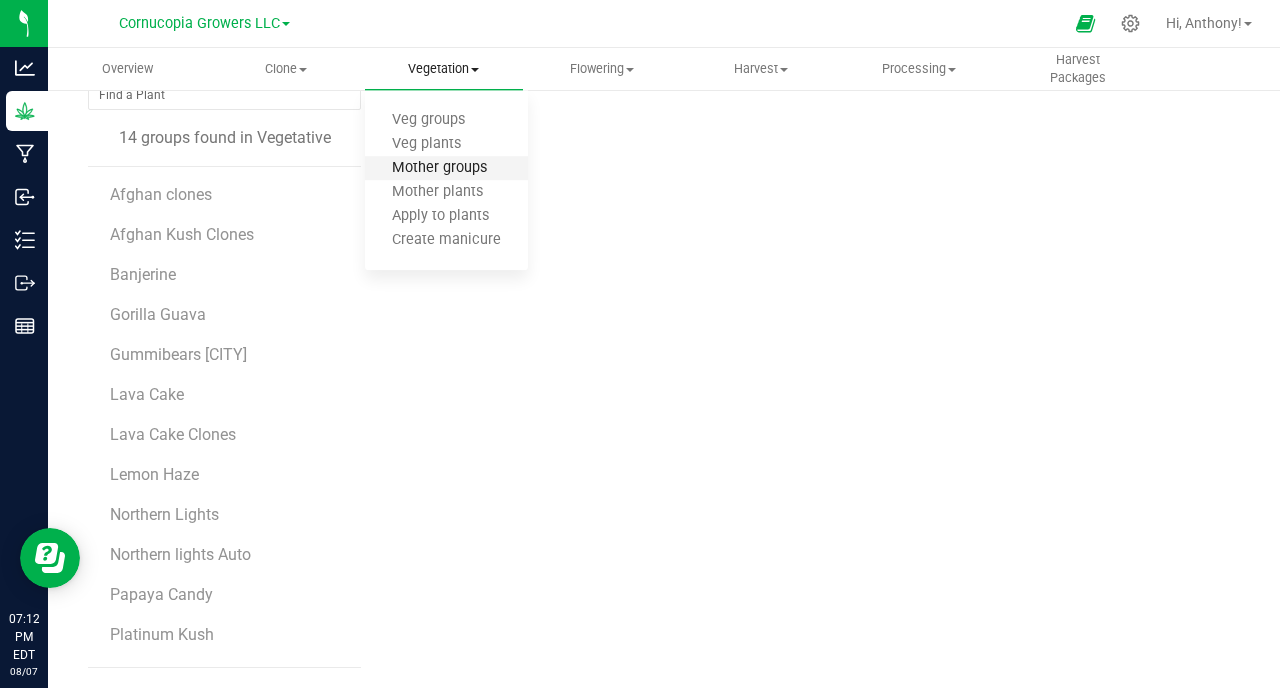 click on "Mother groups" at bounding box center [439, 168] 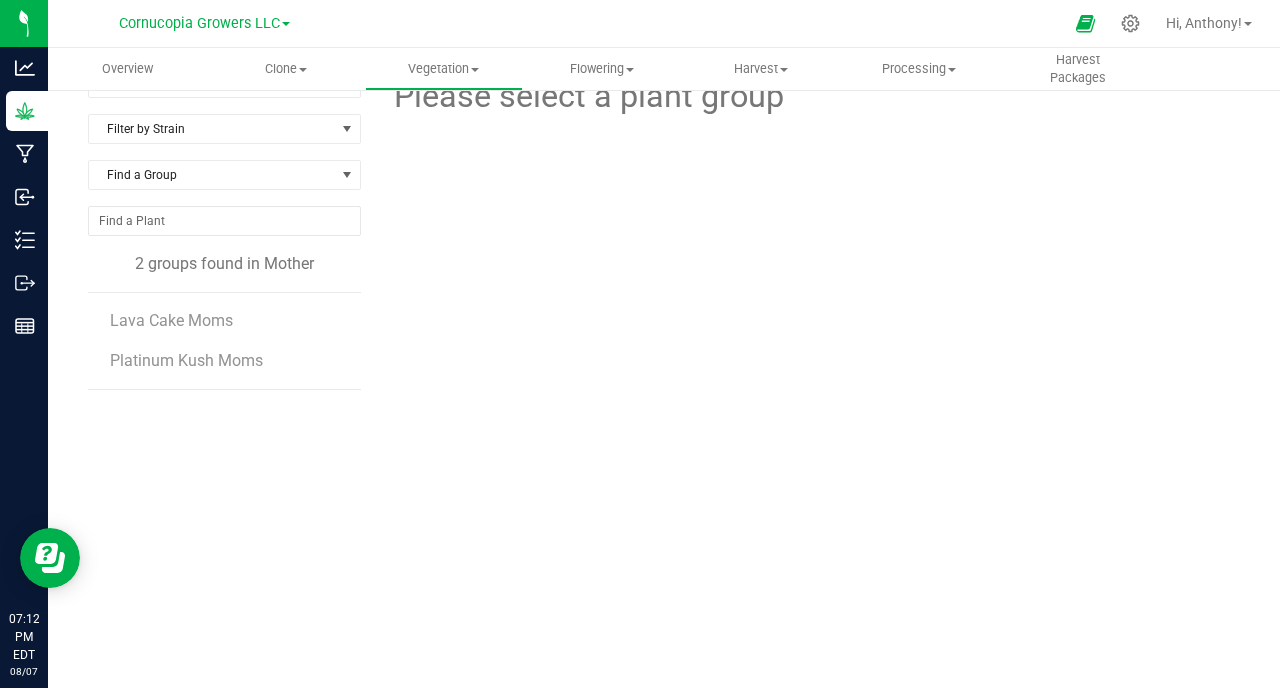 scroll, scrollTop: 40, scrollLeft: 0, axis: vertical 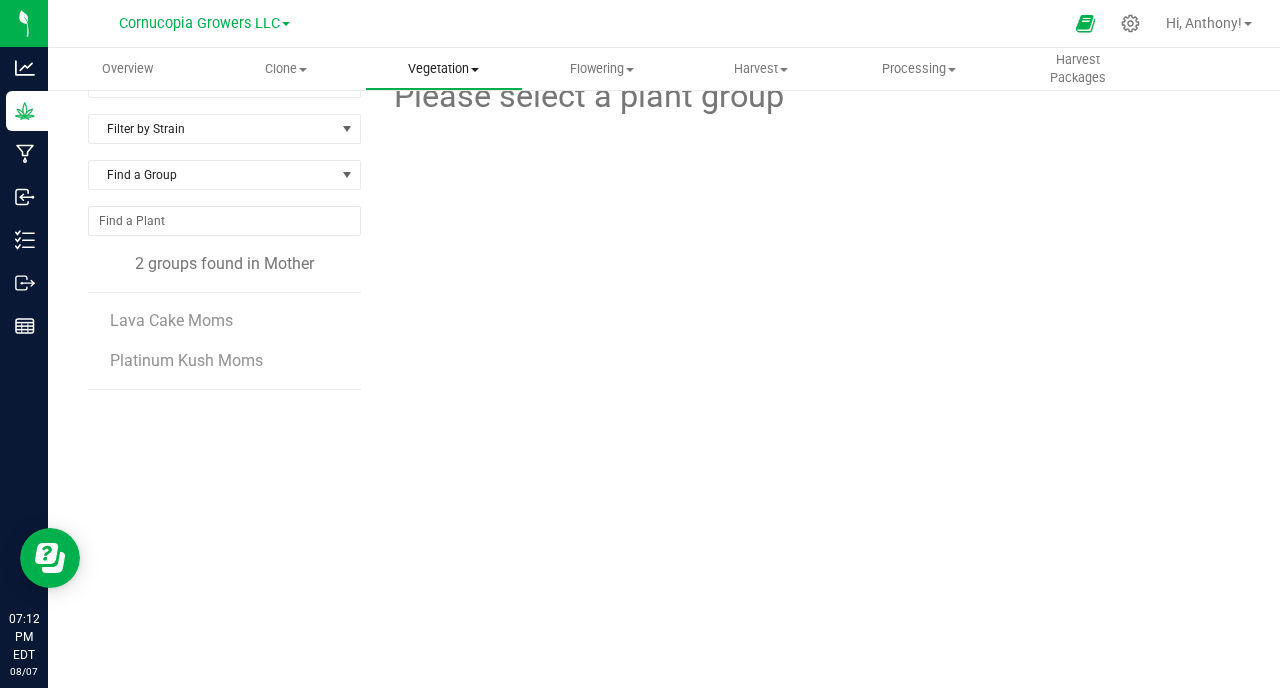 click on "Vegetation" at bounding box center (444, 69) 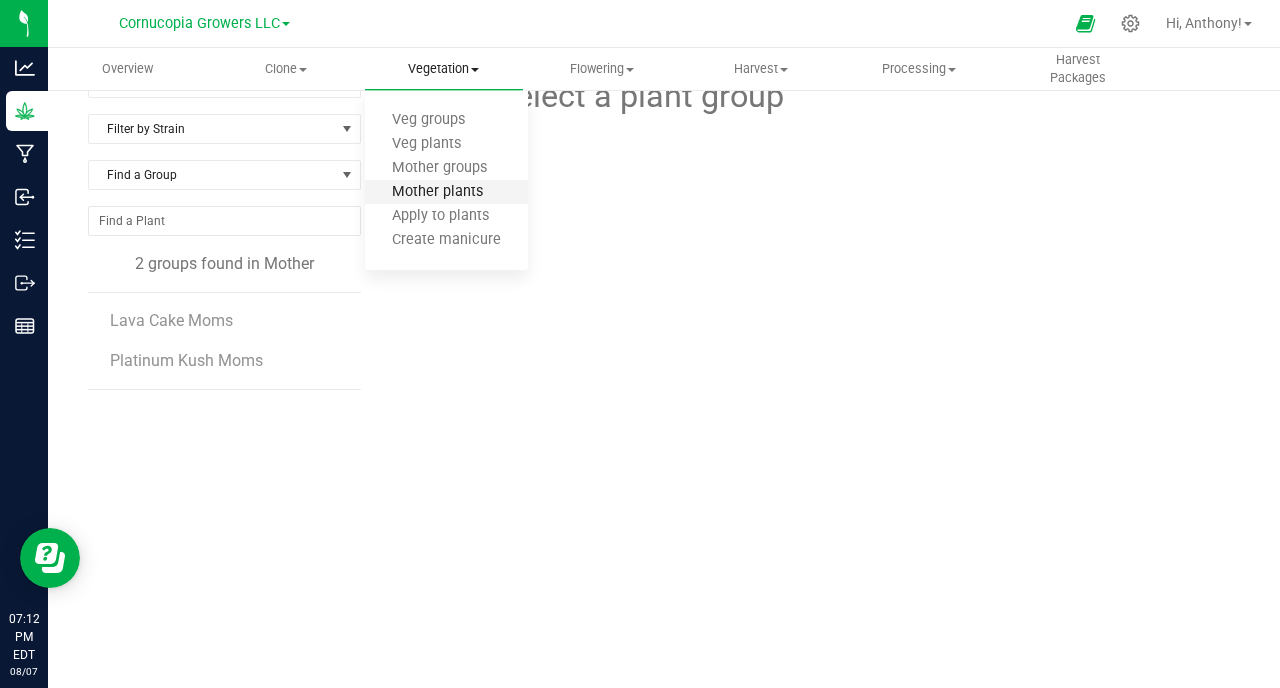 click on "Mother plants" at bounding box center [437, 192] 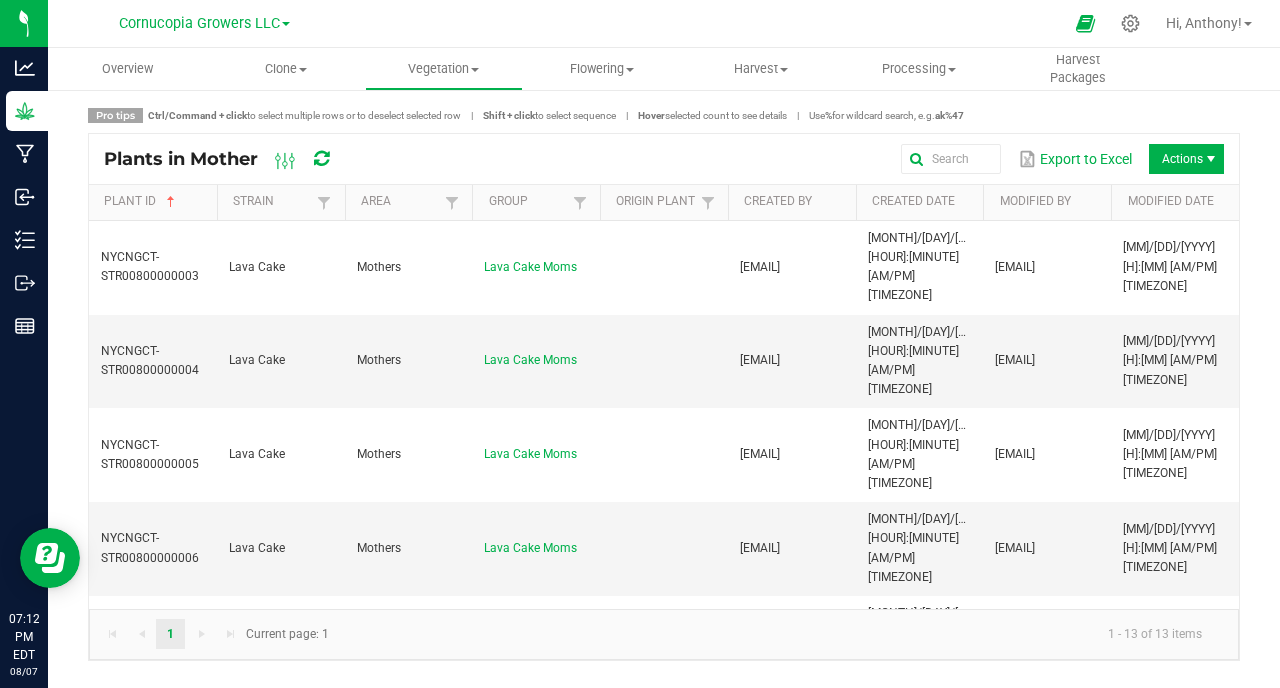 scroll, scrollTop: 0, scrollLeft: 0, axis: both 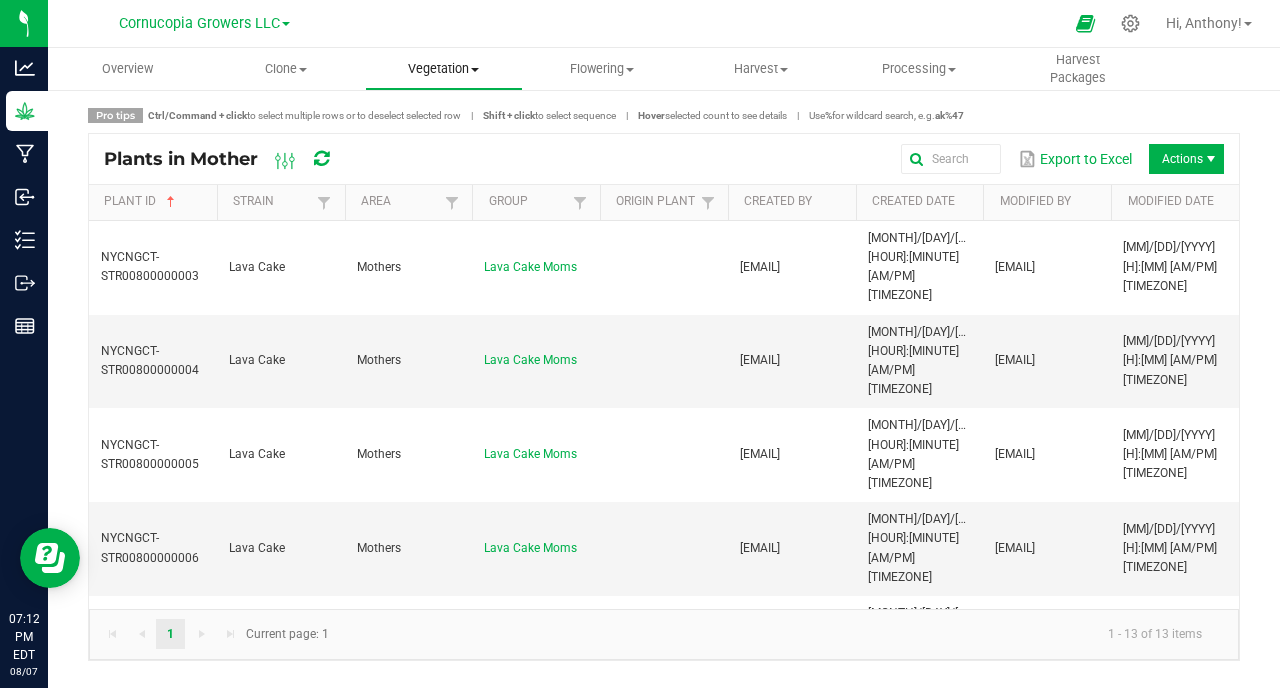 click on "Vegetation" at bounding box center (444, 69) 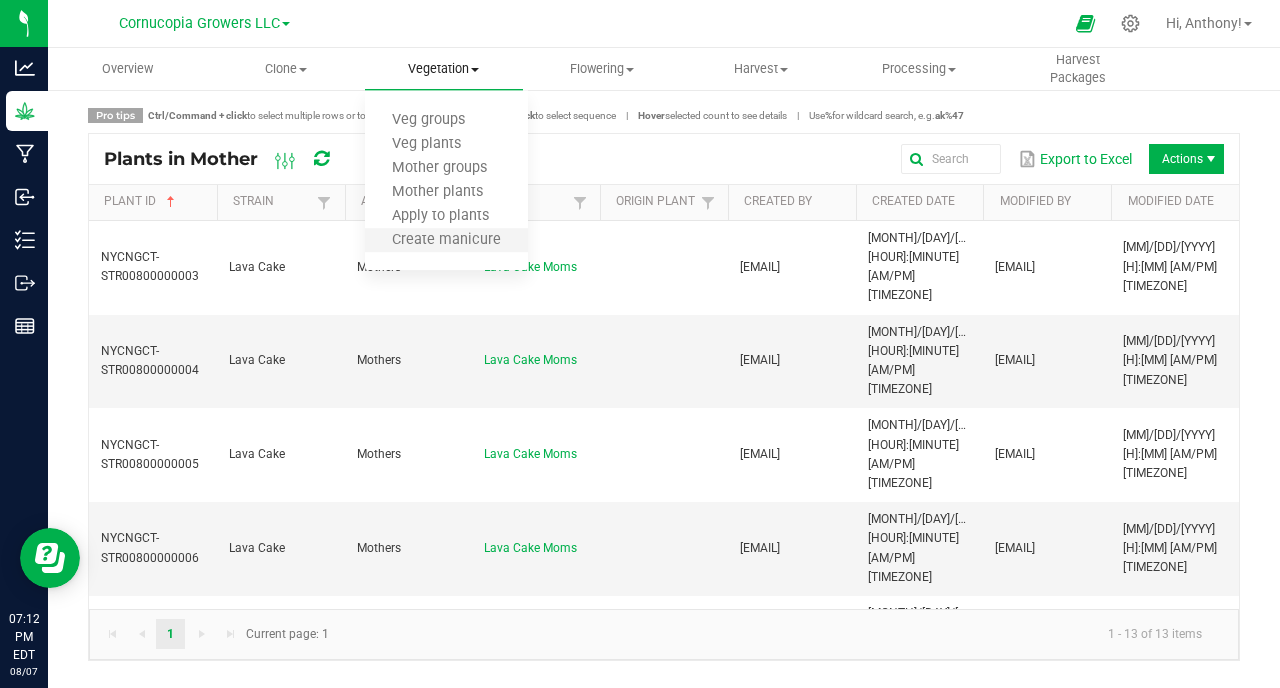 click on "Create manicure" at bounding box center (446, 241) 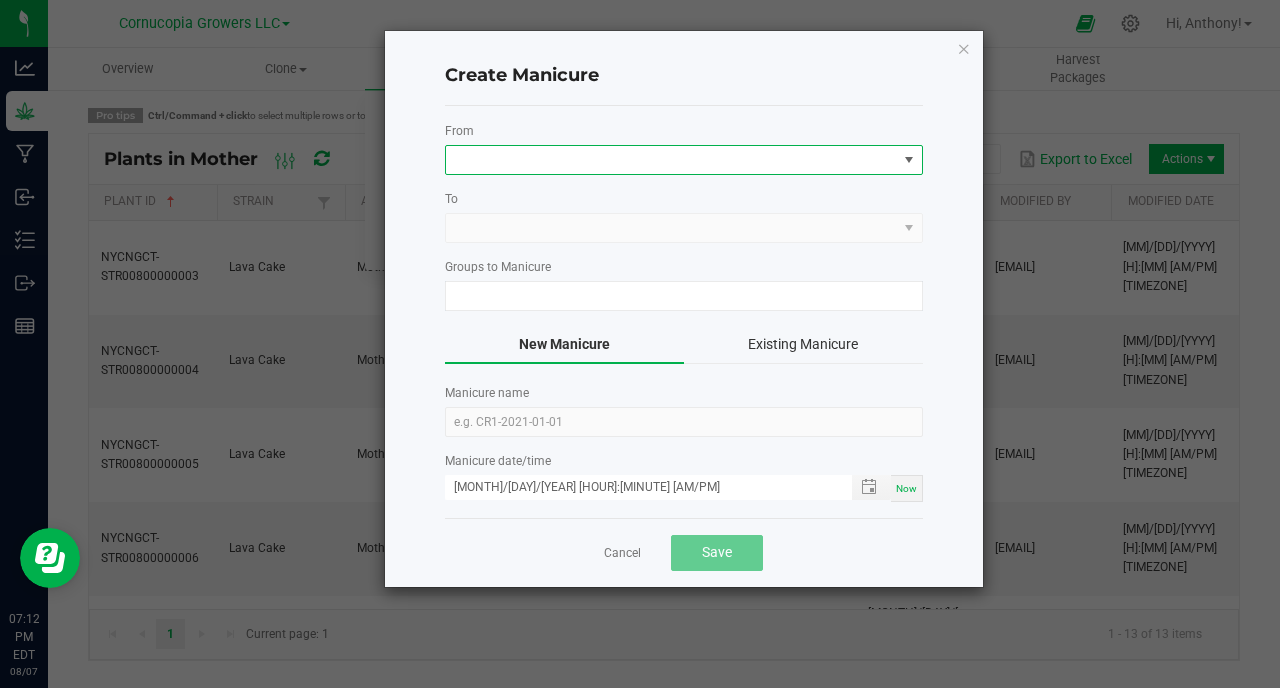 click at bounding box center (671, 160) 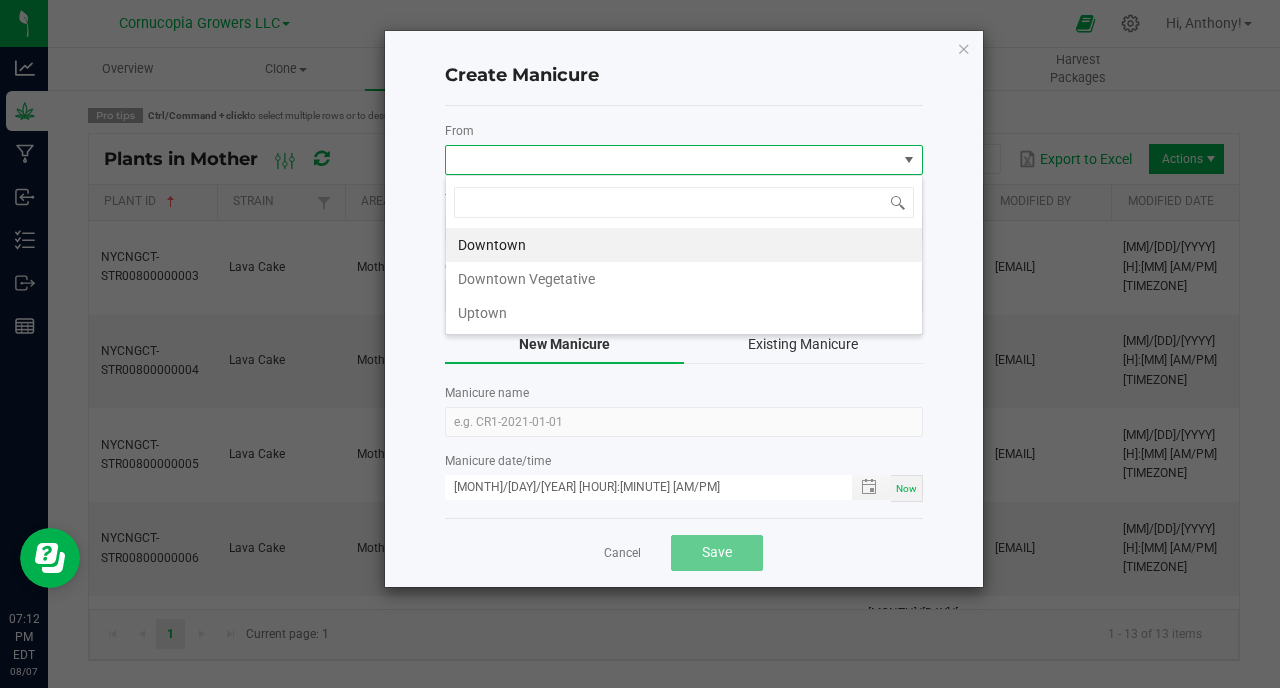 scroll, scrollTop: 99970, scrollLeft: 99522, axis: both 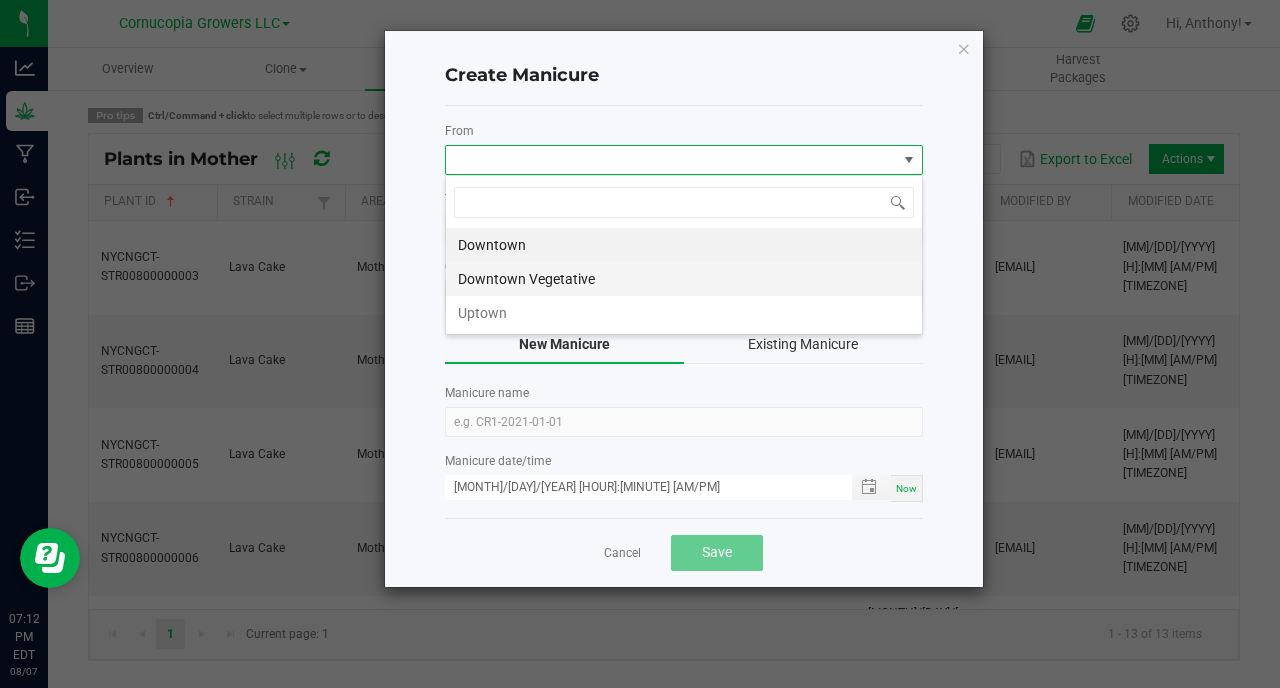 click on "Downtown Vegetative" at bounding box center (684, 279) 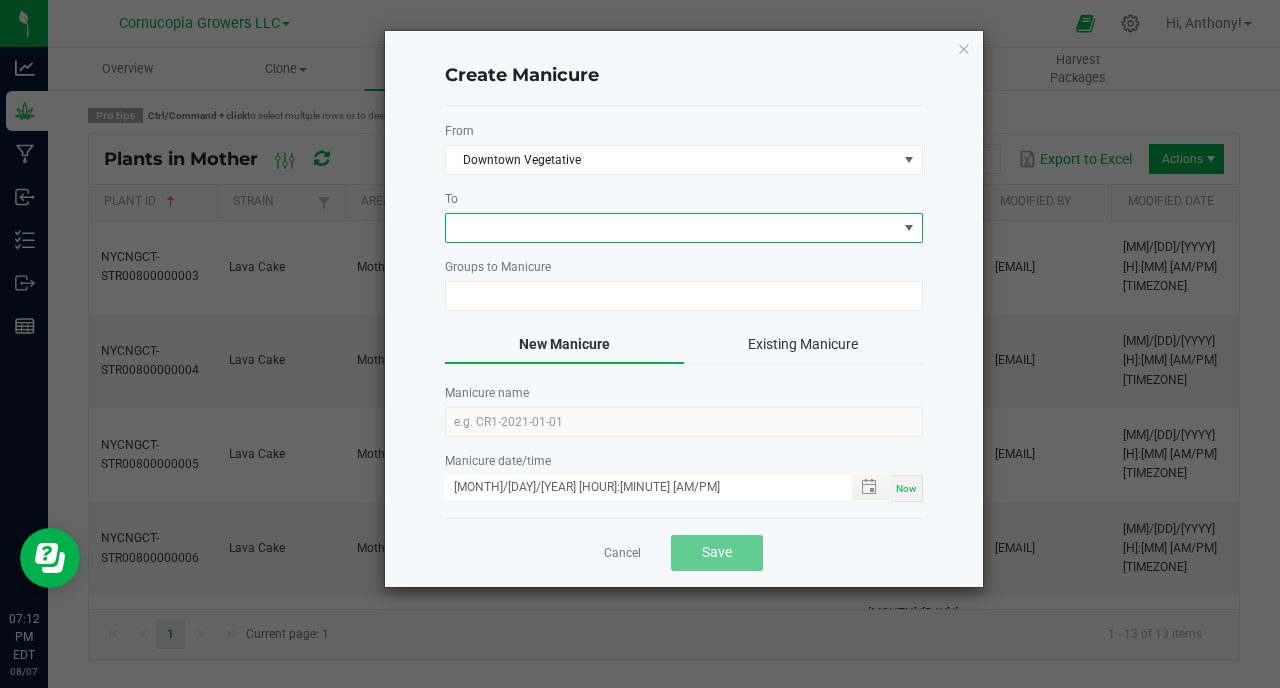 click at bounding box center (671, 228) 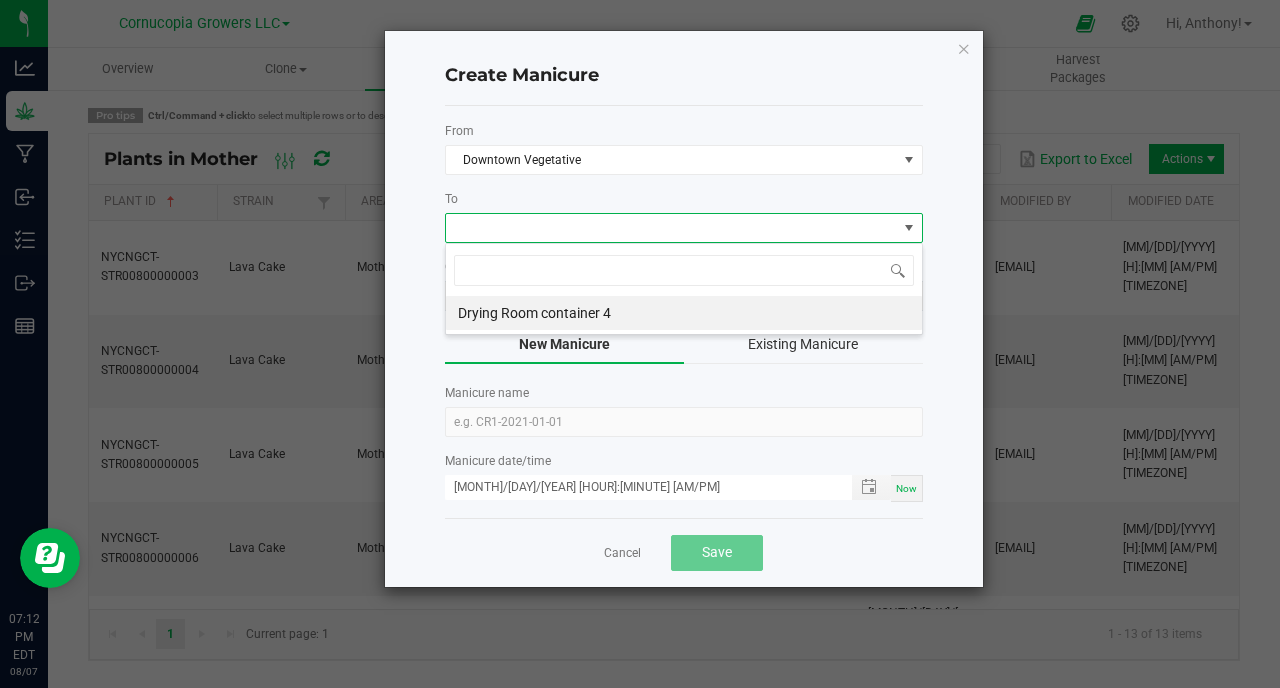 scroll, scrollTop: 99970, scrollLeft: 99522, axis: both 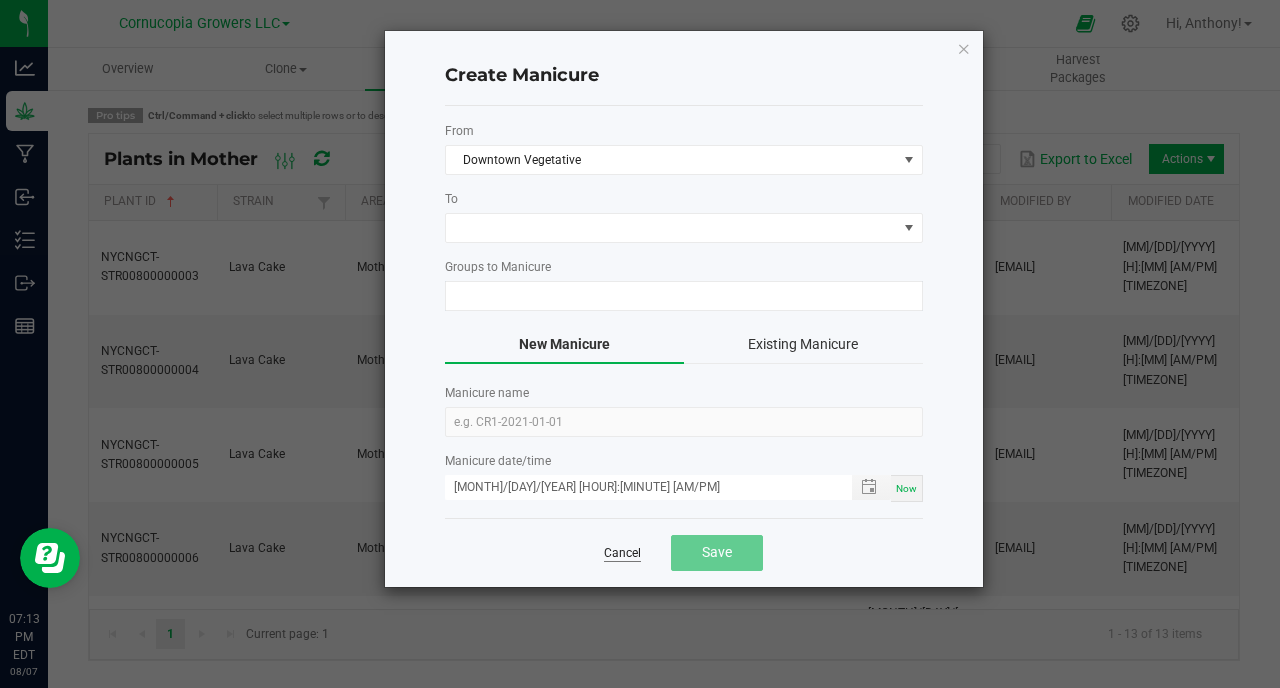 click on "Cancel" 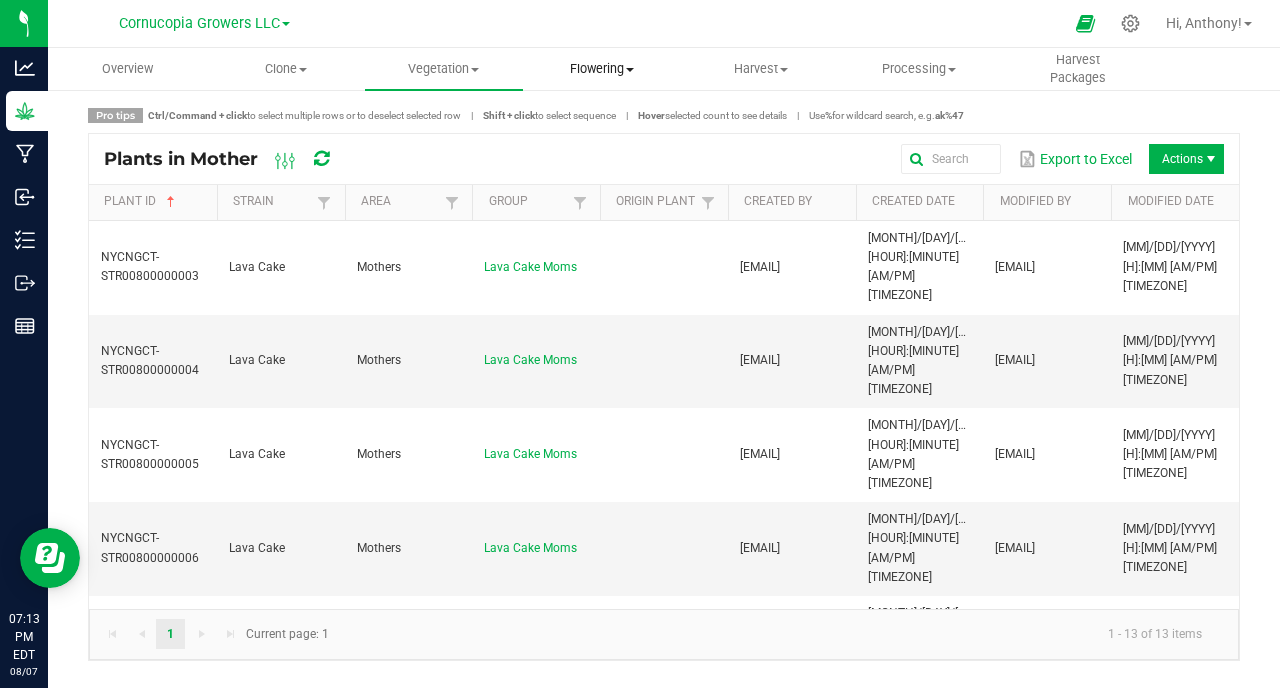 click on "Flowering" at bounding box center (602, 69) 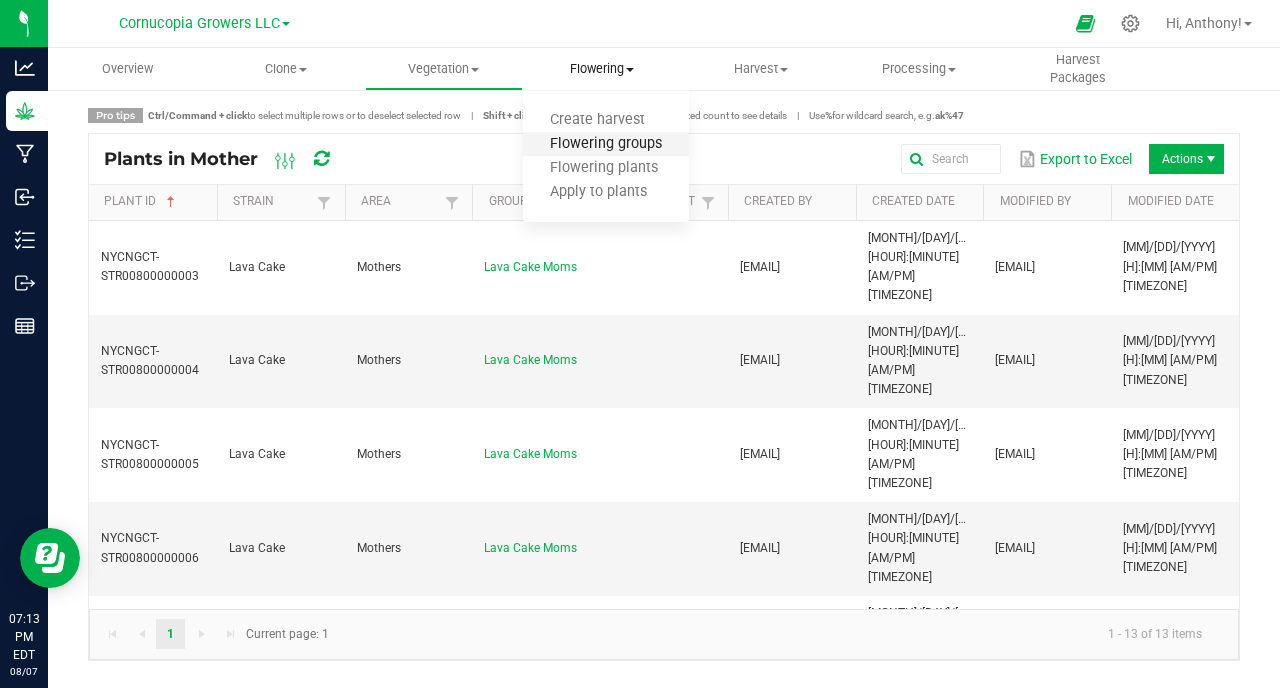 click on "Flowering groups" at bounding box center (606, 144) 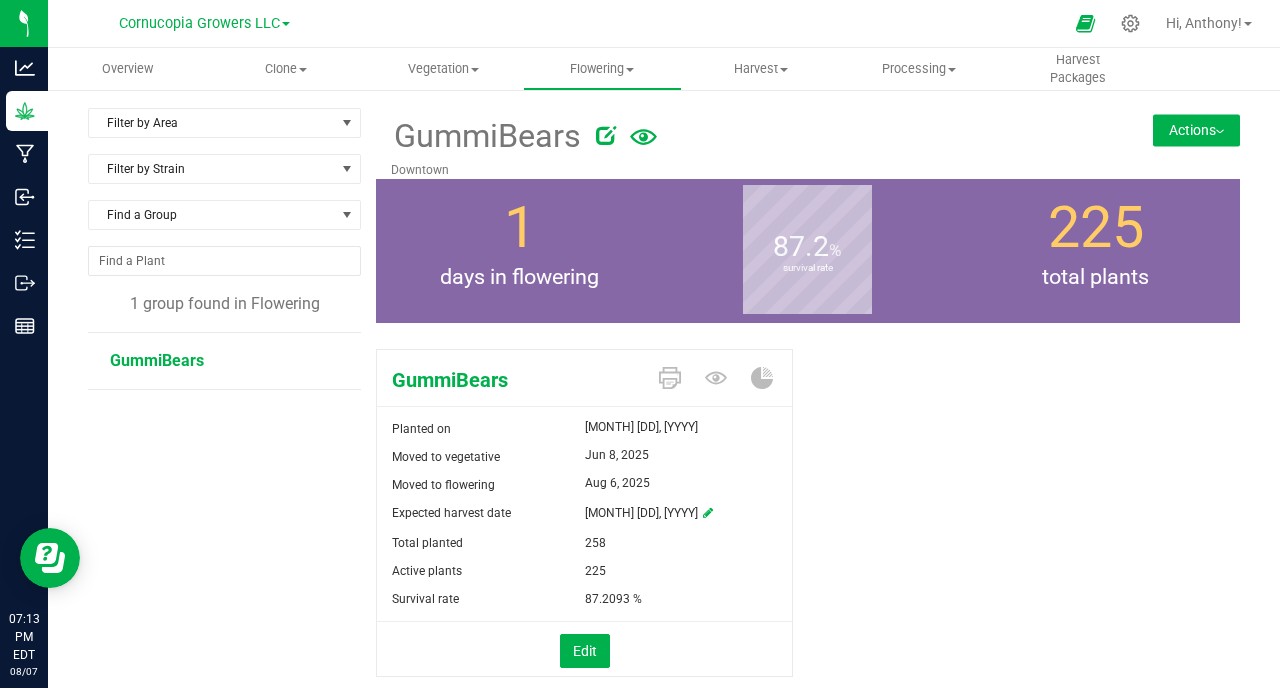 click on "Actions" at bounding box center [1196, 130] 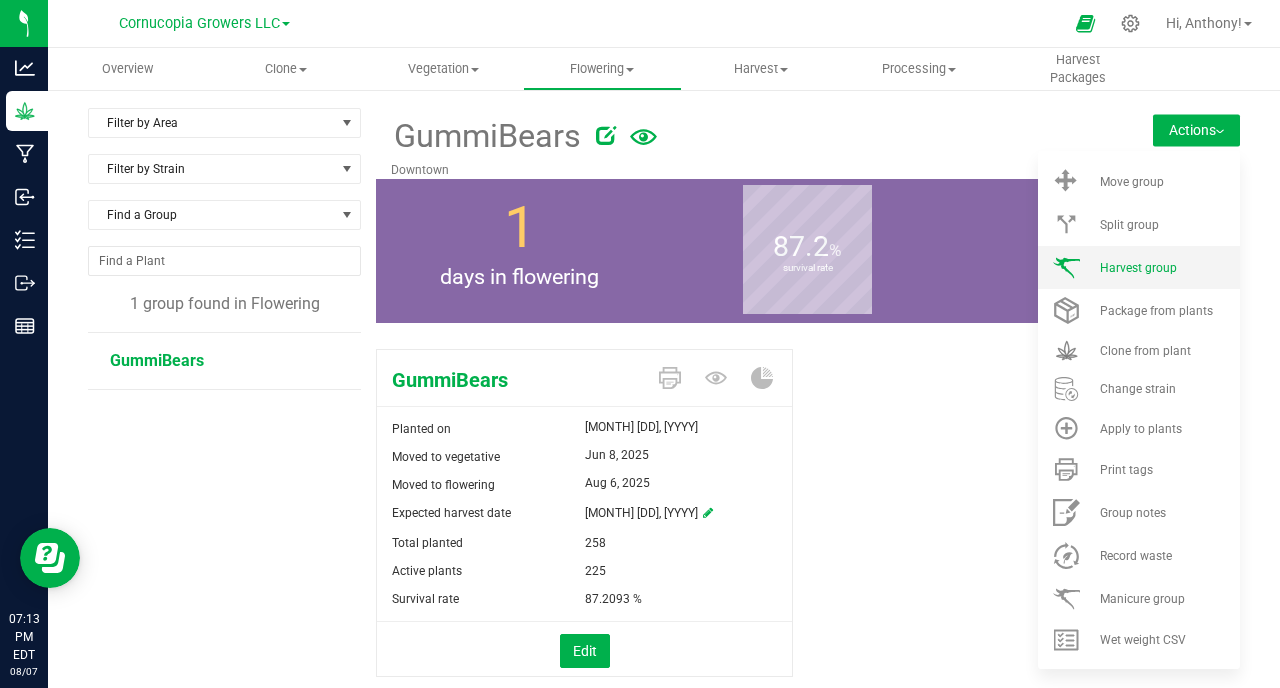 click on "Harvest group" at bounding box center (1138, 268) 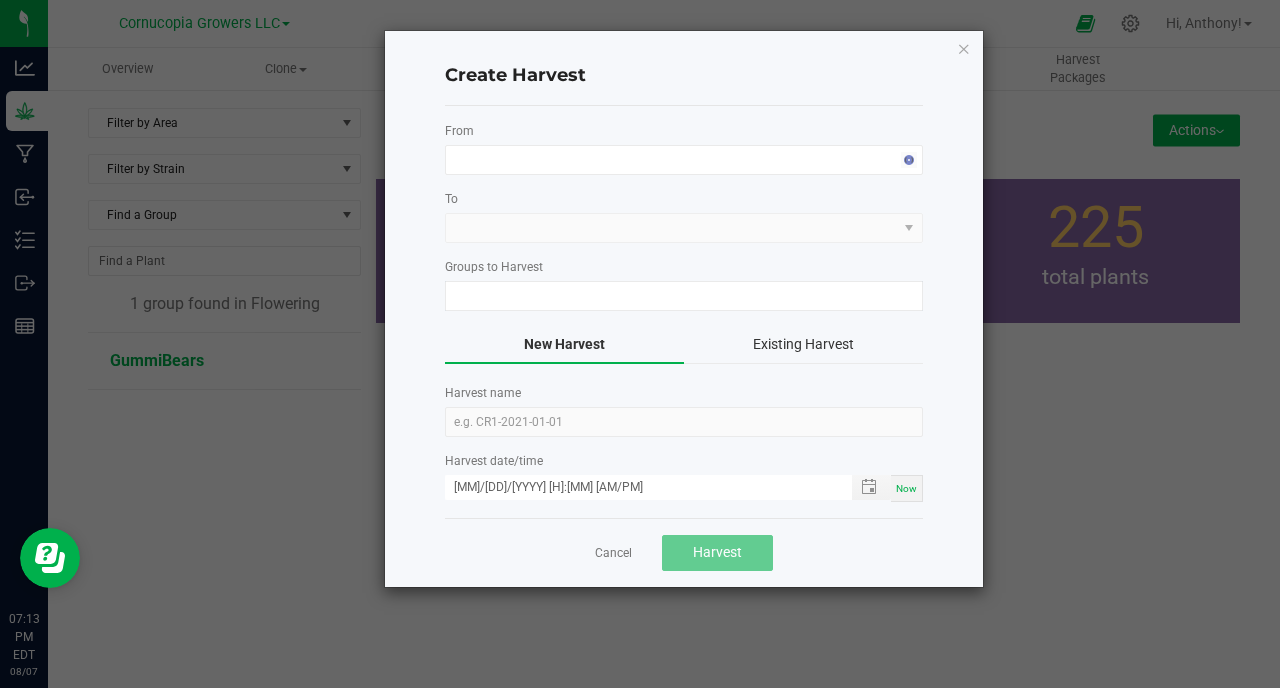 type on "GummiBears" 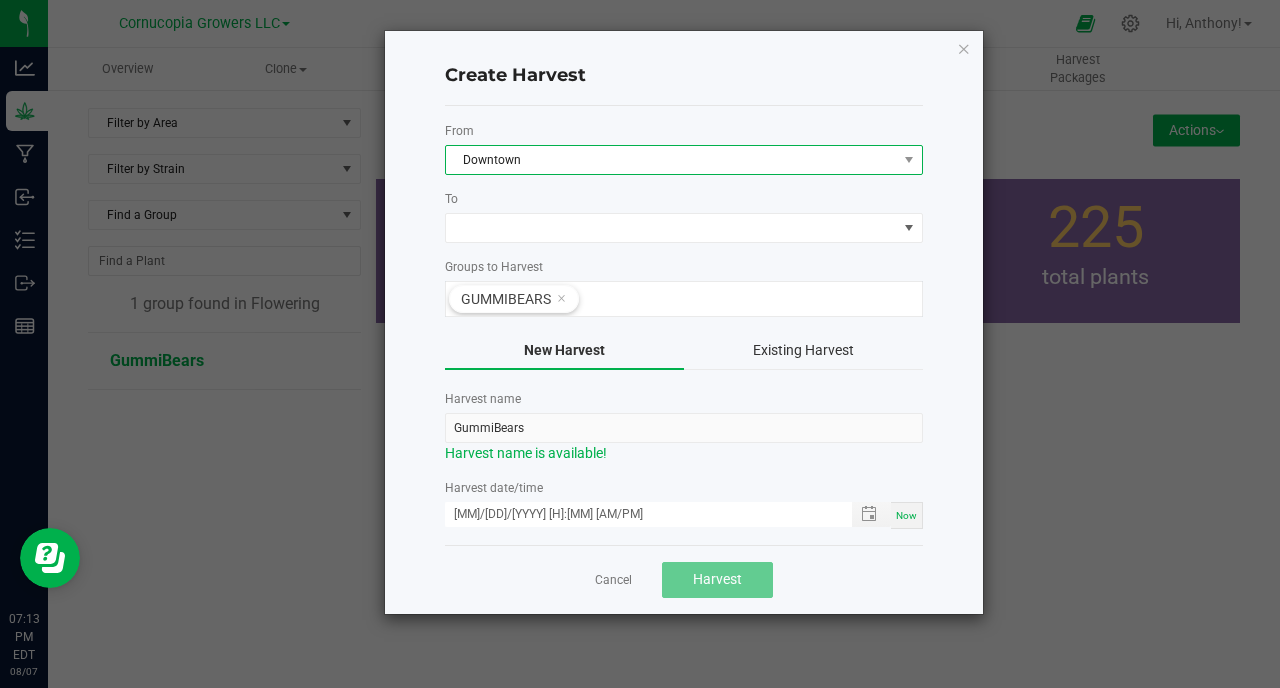 click on "Downtown" at bounding box center (671, 160) 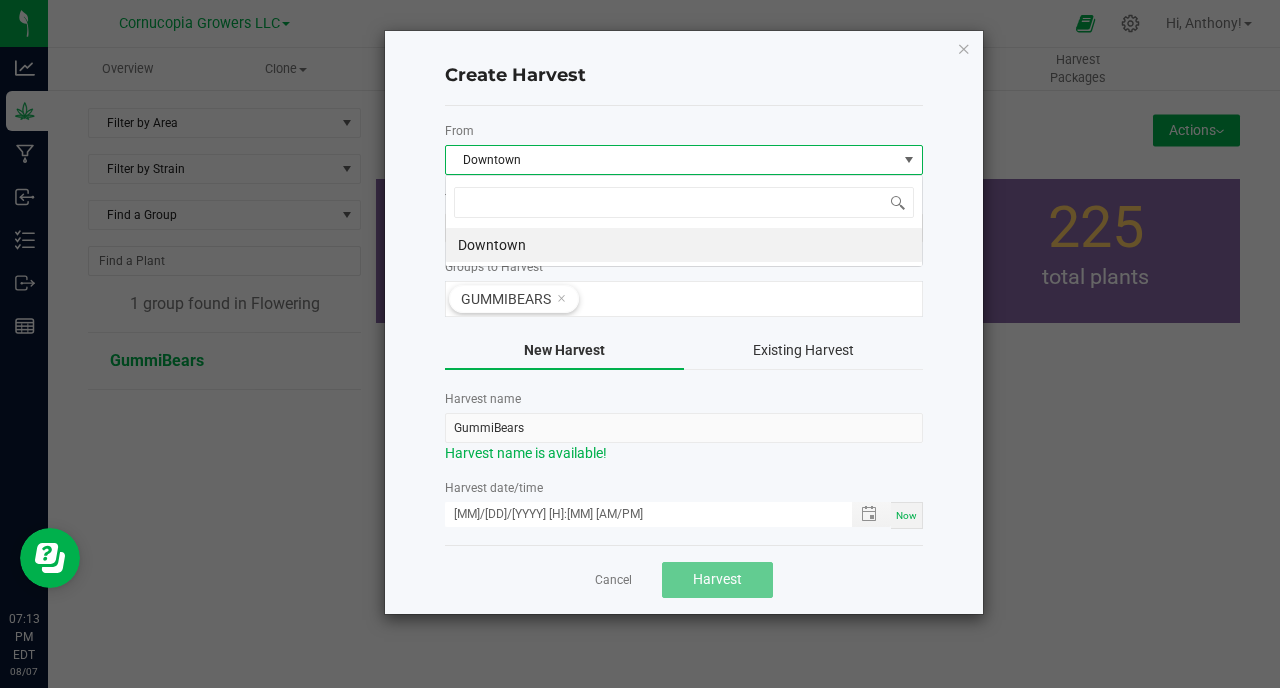 scroll, scrollTop: 99970, scrollLeft: 99522, axis: both 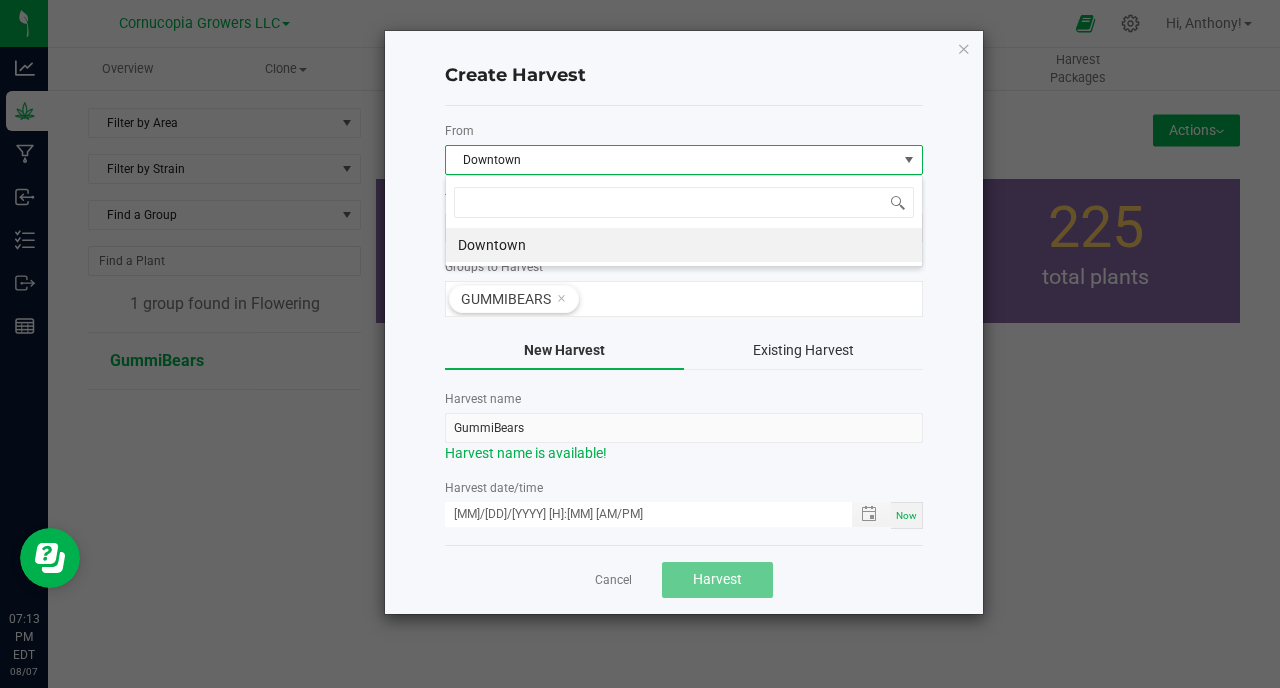 click on "Downtown" at bounding box center [671, 160] 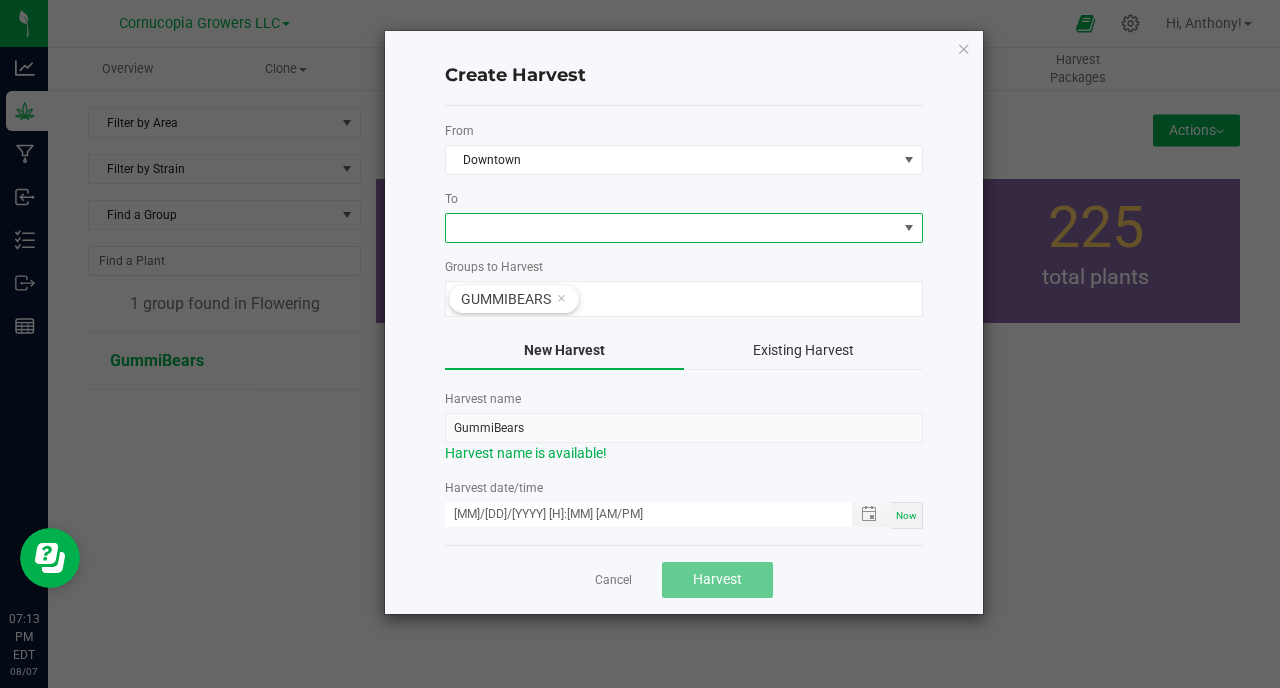 click at bounding box center [671, 228] 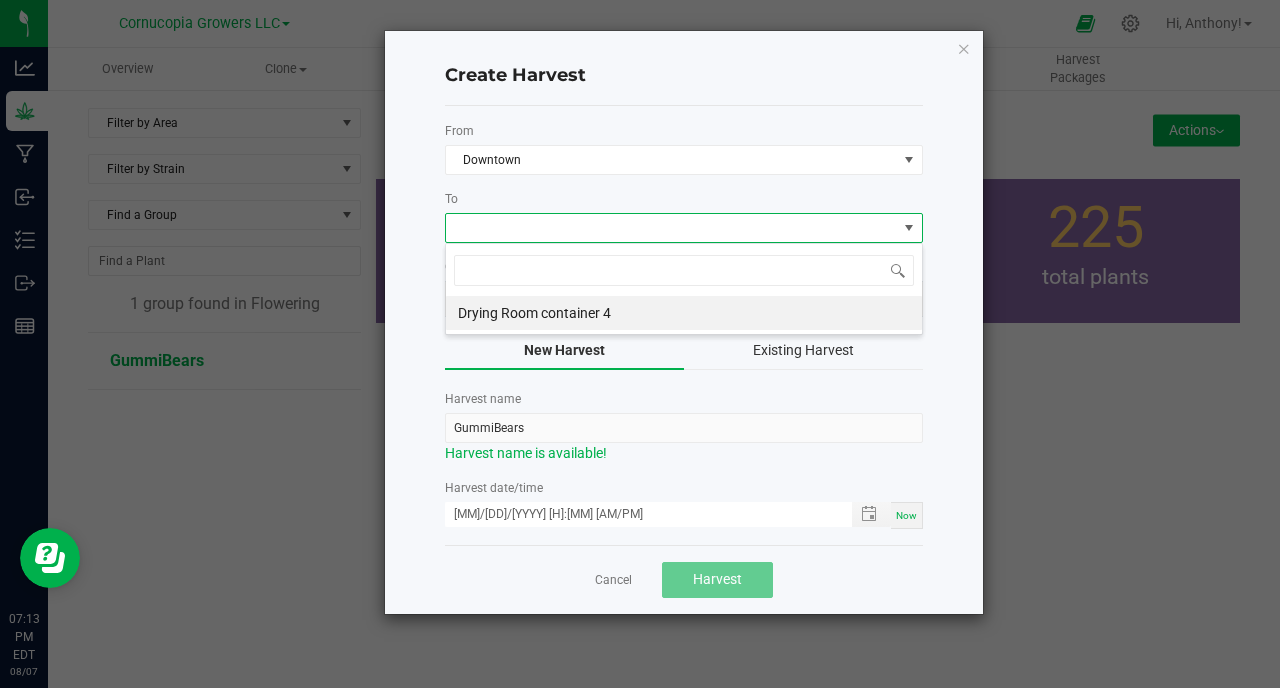 scroll, scrollTop: 99970, scrollLeft: 99522, axis: both 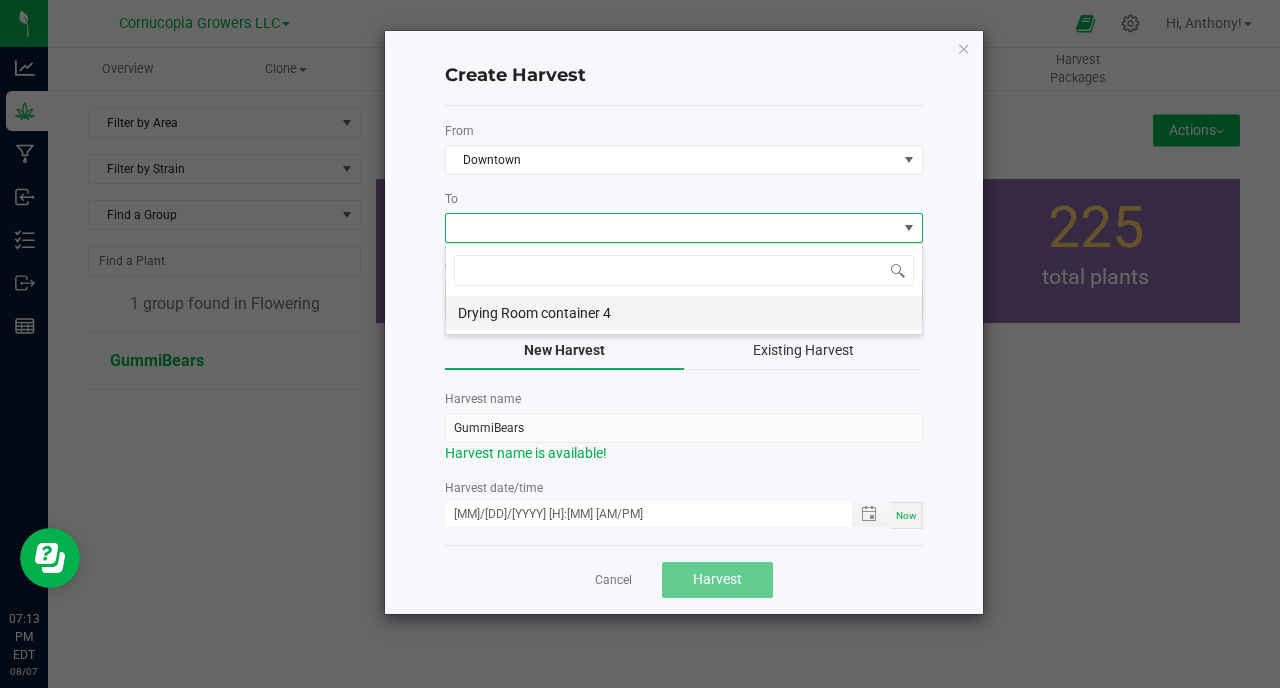 click on "Drying Room container 4" at bounding box center [684, 313] 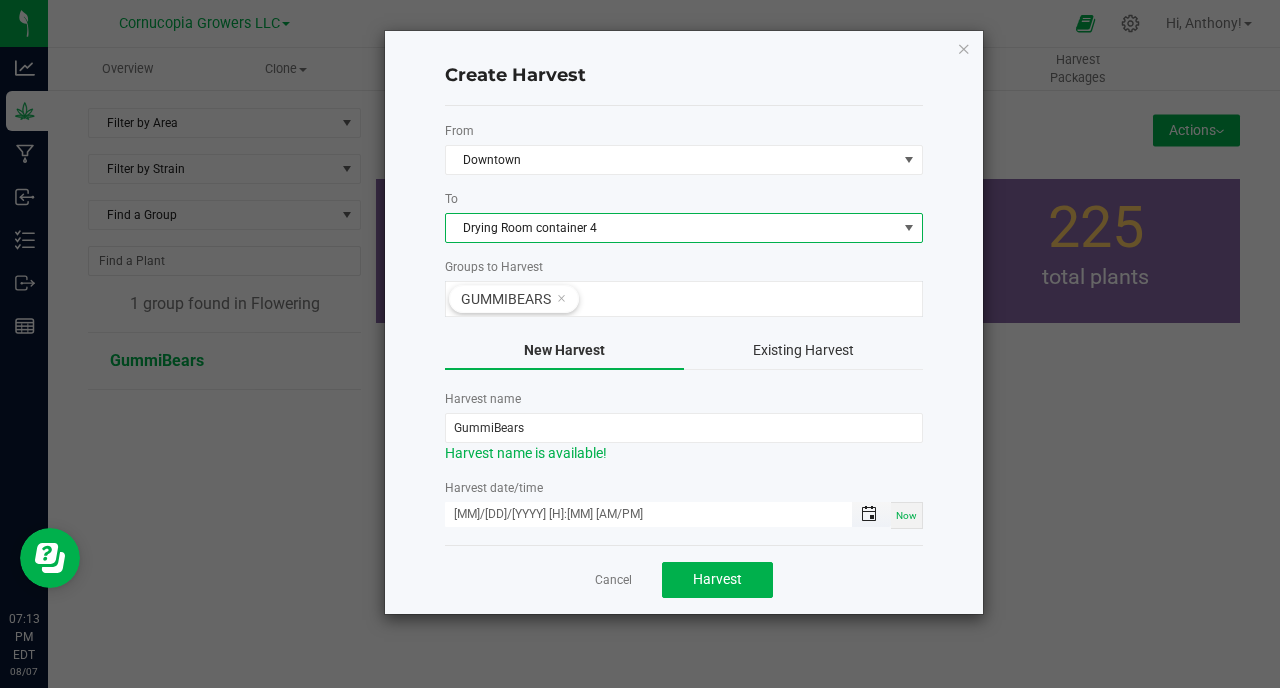 click at bounding box center (869, 514) 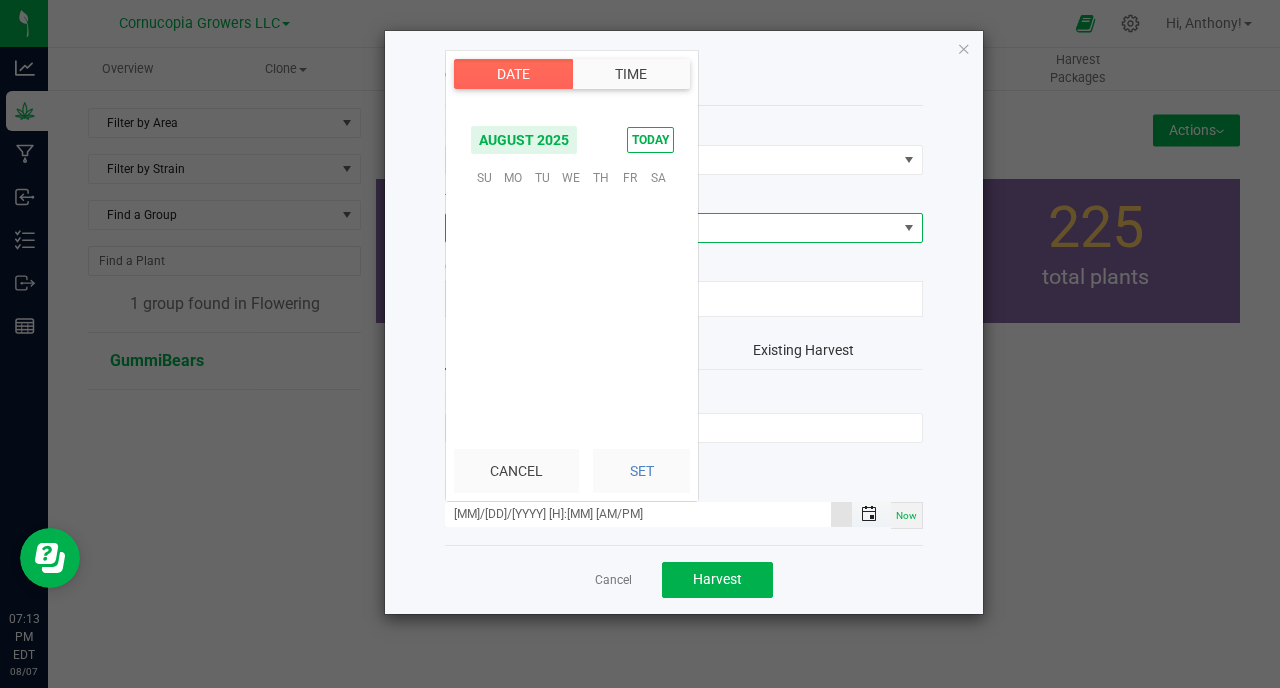 scroll, scrollTop: 0, scrollLeft: 0, axis: both 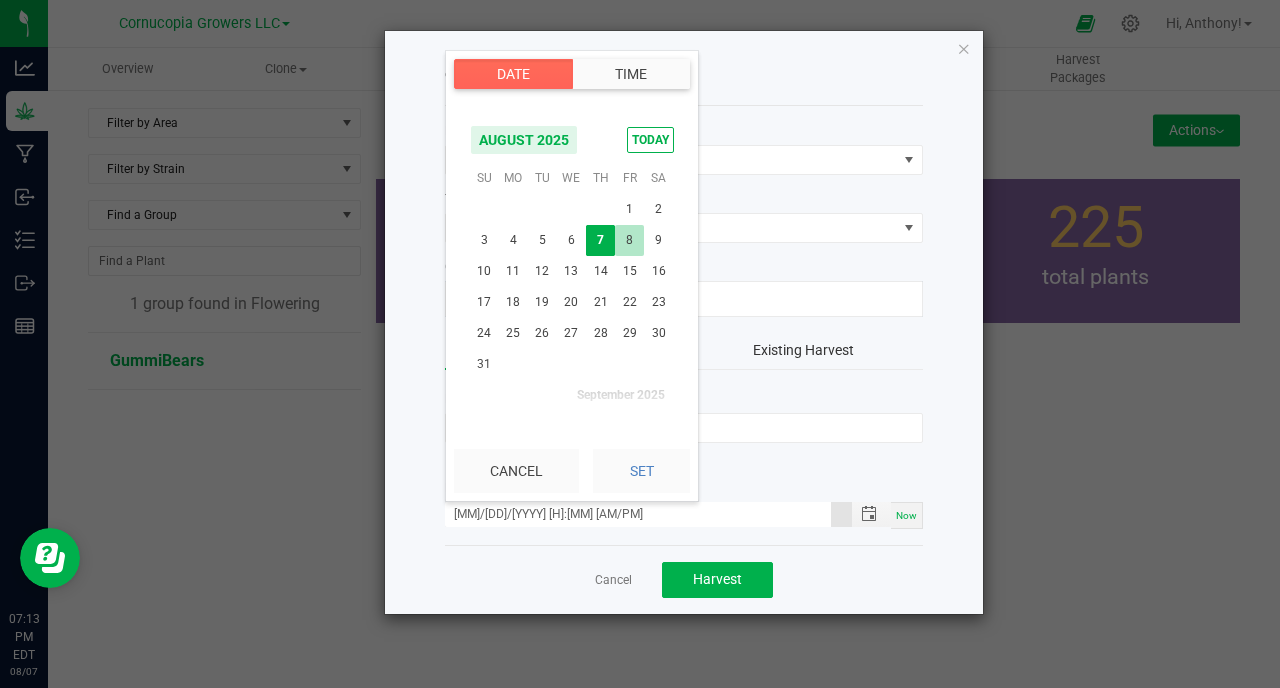 click on "8" at bounding box center [629, 240] 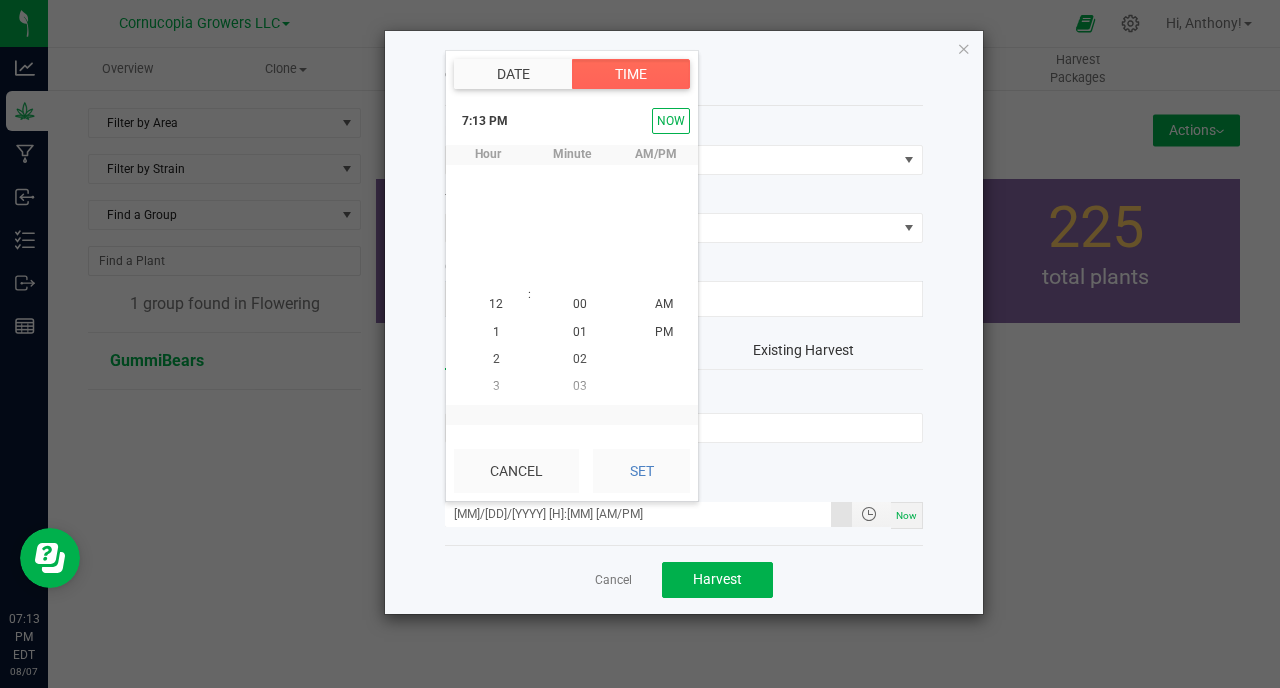 scroll, scrollTop: 516, scrollLeft: 0, axis: vertical 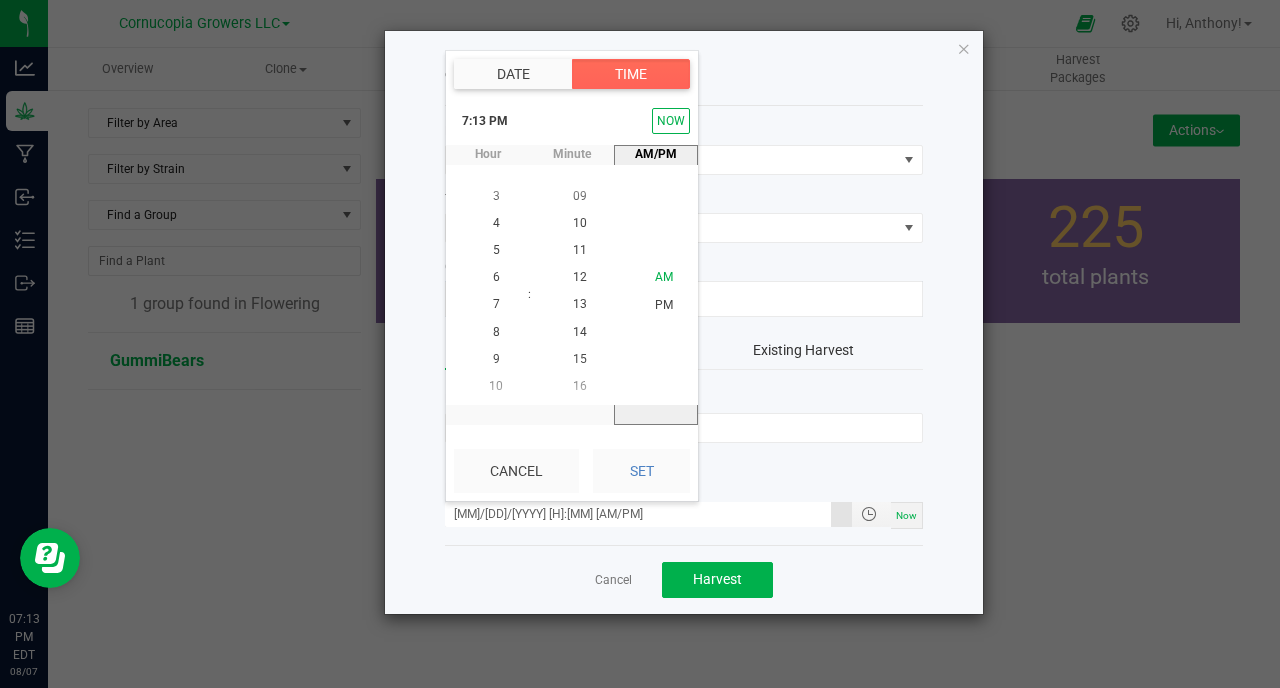 click on "AM" 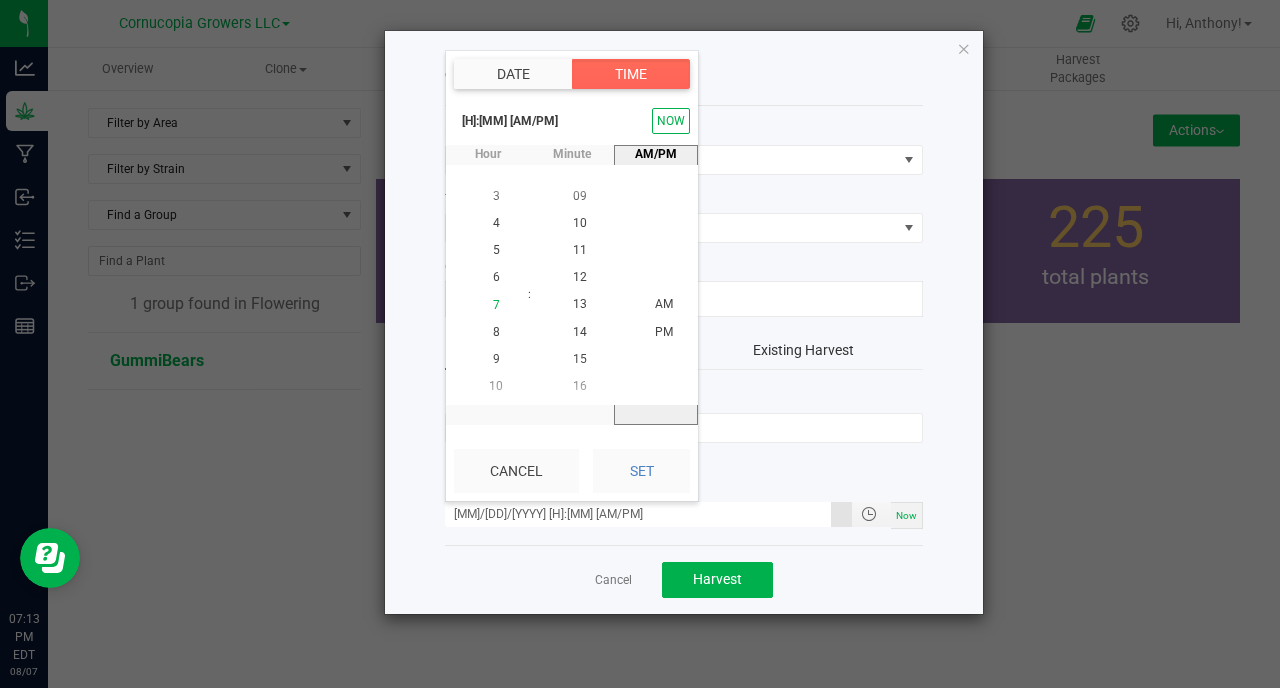 scroll, scrollTop: 353, scrollLeft: 0, axis: vertical 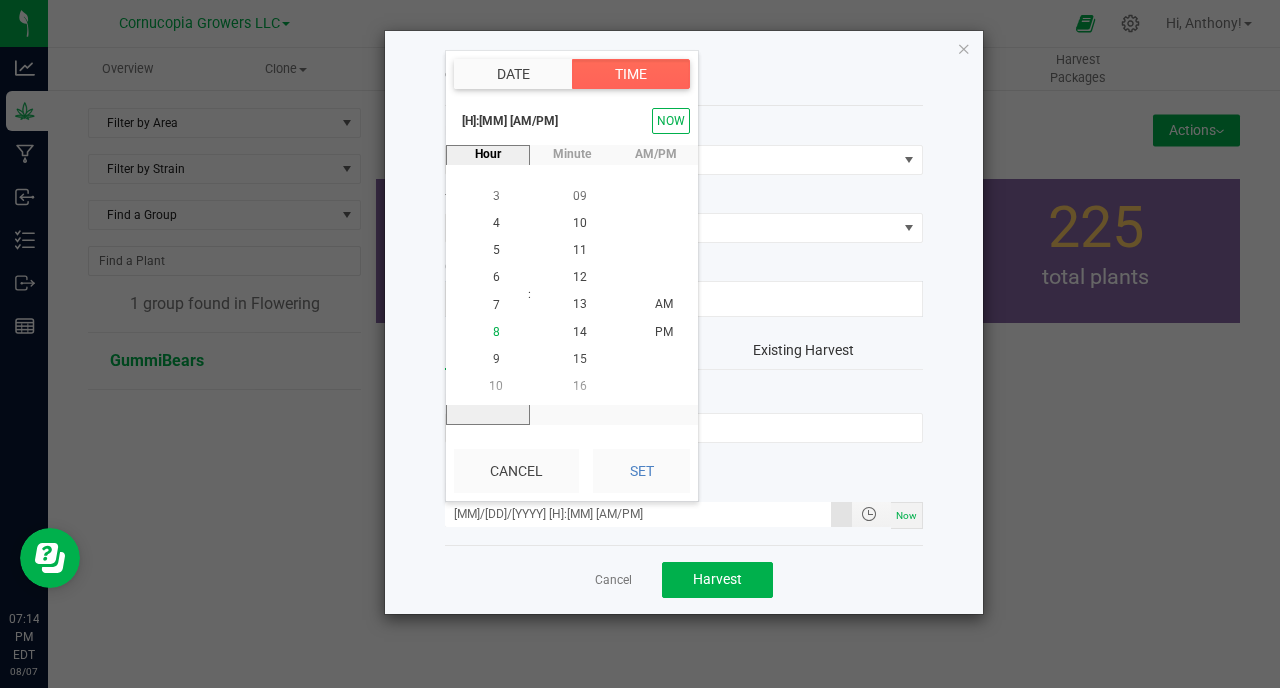 click on "8" 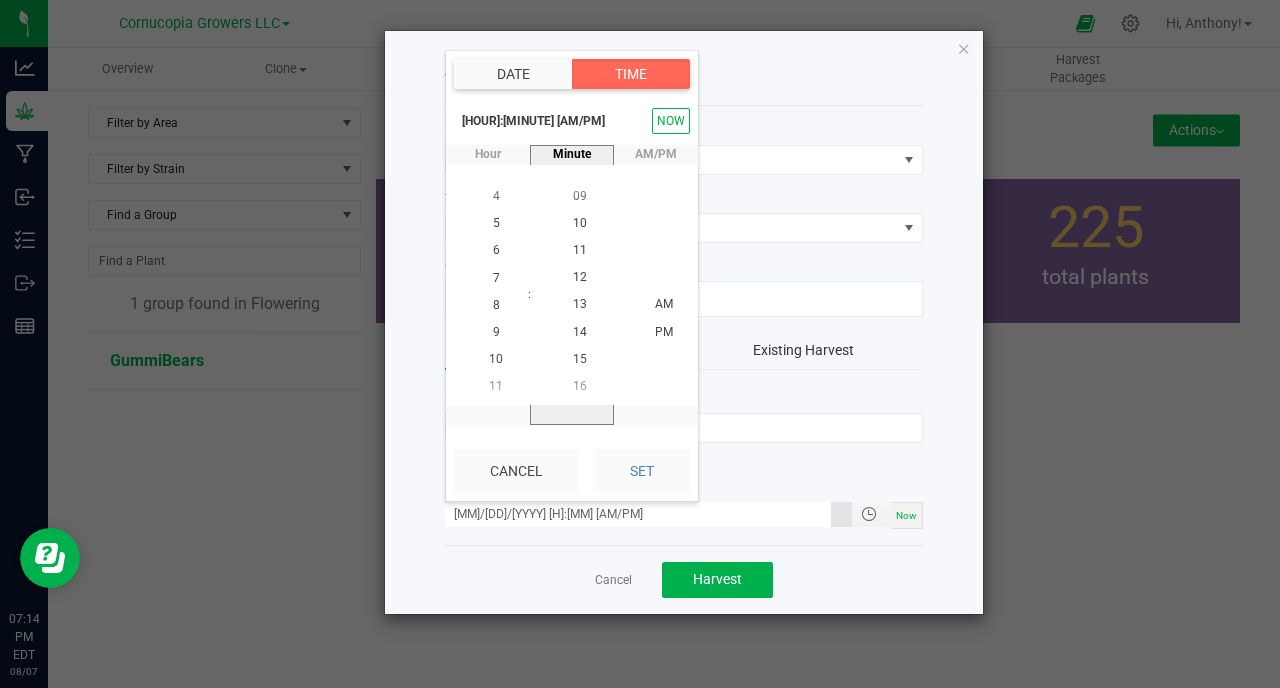 scroll, scrollTop: 217, scrollLeft: 0, axis: vertical 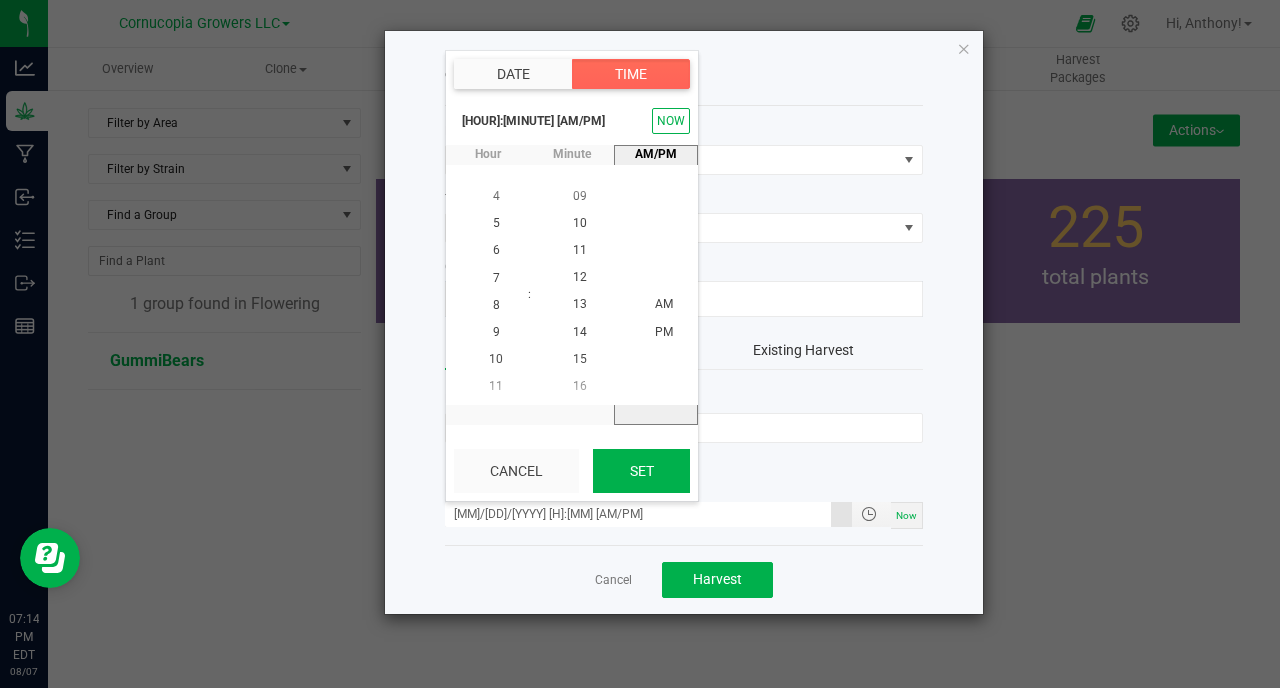 click on "Set" 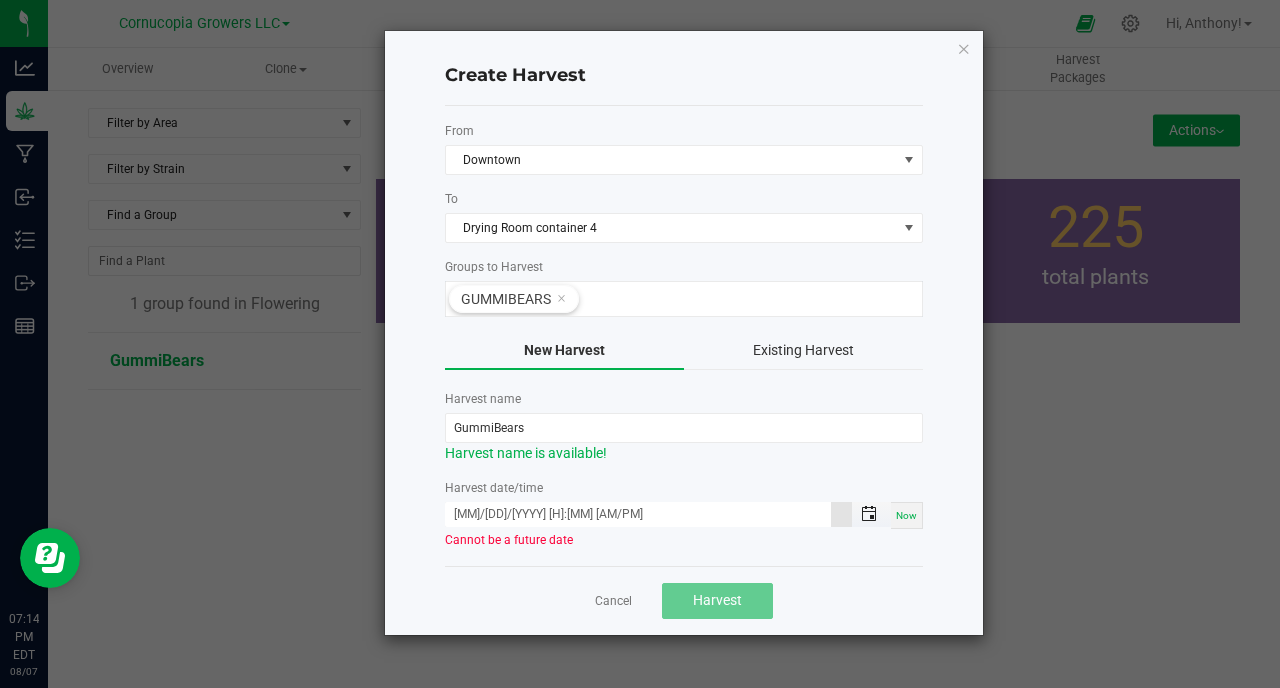 click at bounding box center [869, 514] 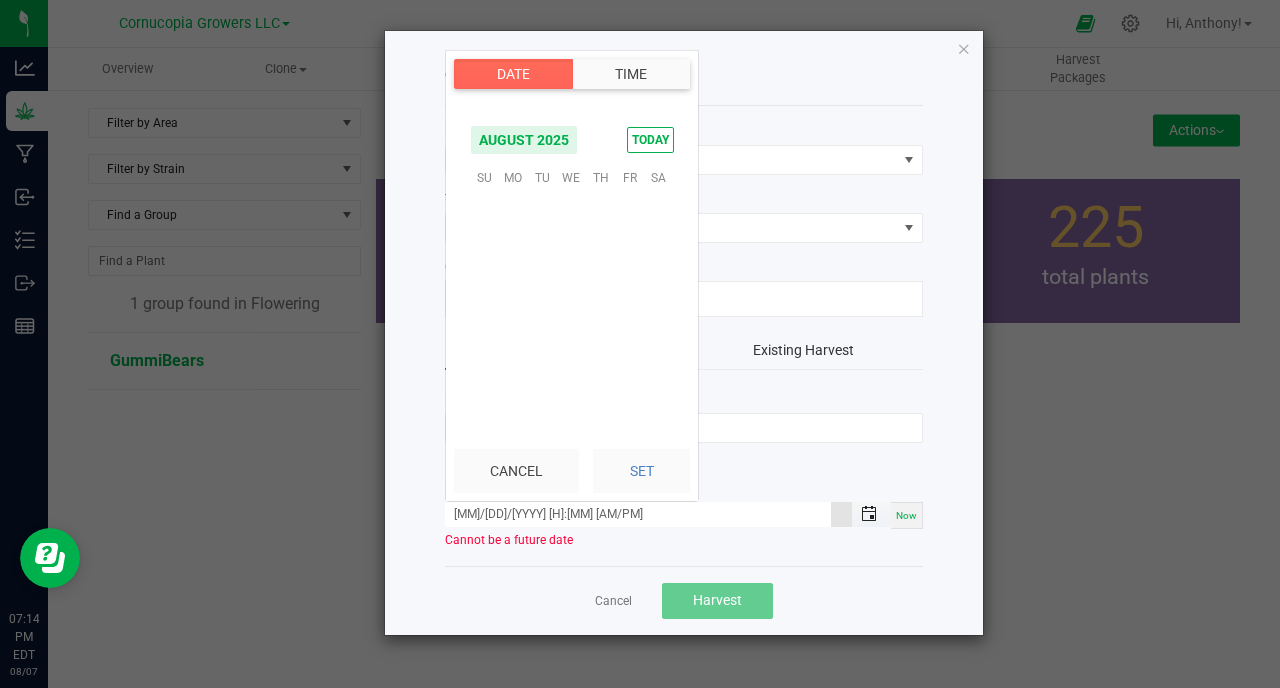 scroll, scrollTop: 0, scrollLeft: 0, axis: both 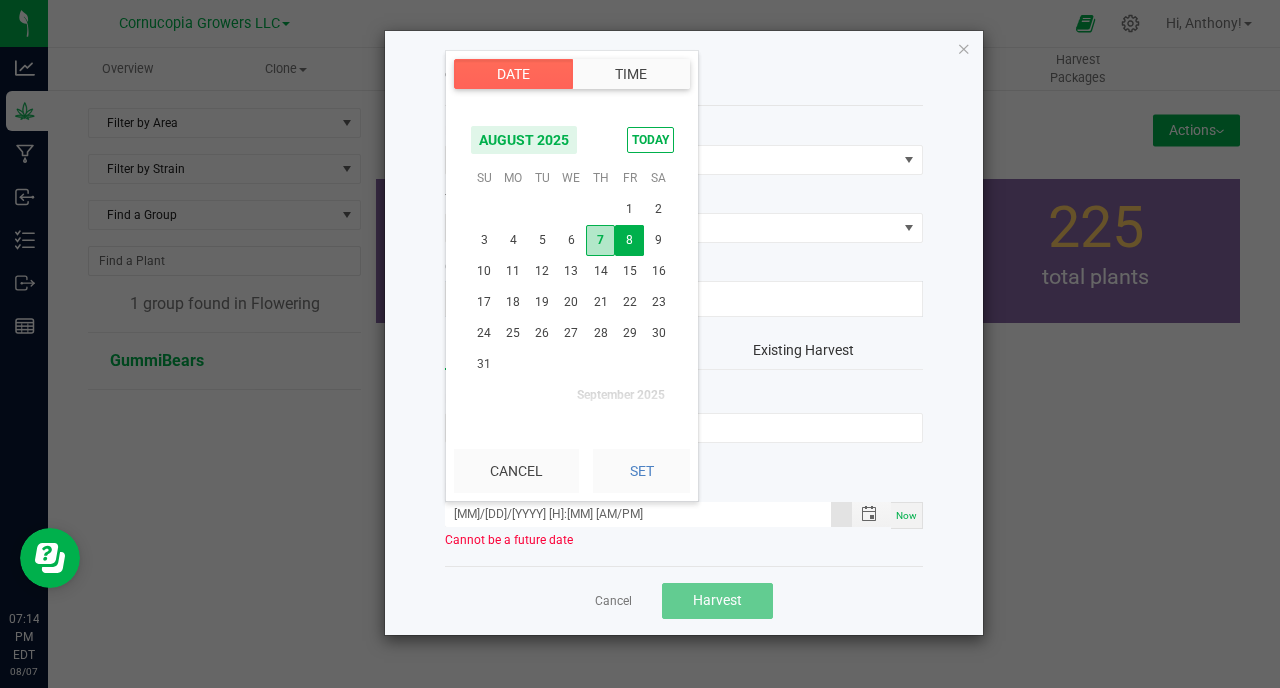click on "7" at bounding box center [600, 240] 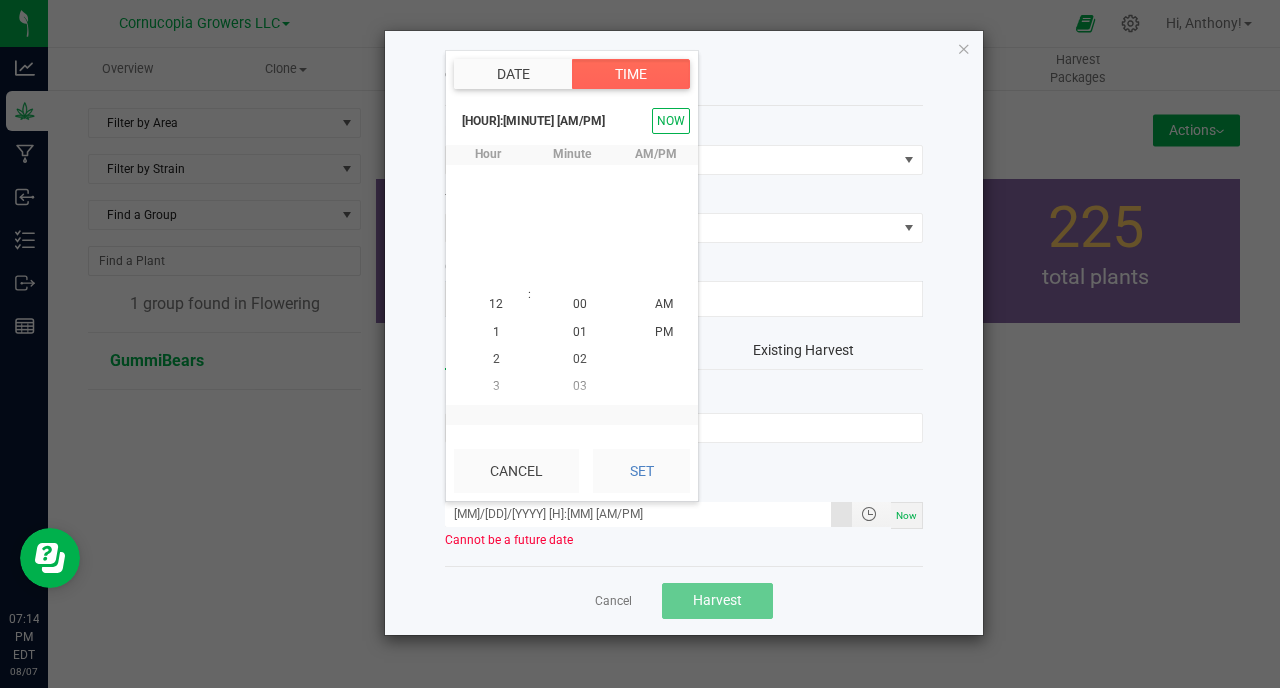 scroll, scrollTop: 353, scrollLeft: 0, axis: vertical 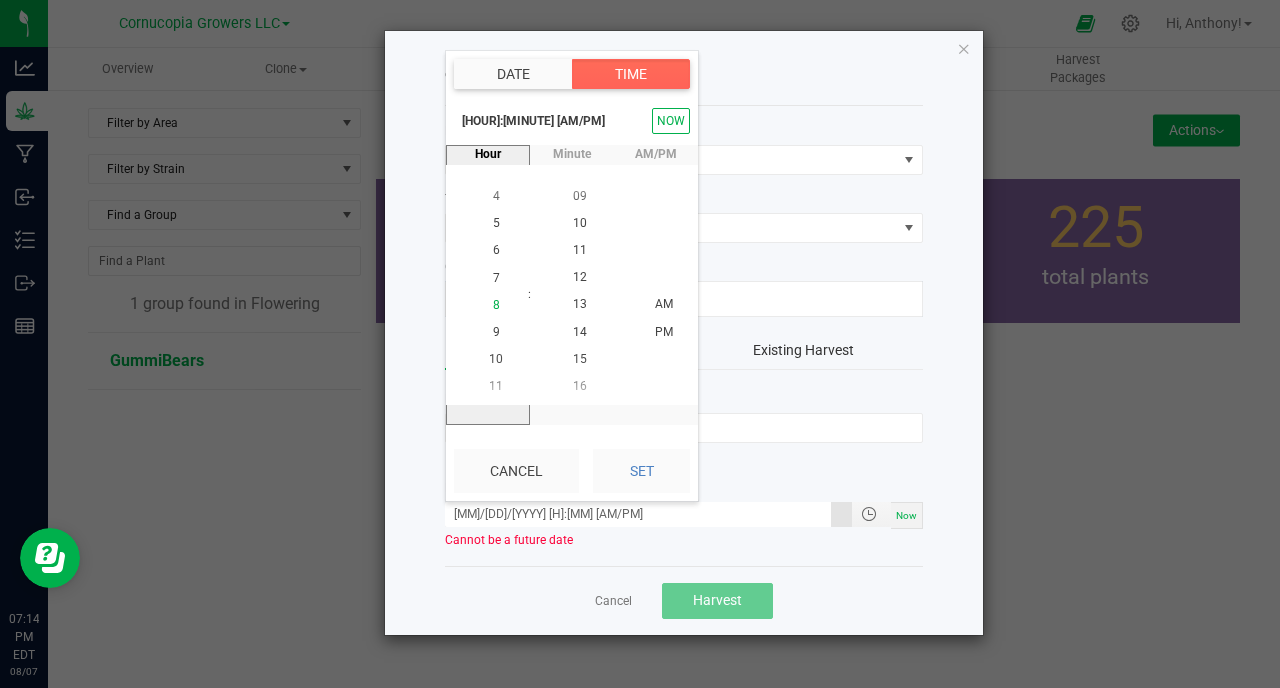 click on "8" 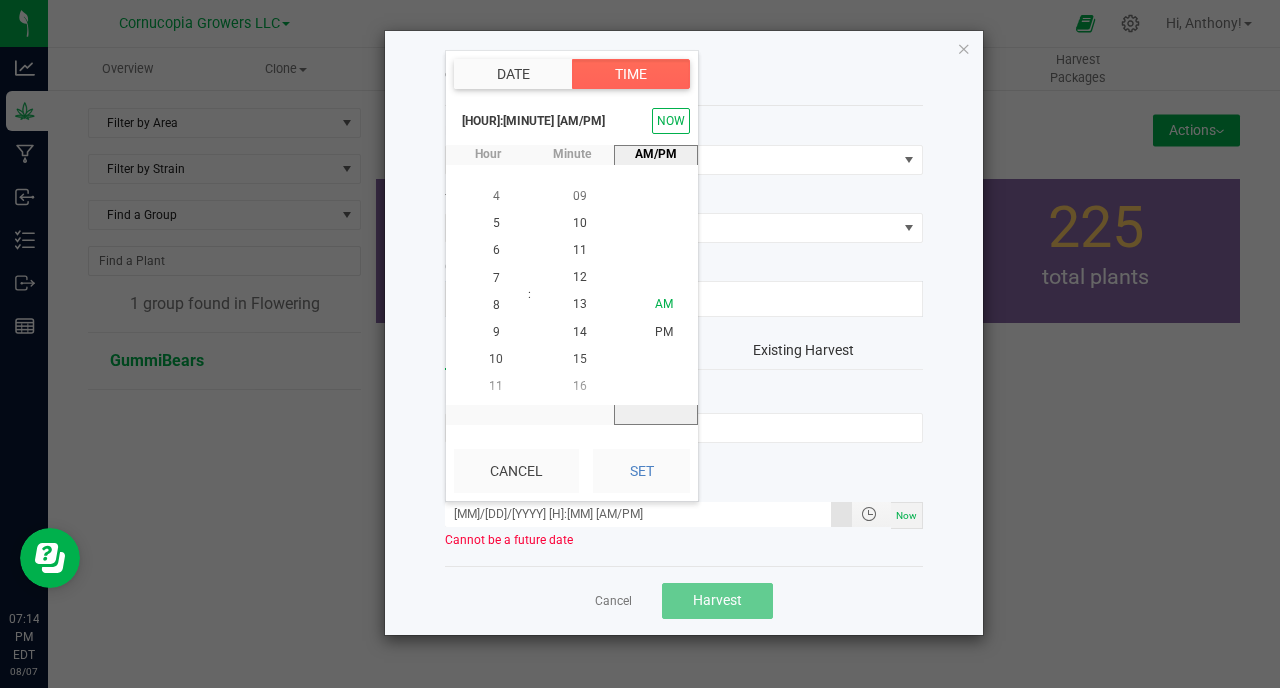 click on "AM" 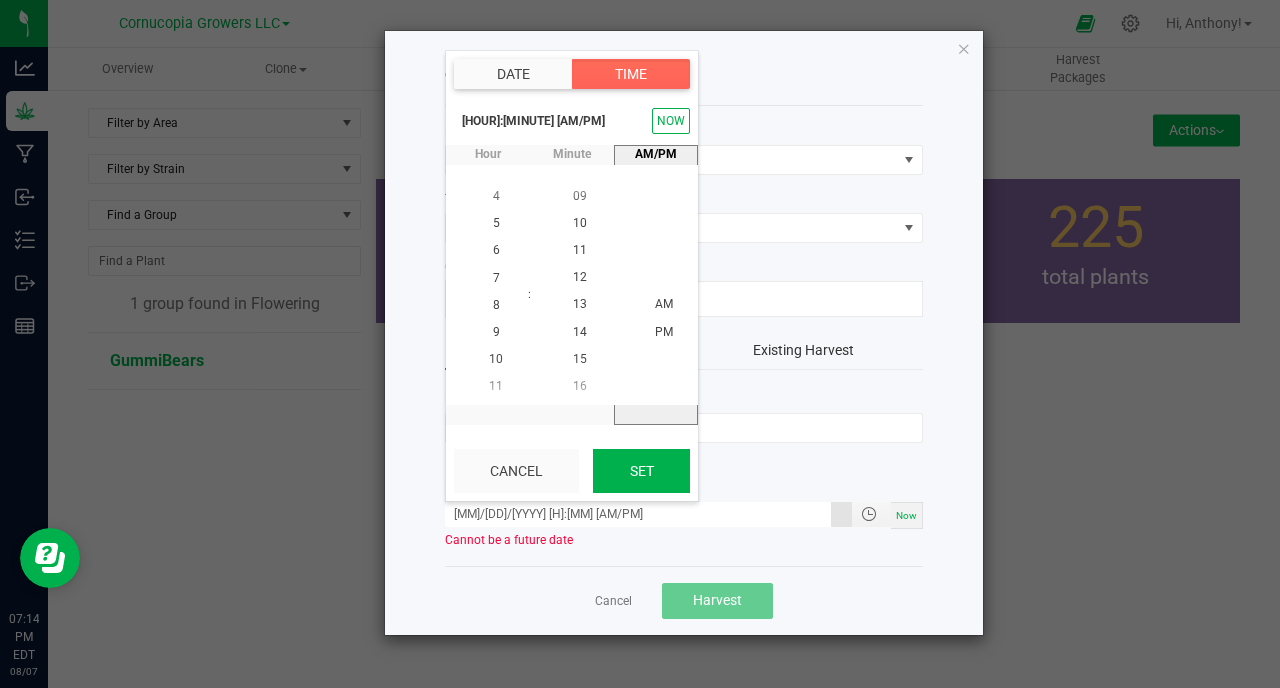 click on "Set" 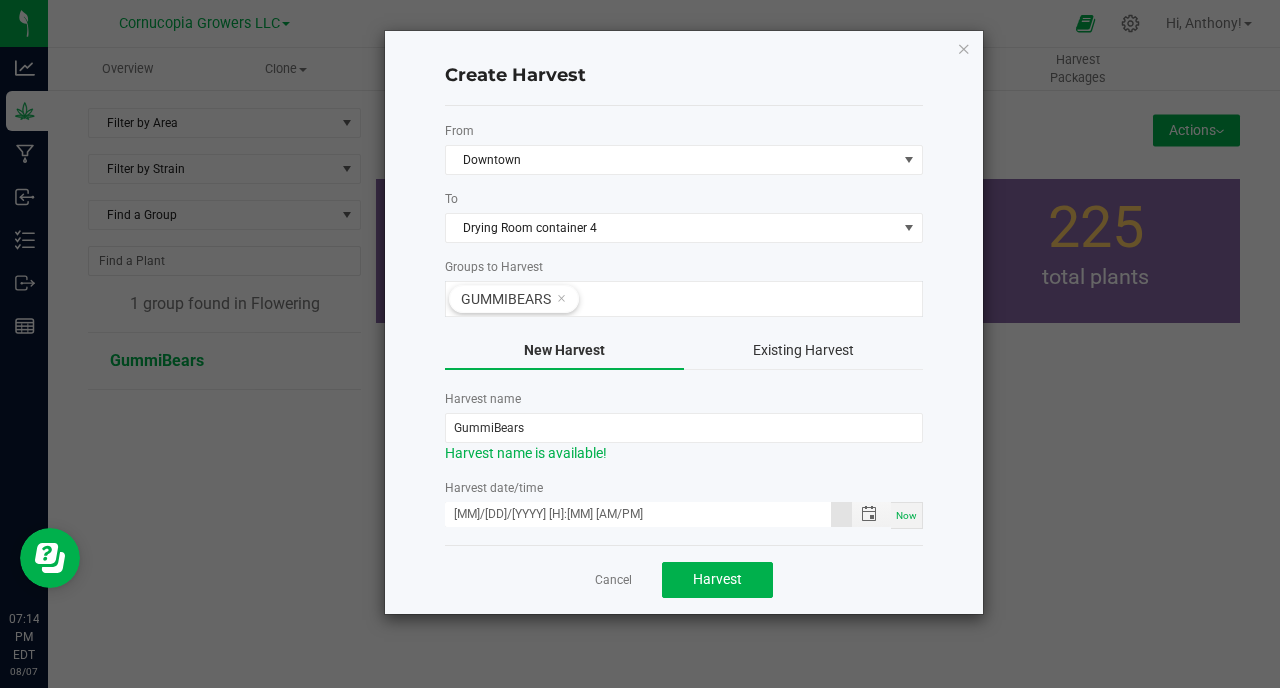 type on "[MONTH]/[DAY]/[YEAR] [HOUR]:[MINUTE] [AM/PM]" 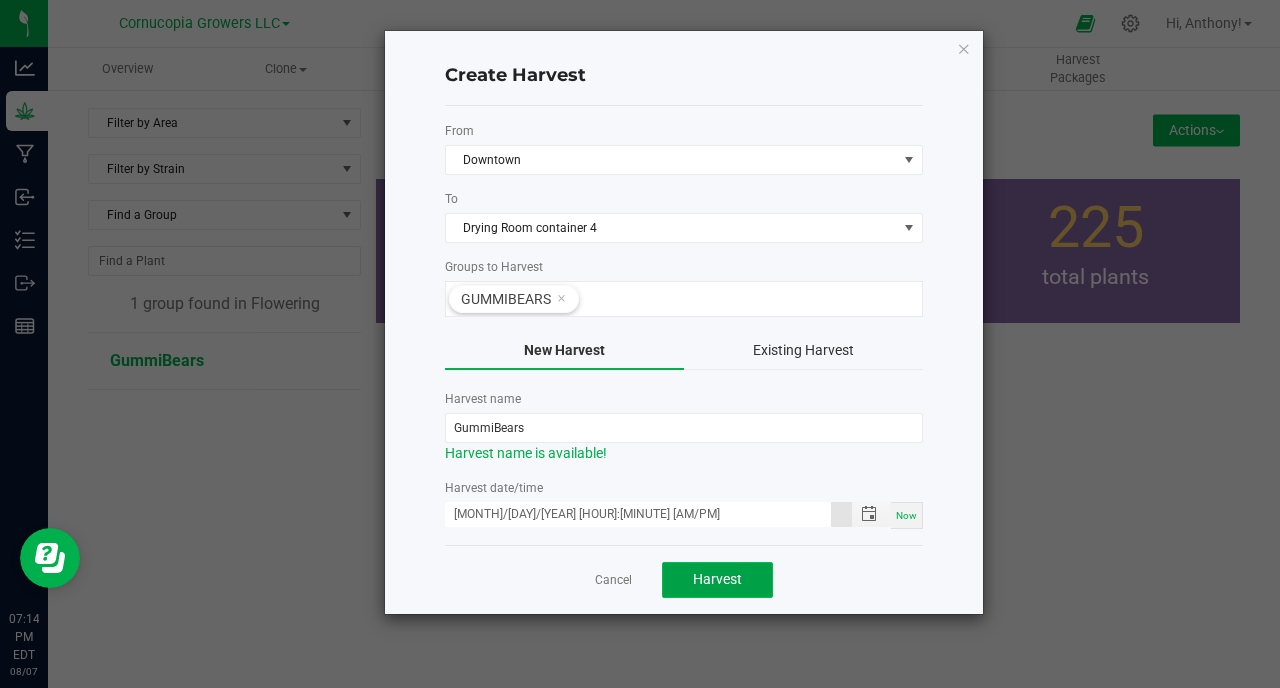 click on "Harvest" 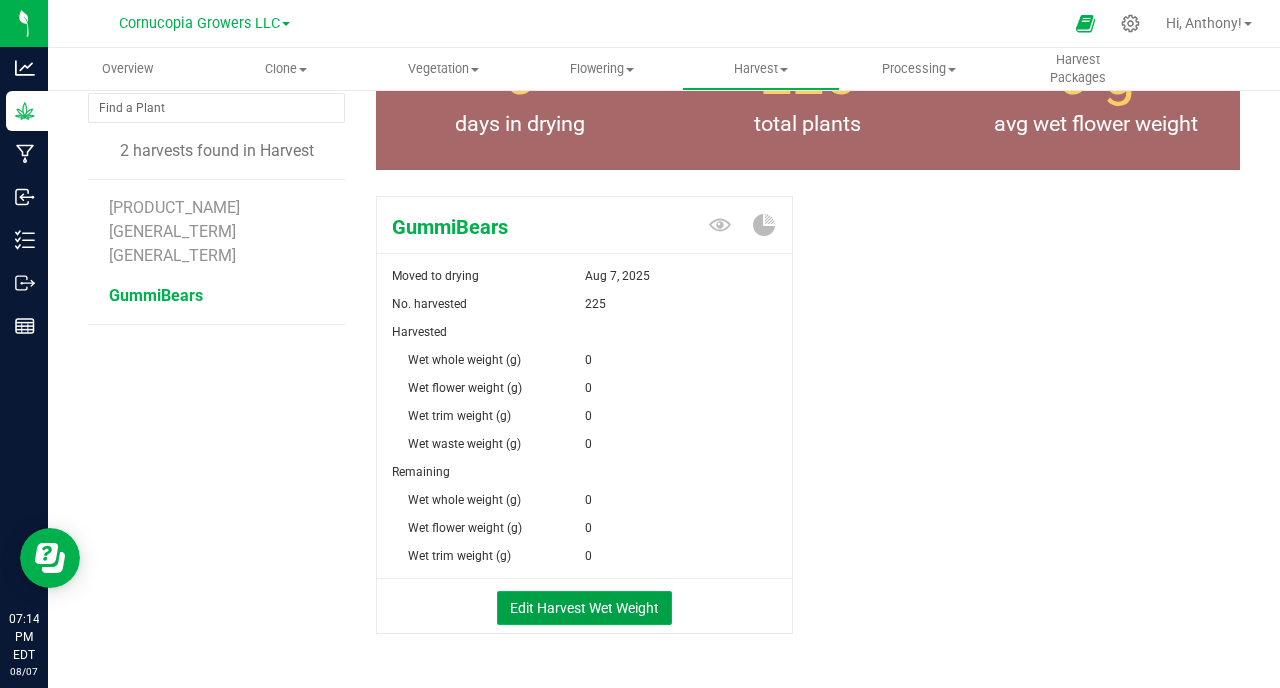 click on "Edit Harvest Wet Weight" at bounding box center (584, 608) 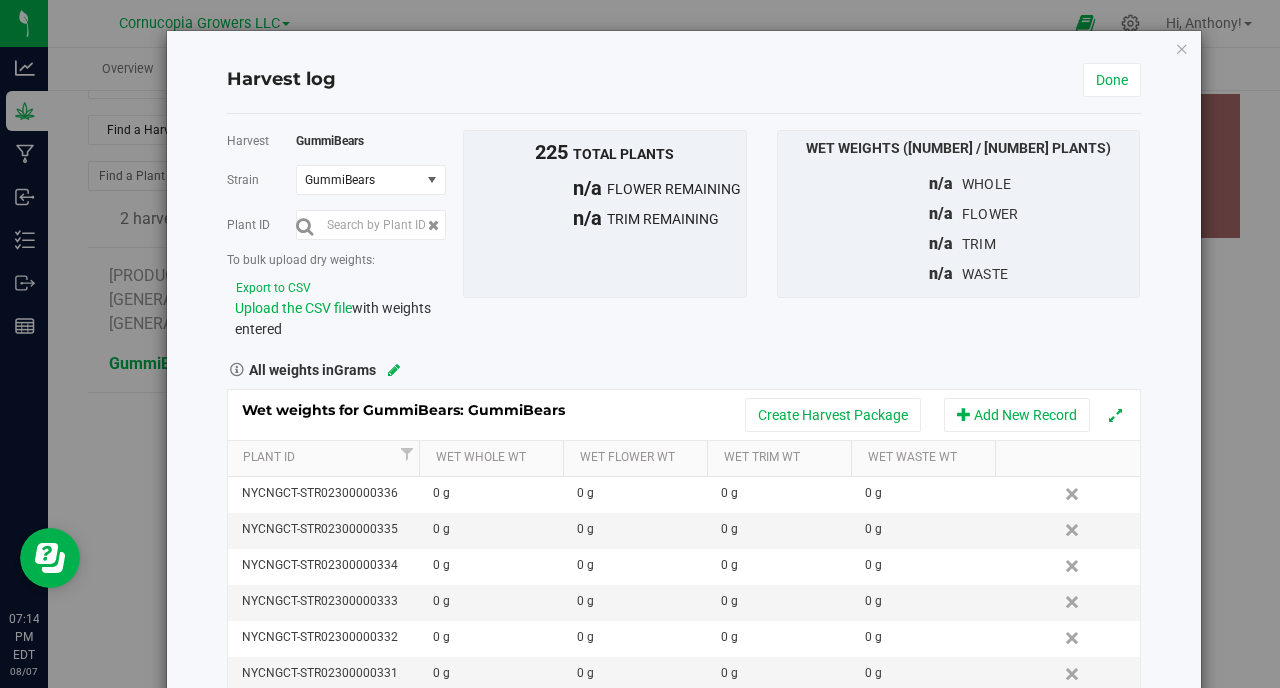 click on "Export to CSV" at bounding box center (273, 288) 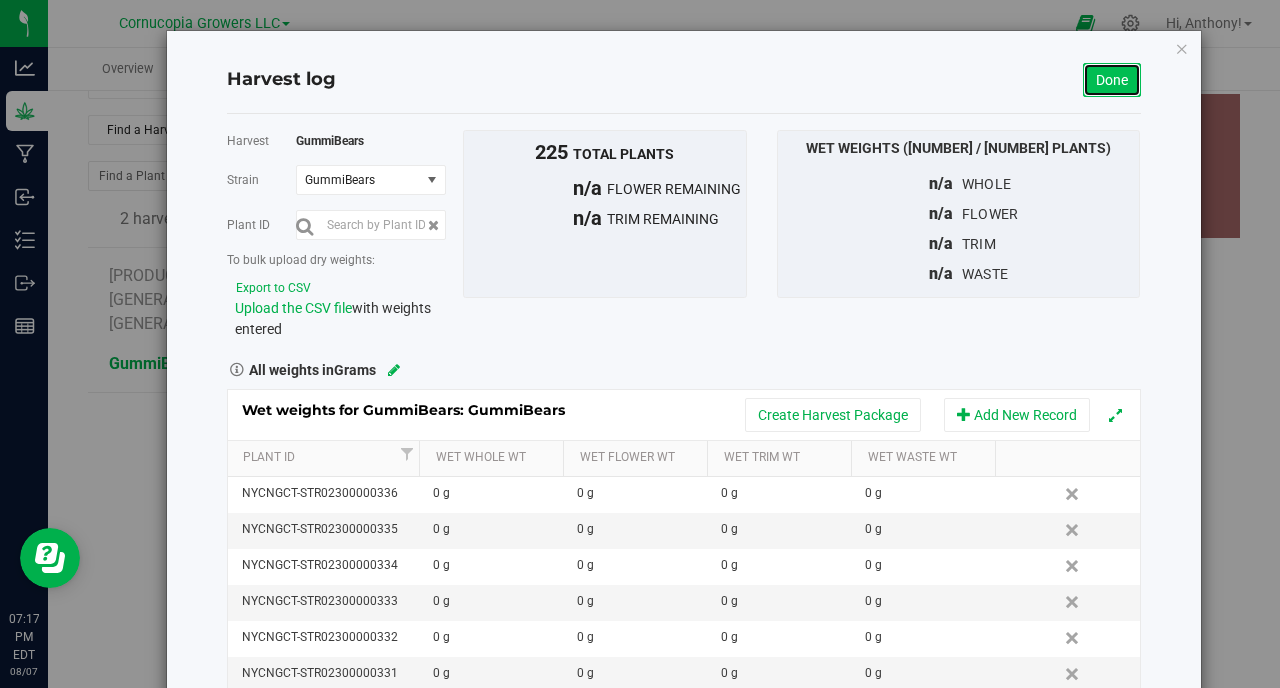 click on "Done" at bounding box center (1112, 80) 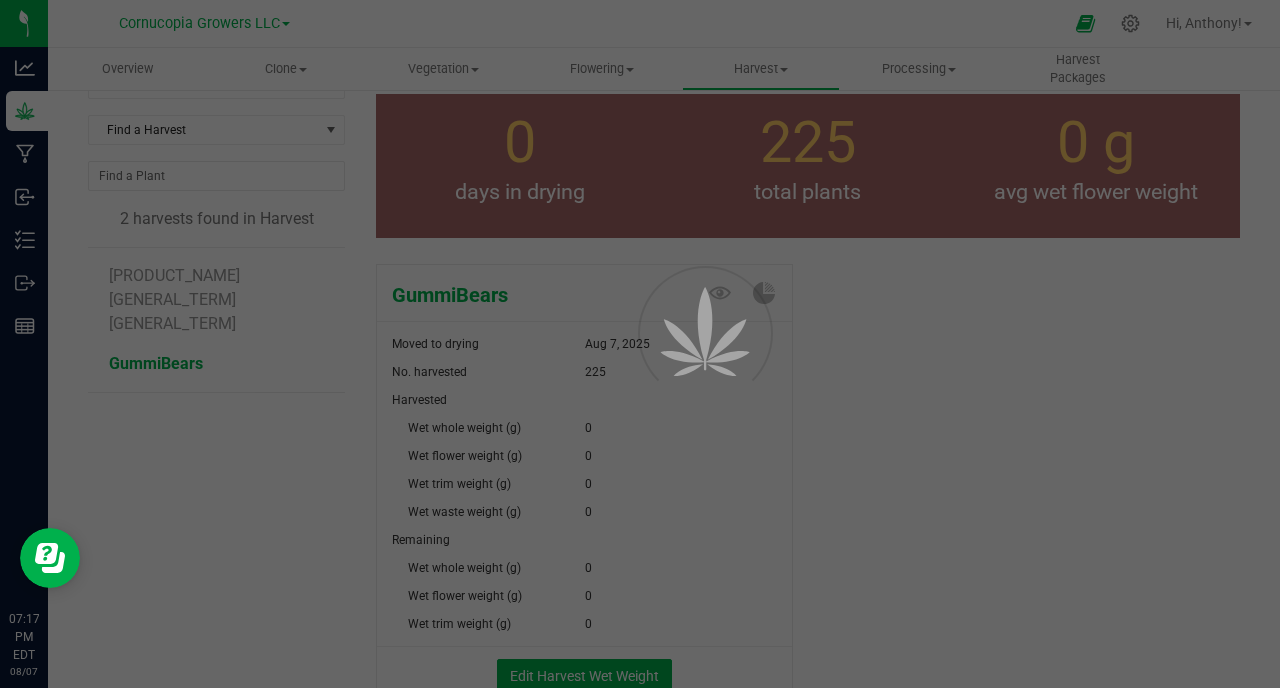 scroll, scrollTop: 85, scrollLeft: 0, axis: vertical 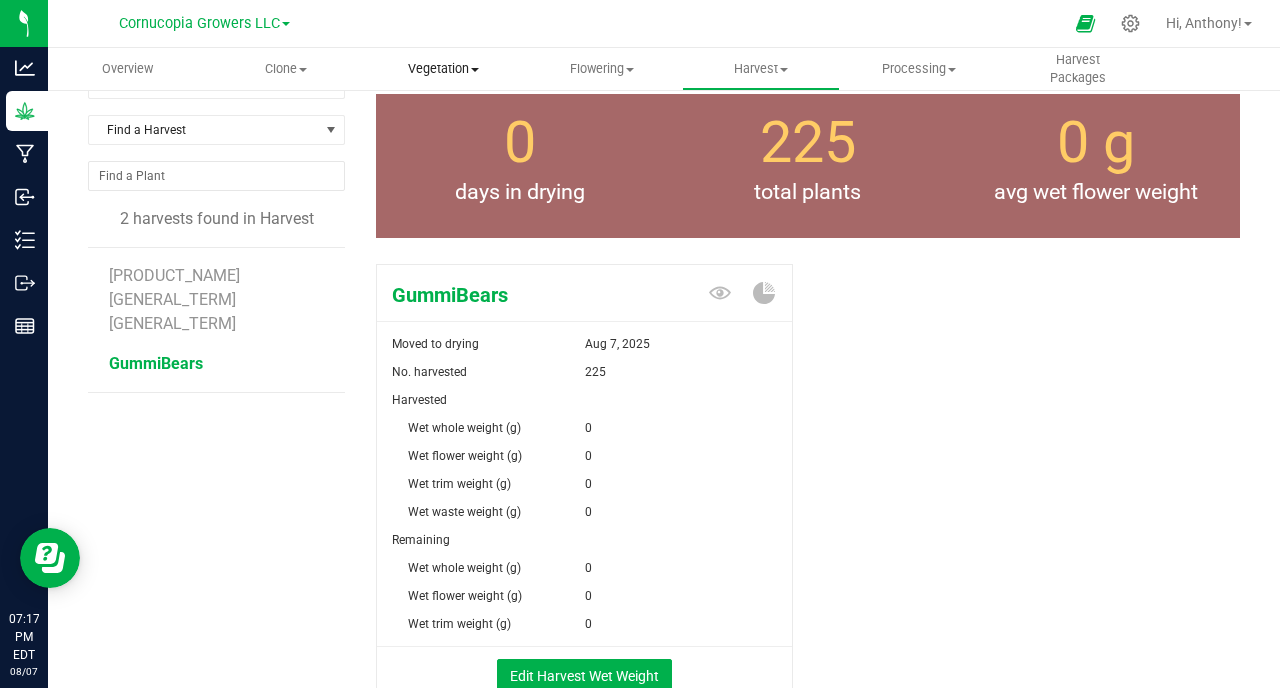 click on "Vegetation" at bounding box center [444, 69] 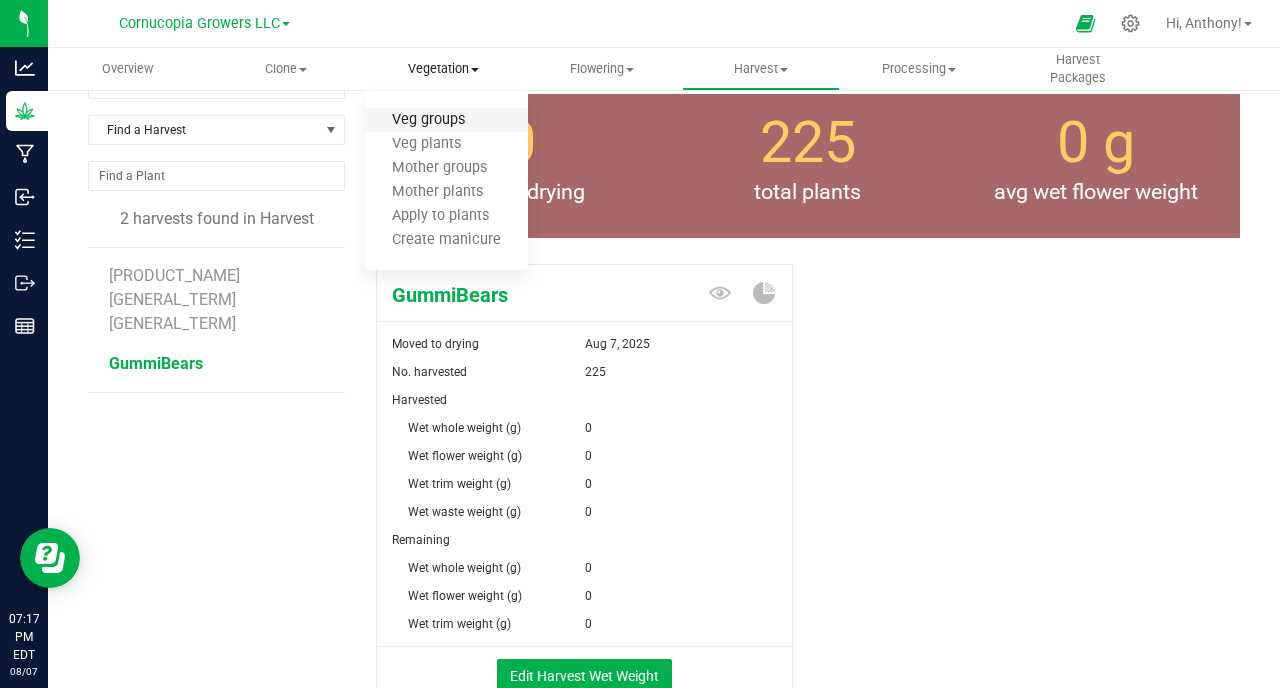 click on "Veg groups" at bounding box center [428, 120] 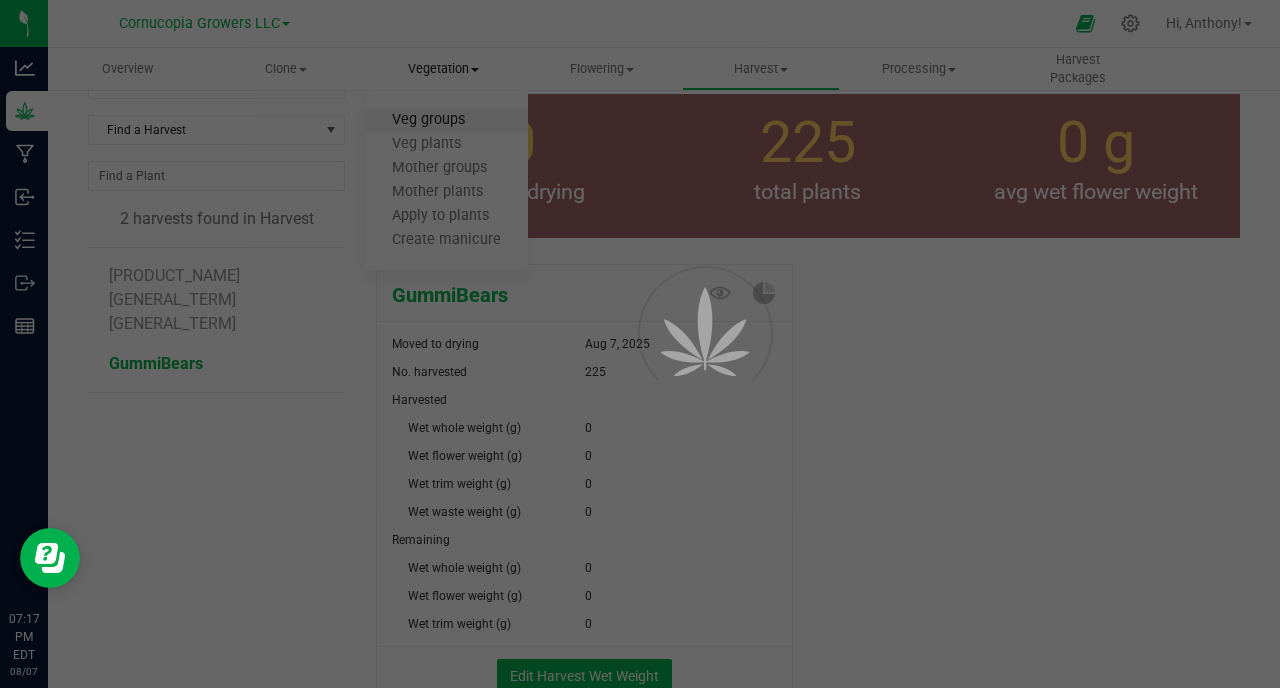 scroll, scrollTop: 40, scrollLeft: 0, axis: vertical 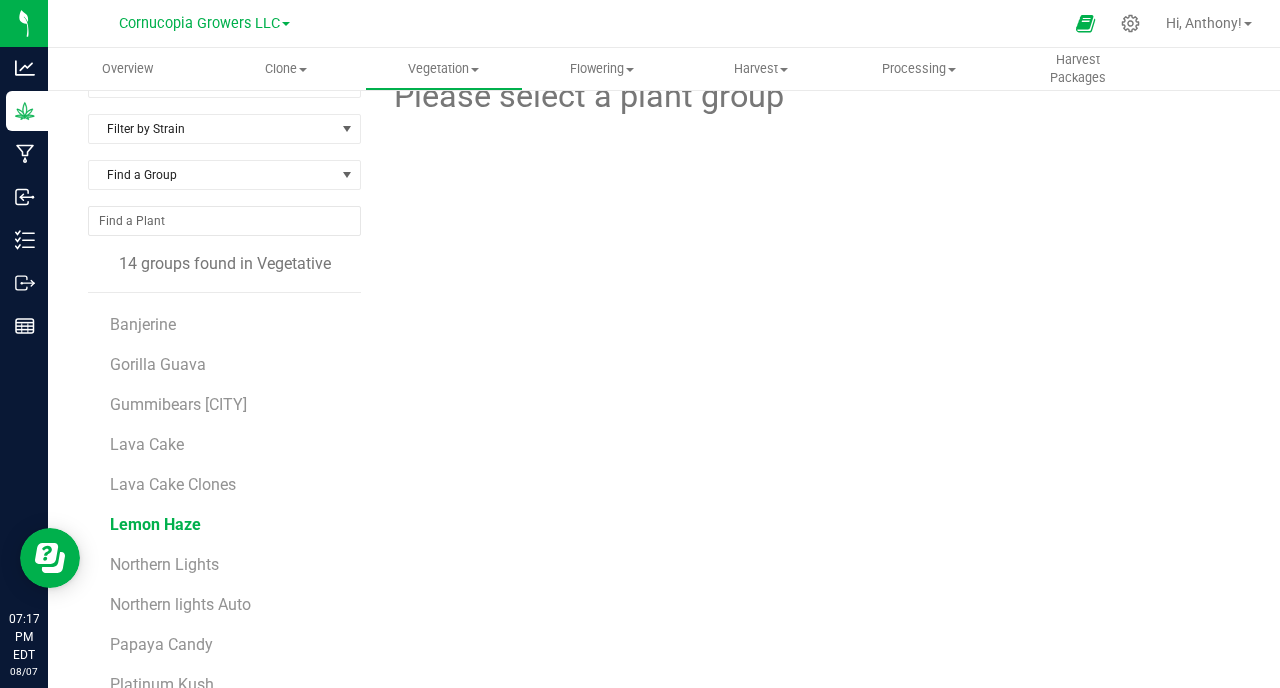 click on "Lemon Haze" at bounding box center (155, 524) 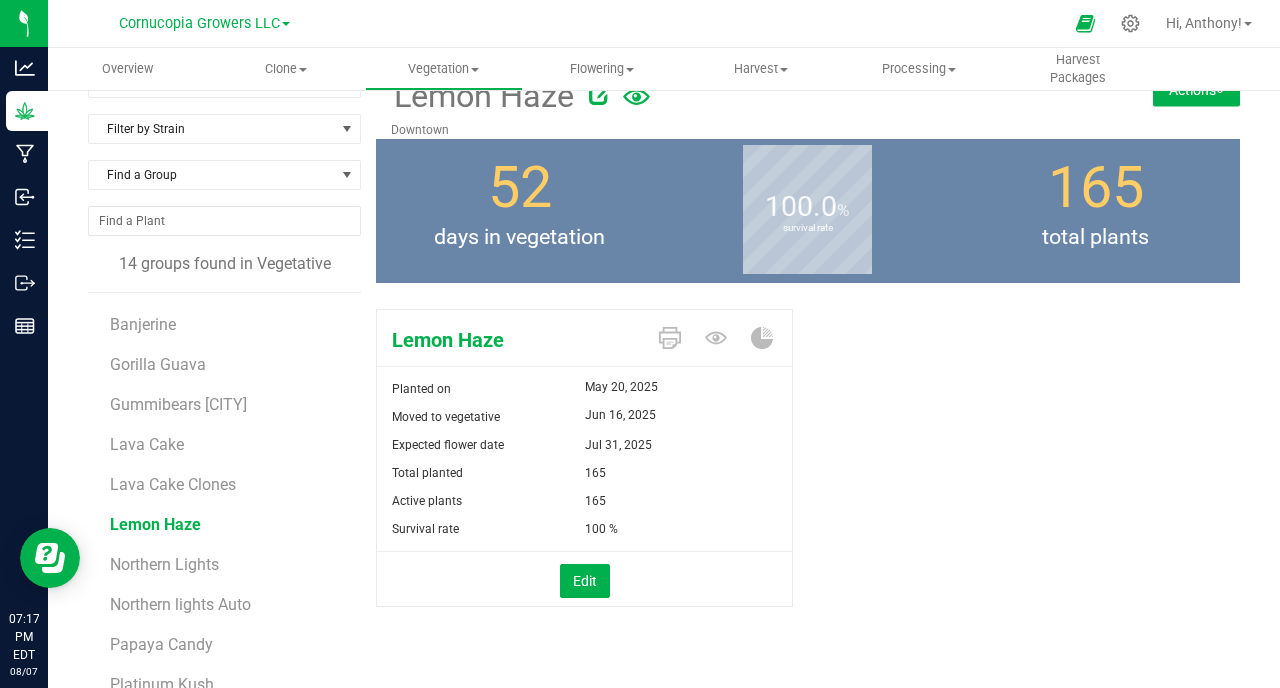 scroll, scrollTop: 0, scrollLeft: 0, axis: both 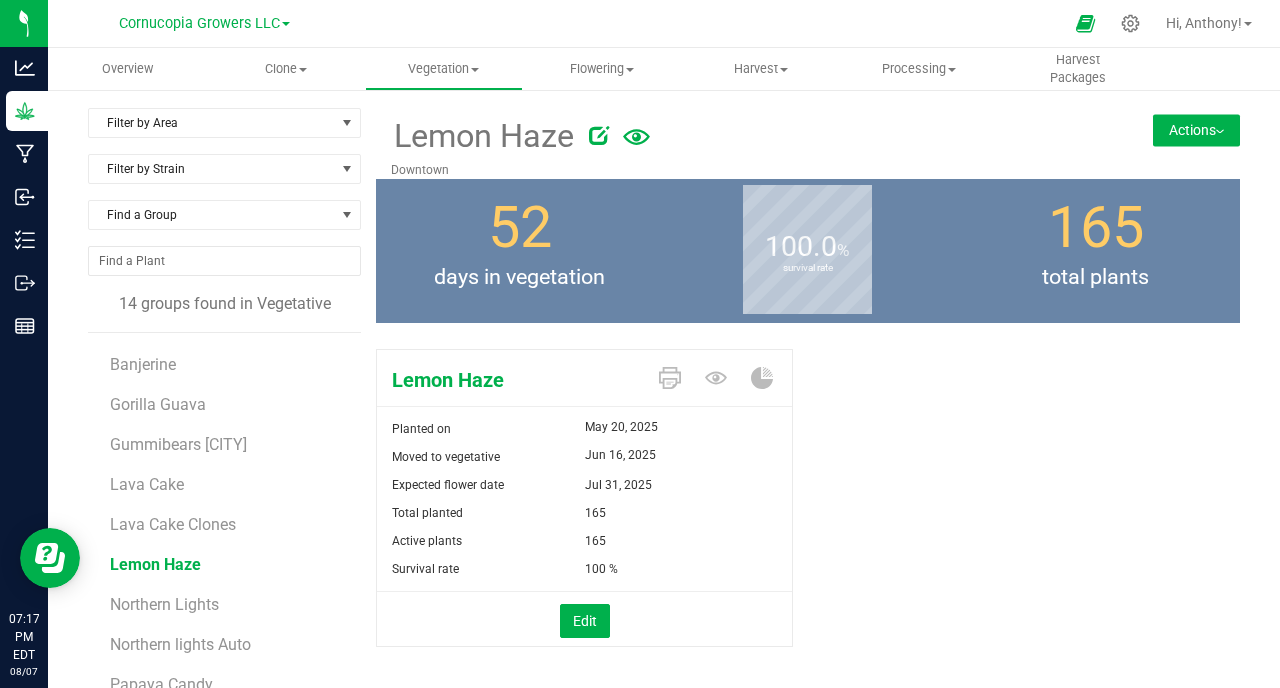 click on "Actions" at bounding box center (1196, 130) 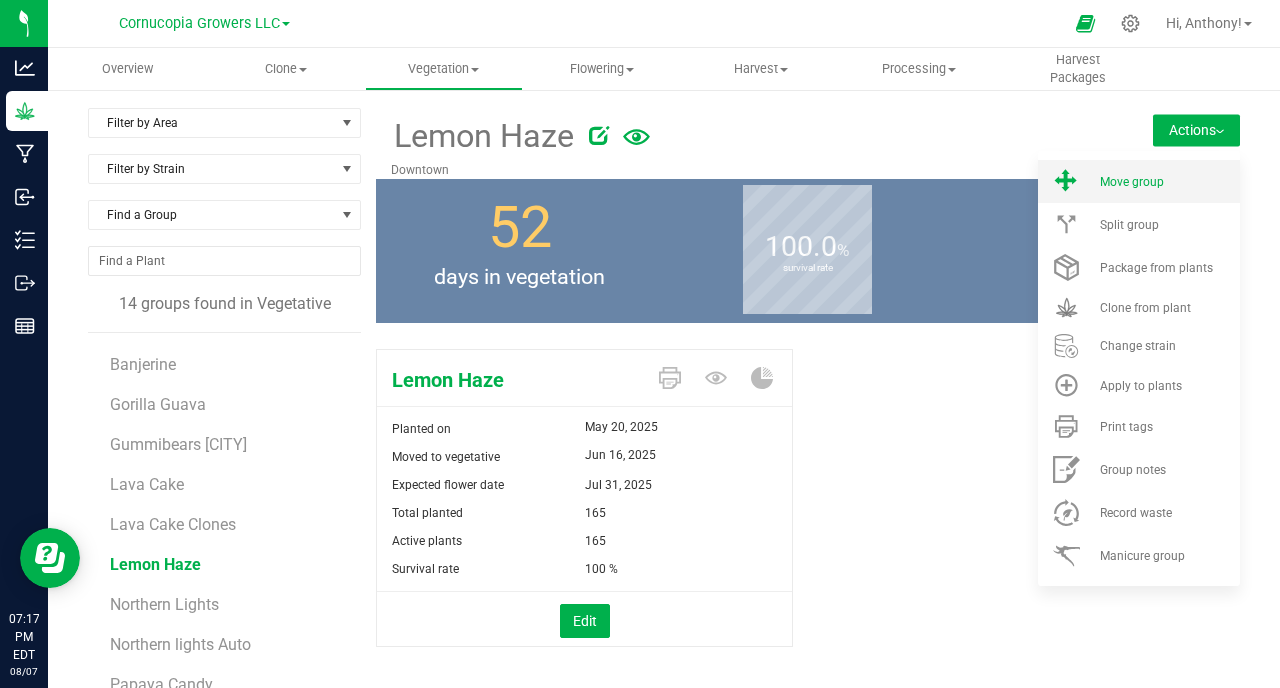 click on "Move group" at bounding box center (1132, 182) 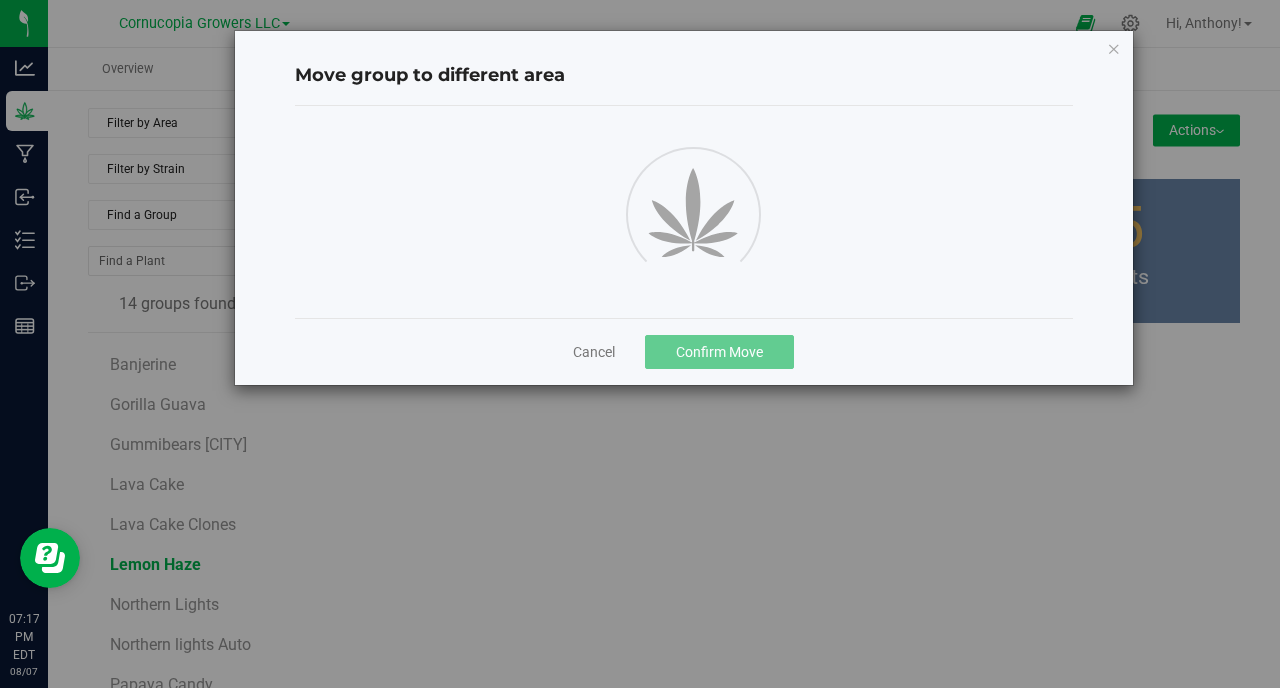 scroll, scrollTop: 76, scrollLeft: 0, axis: vertical 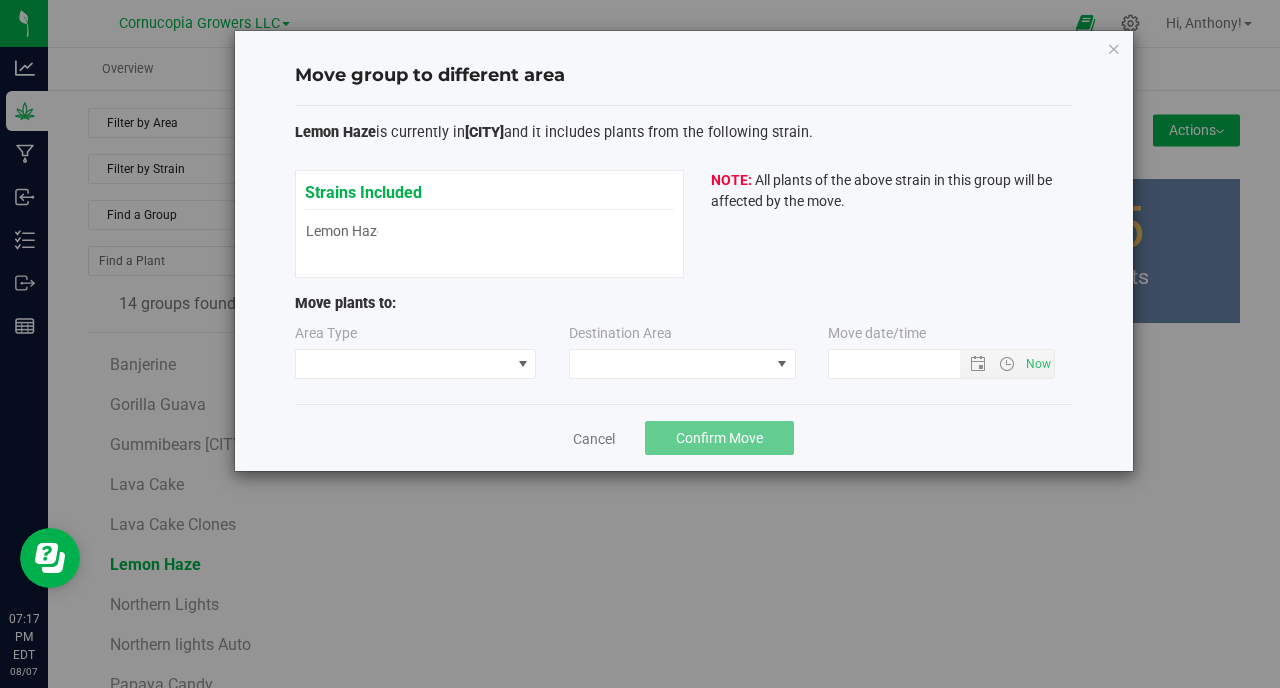 type on "[M]/[DD]/[YYYY] [H]:[MM] [AM/PM]" 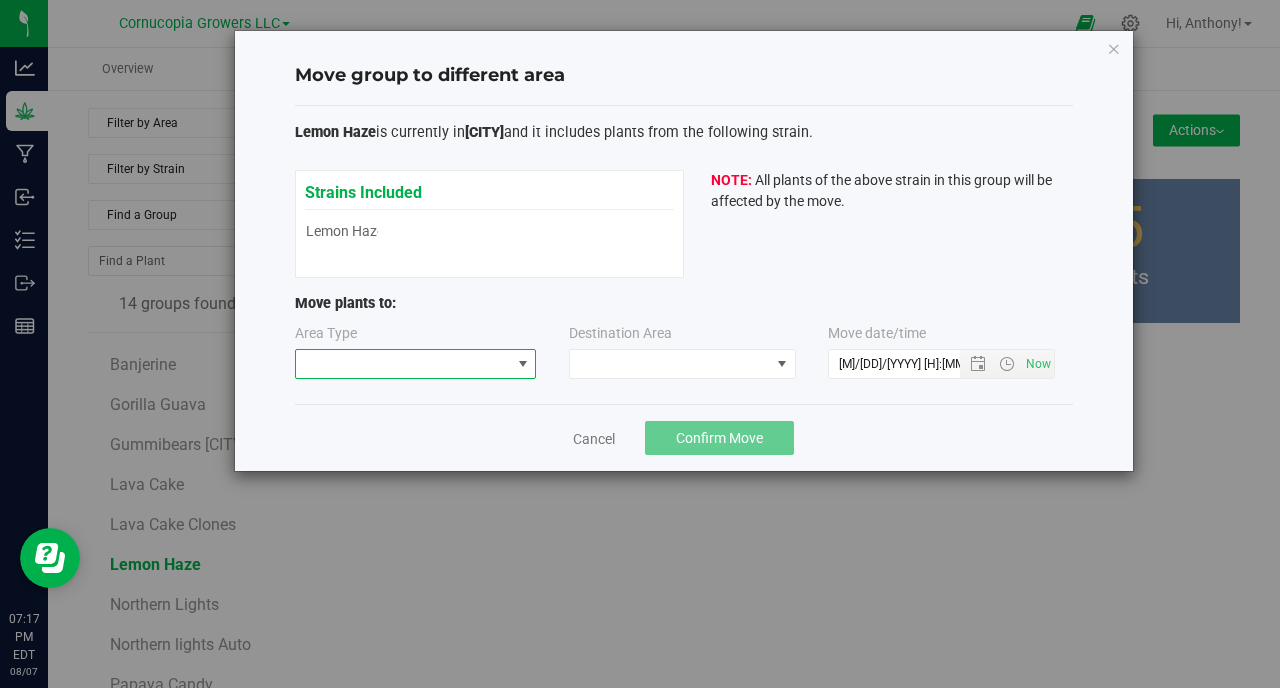 click at bounding box center (522, 364) 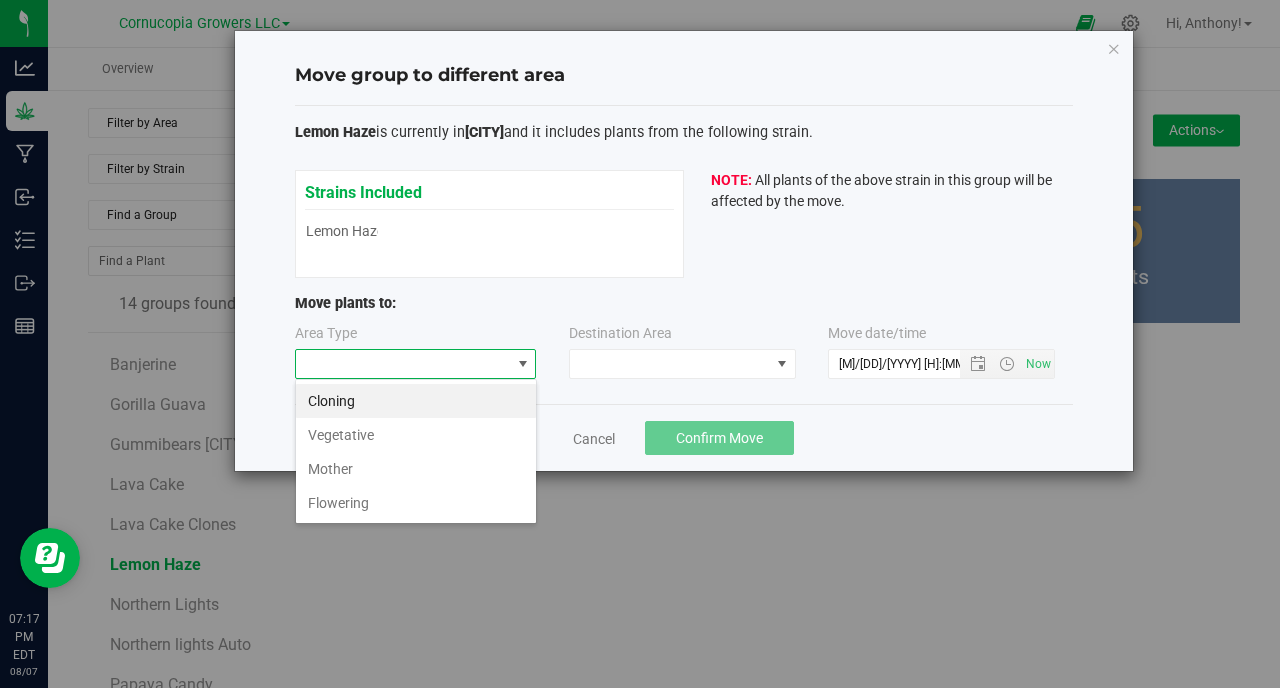 scroll, scrollTop: 99970, scrollLeft: 99758, axis: both 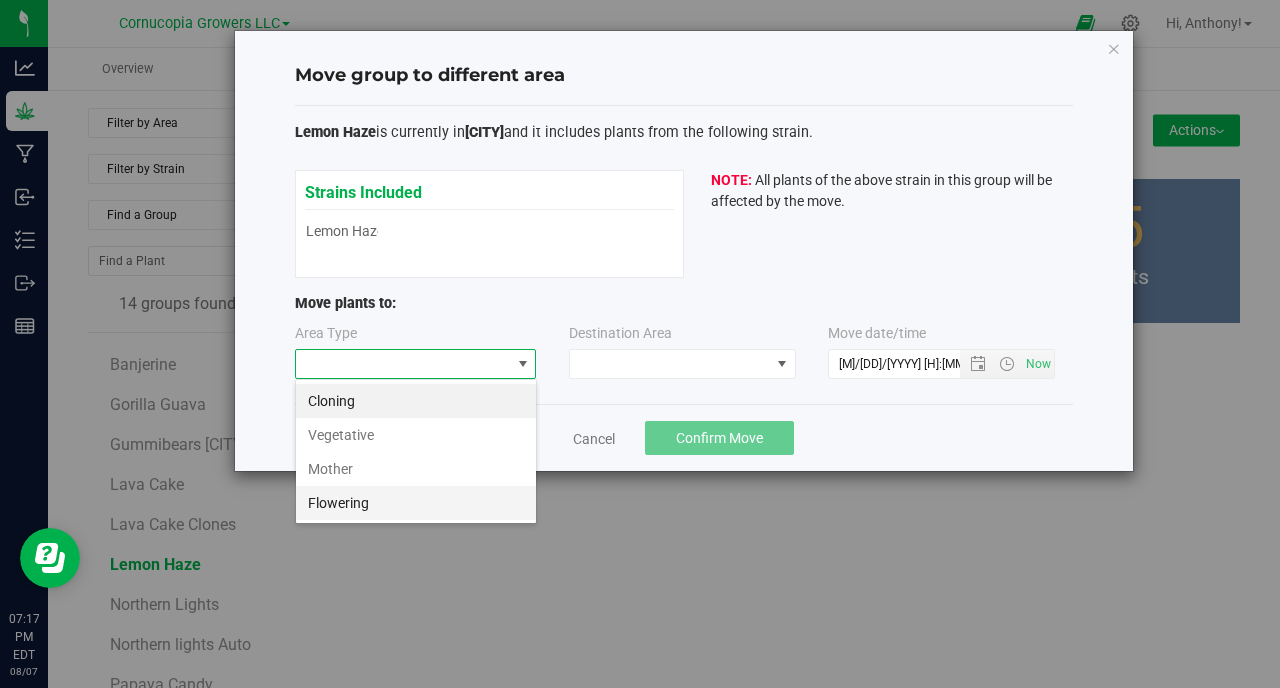 click on "Flowering" at bounding box center [416, 503] 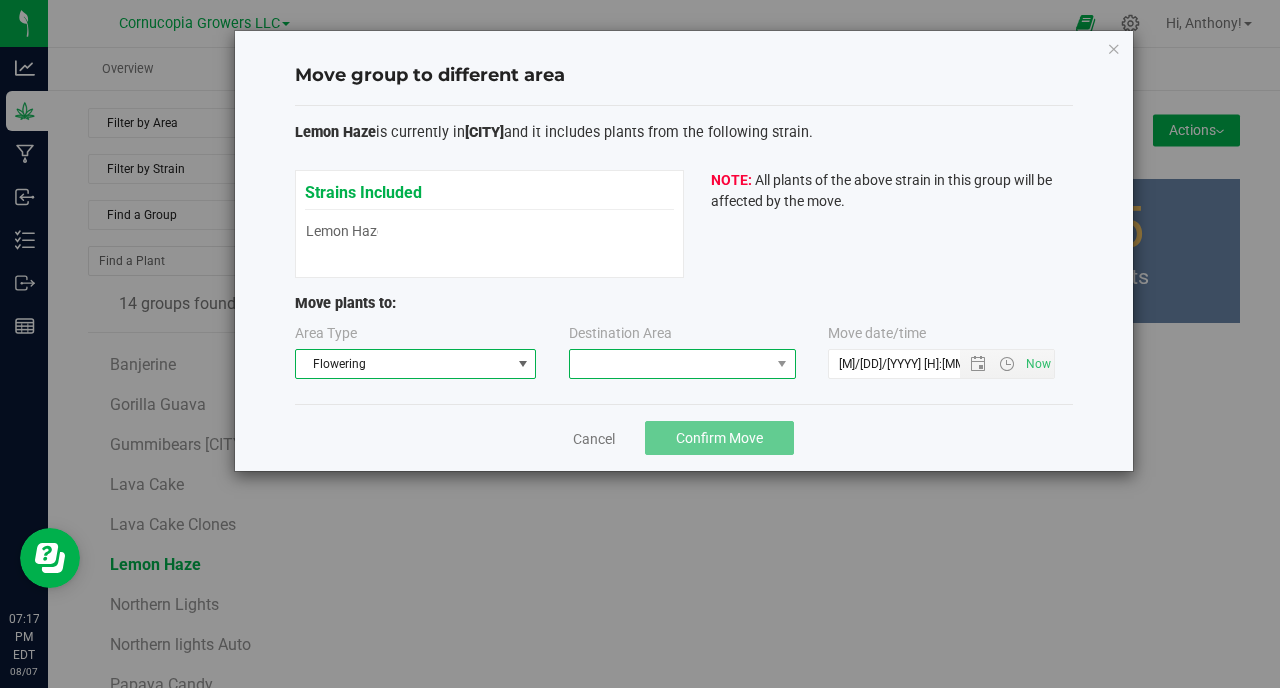 click at bounding box center [670, 364] 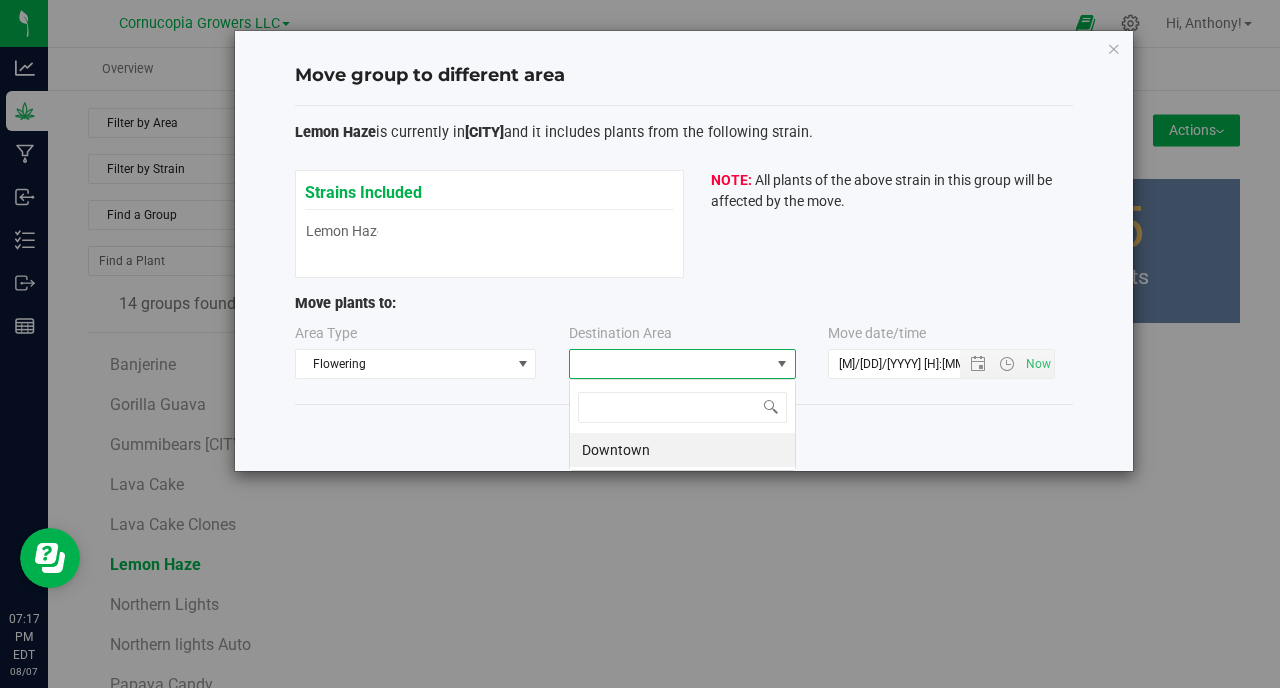 scroll, scrollTop: 99970, scrollLeft: 99773, axis: both 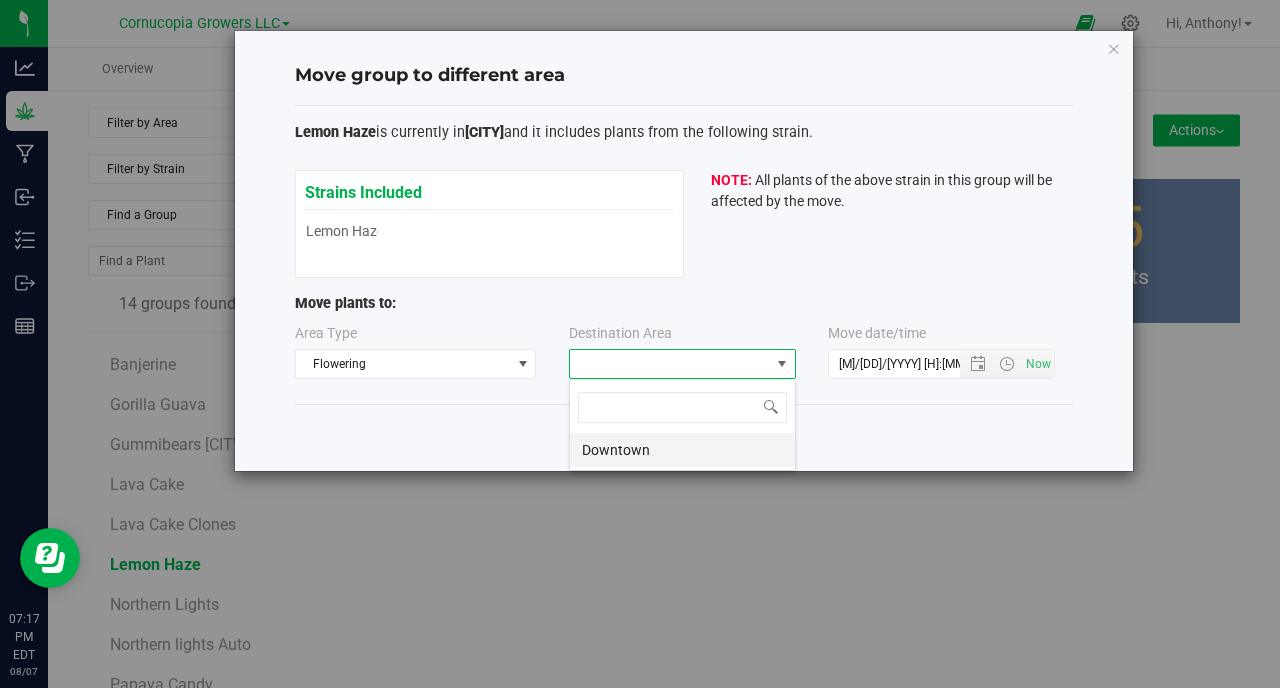 click on "Downtown" at bounding box center (682, 450) 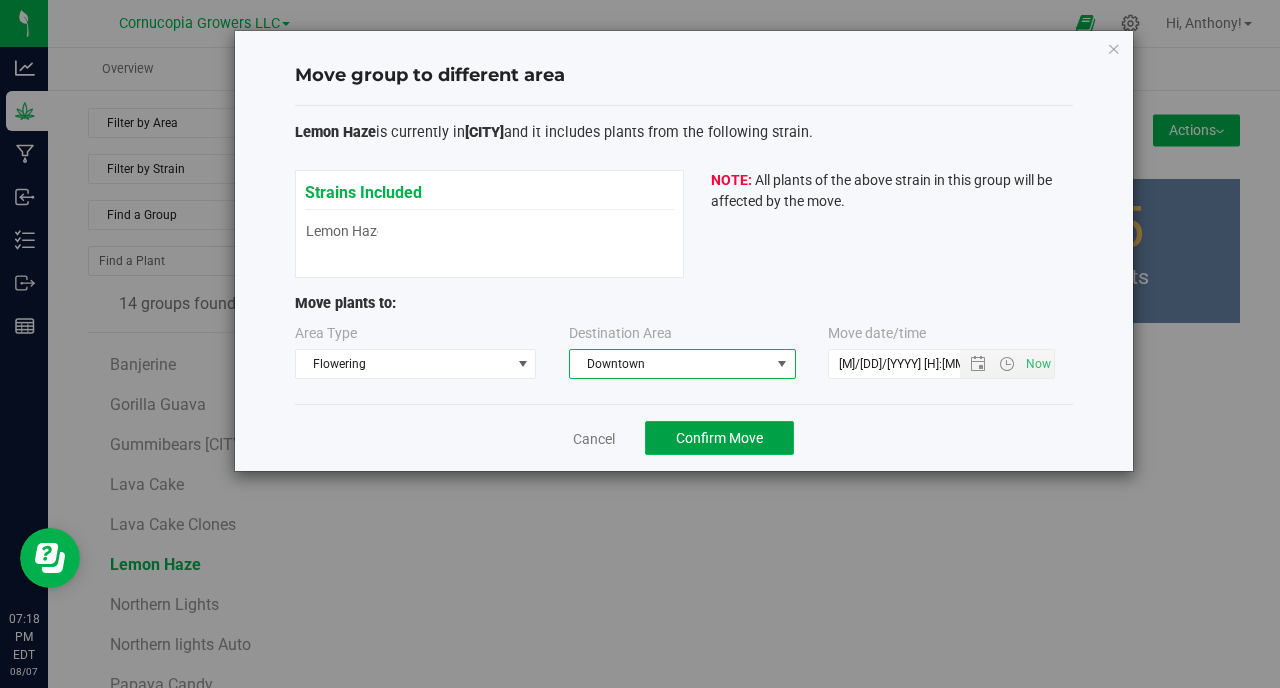 click on "Confirm Move" 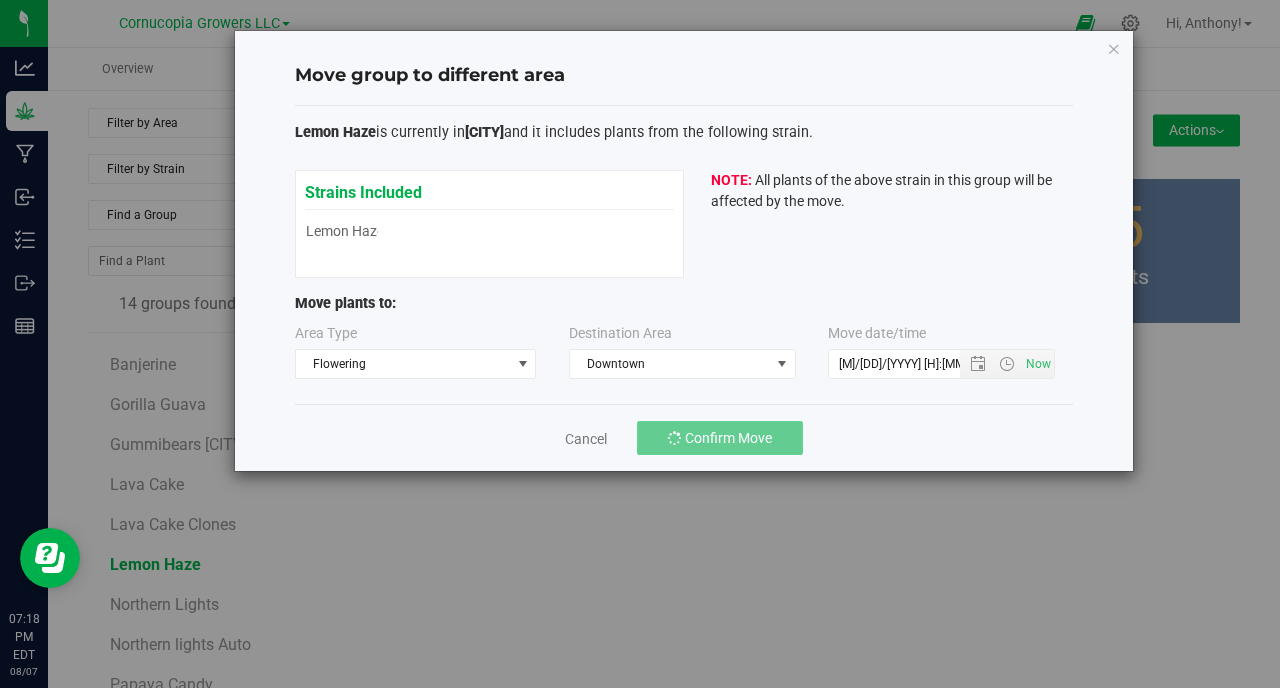 scroll, scrollTop: 76, scrollLeft: 0, axis: vertical 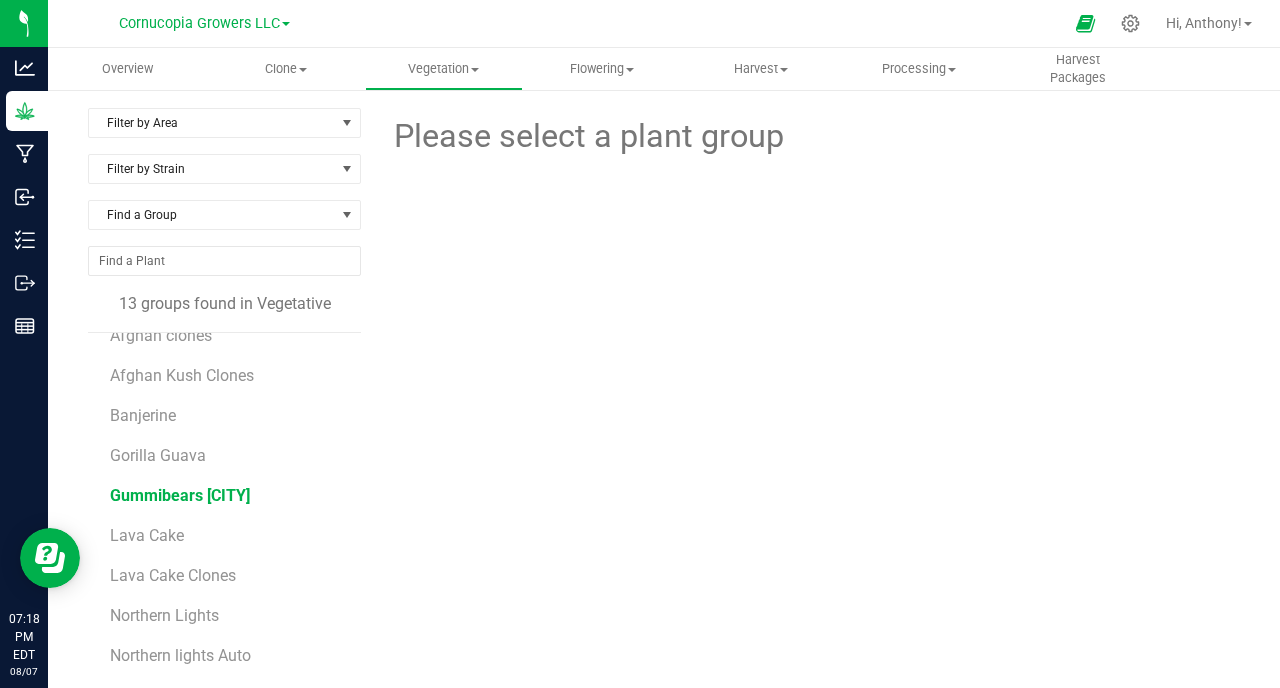 click on "Gummibears [CITY]" at bounding box center (180, 495) 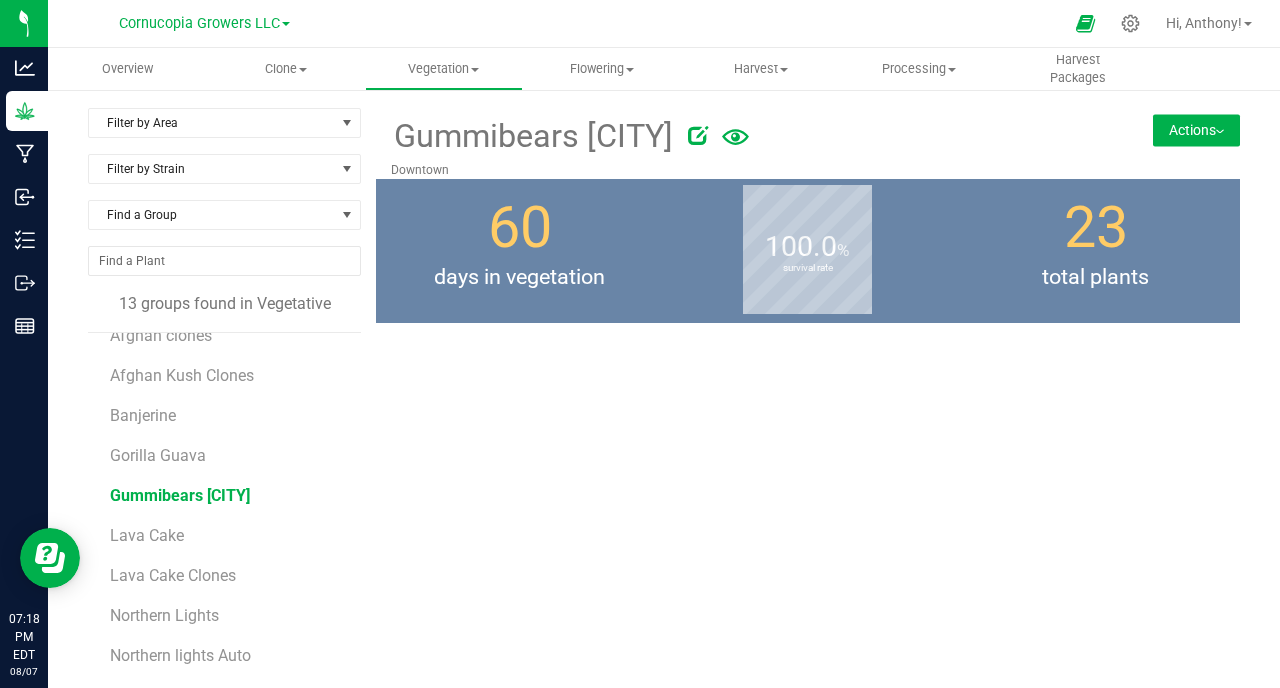 click on "Actions" at bounding box center (1196, 130) 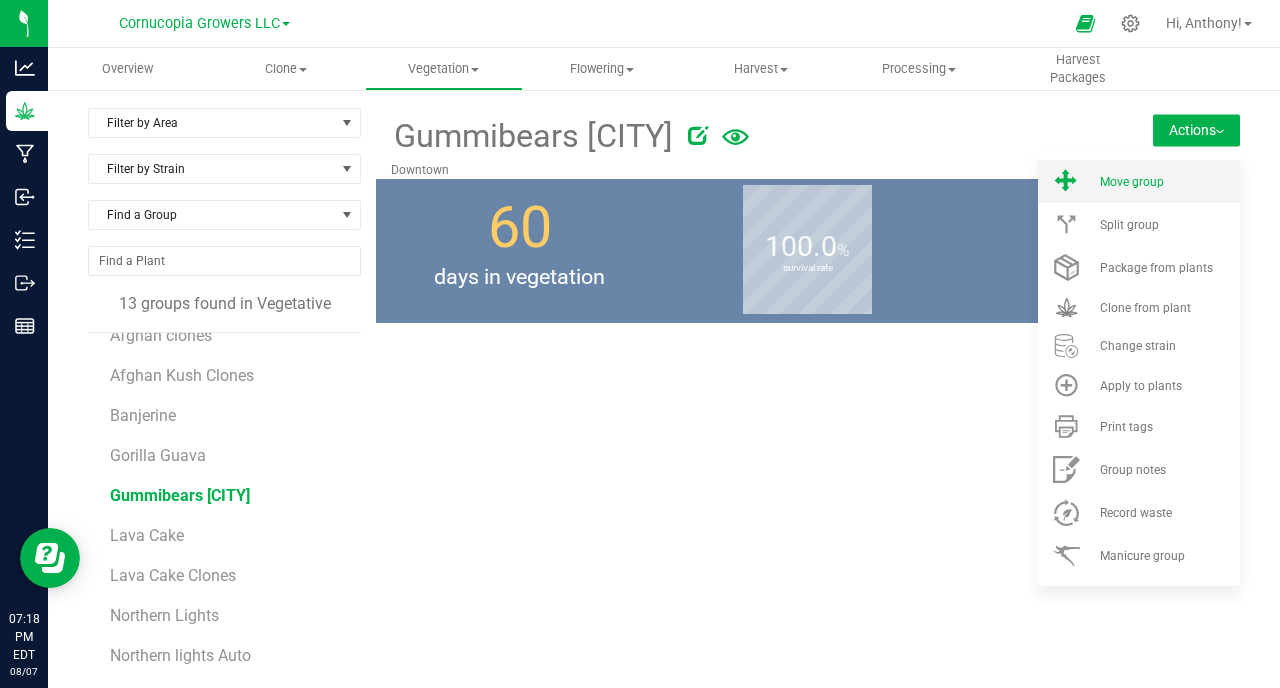 click on "Move group" at bounding box center [1168, 182] 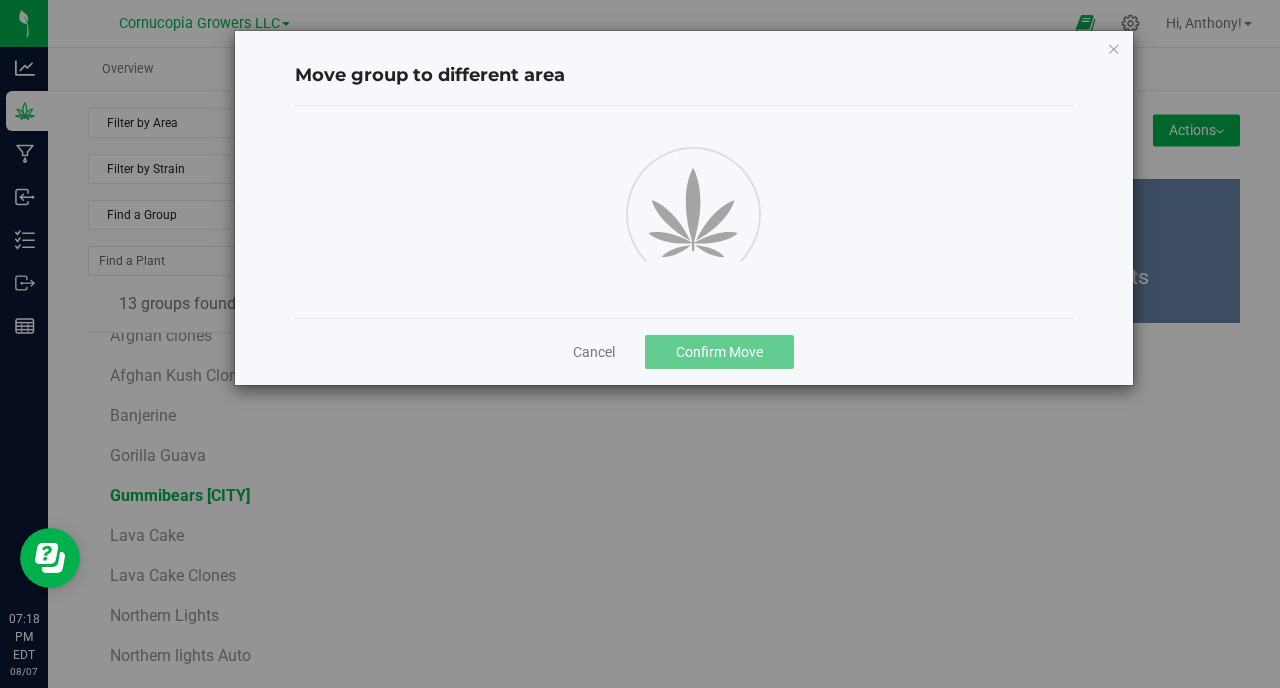 scroll, scrollTop: 25, scrollLeft: 0, axis: vertical 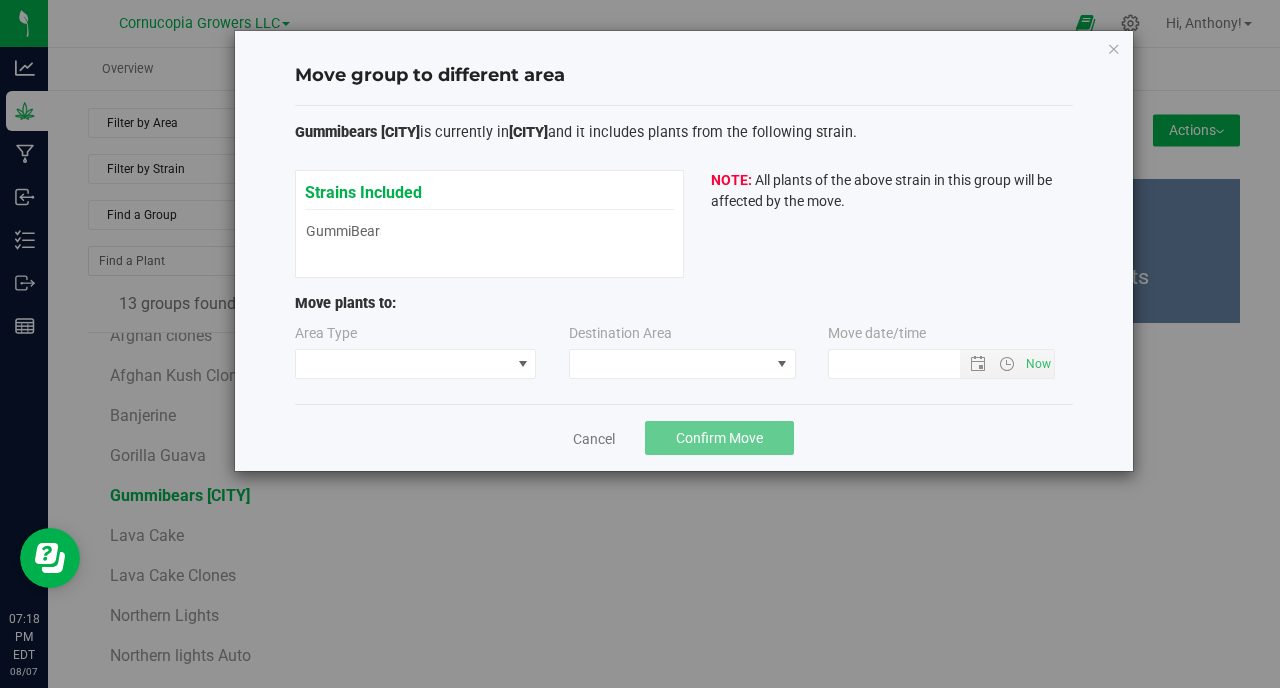 type on "[M]/[DD]/[YYYY] [H]:[MM] [AM/PM]" 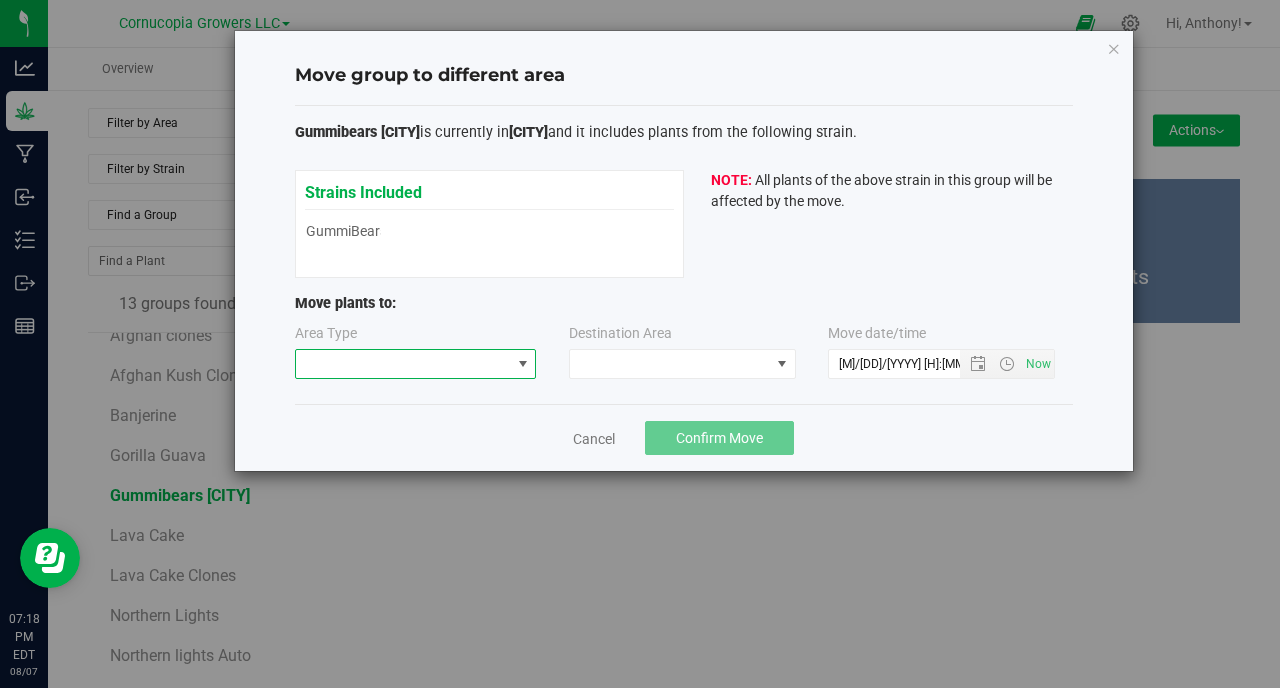 click at bounding box center [523, 364] 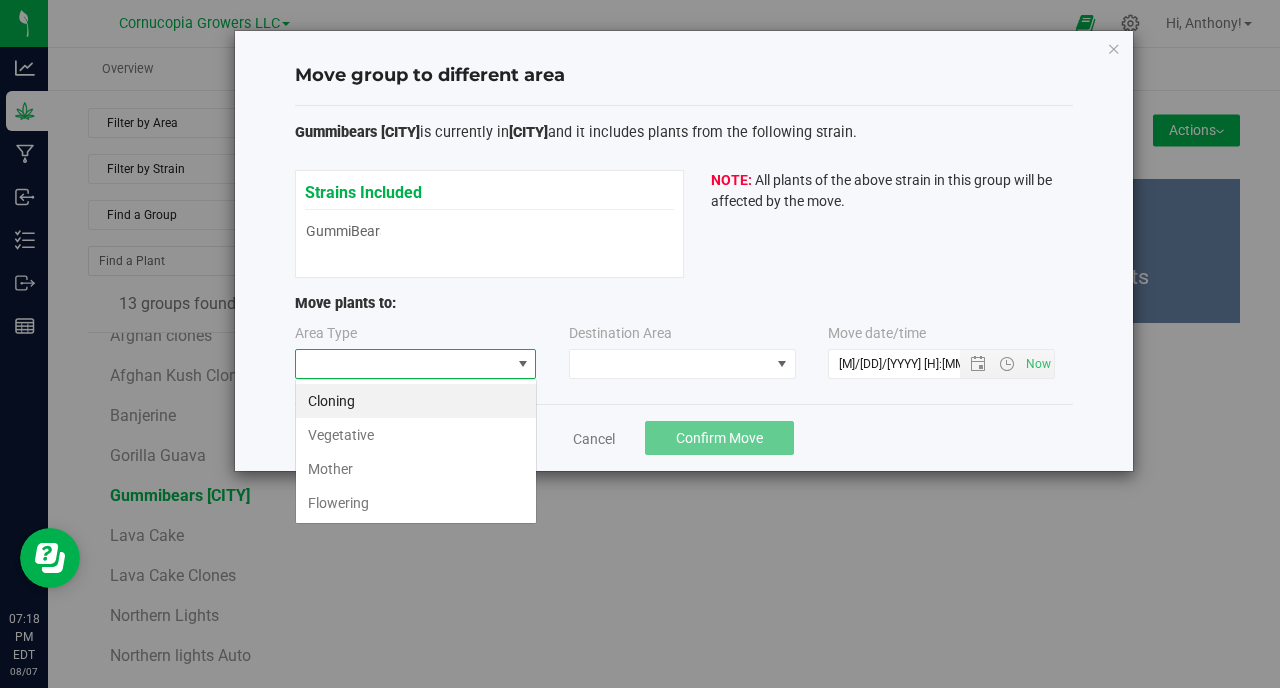 scroll, scrollTop: 99970, scrollLeft: 99758, axis: both 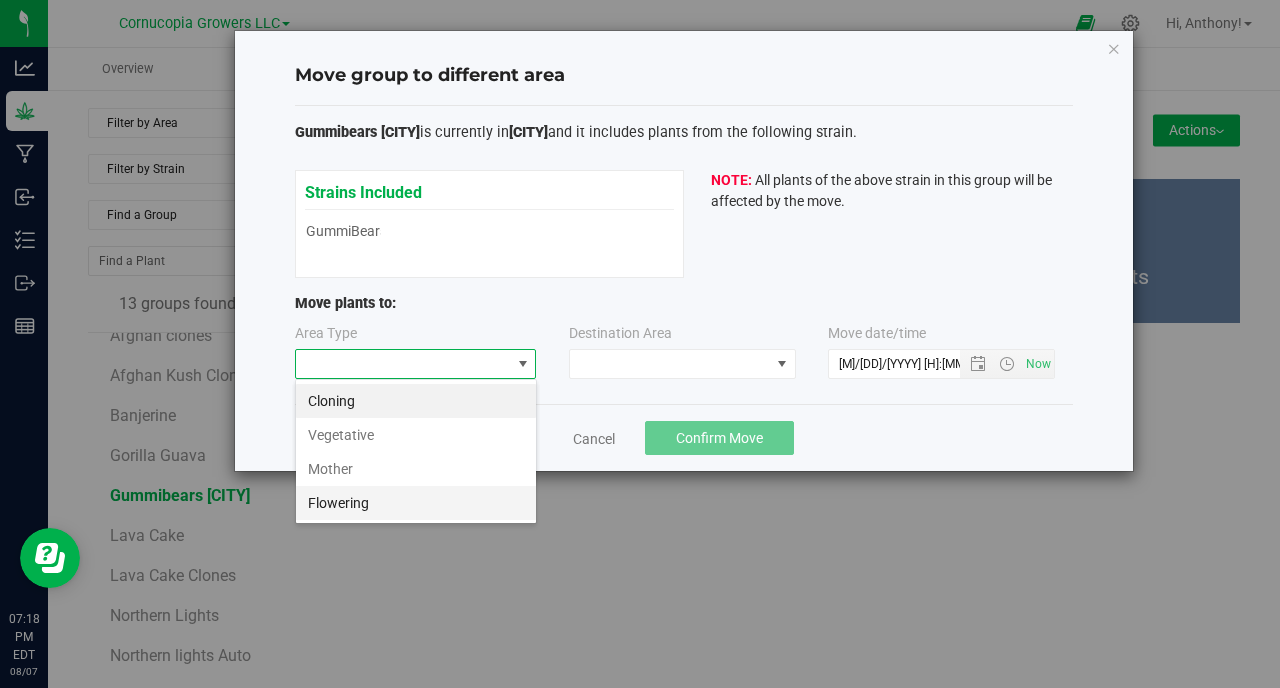 click on "Flowering" at bounding box center (416, 503) 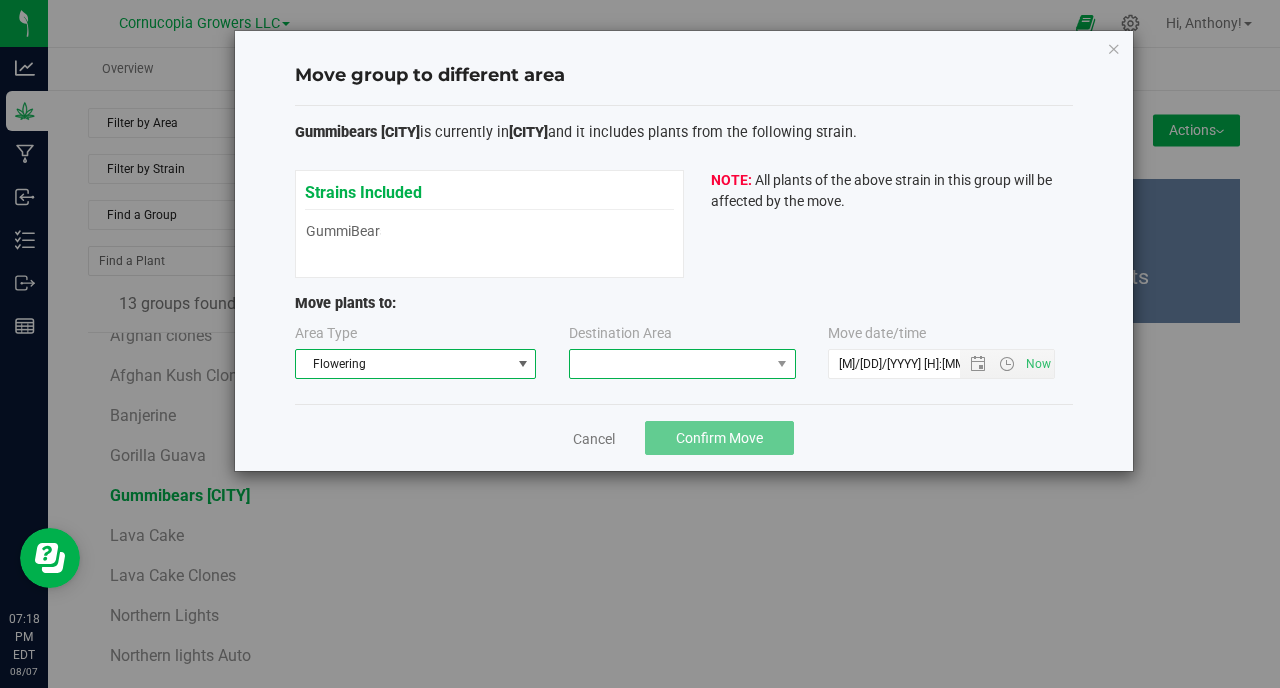 click at bounding box center [670, 364] 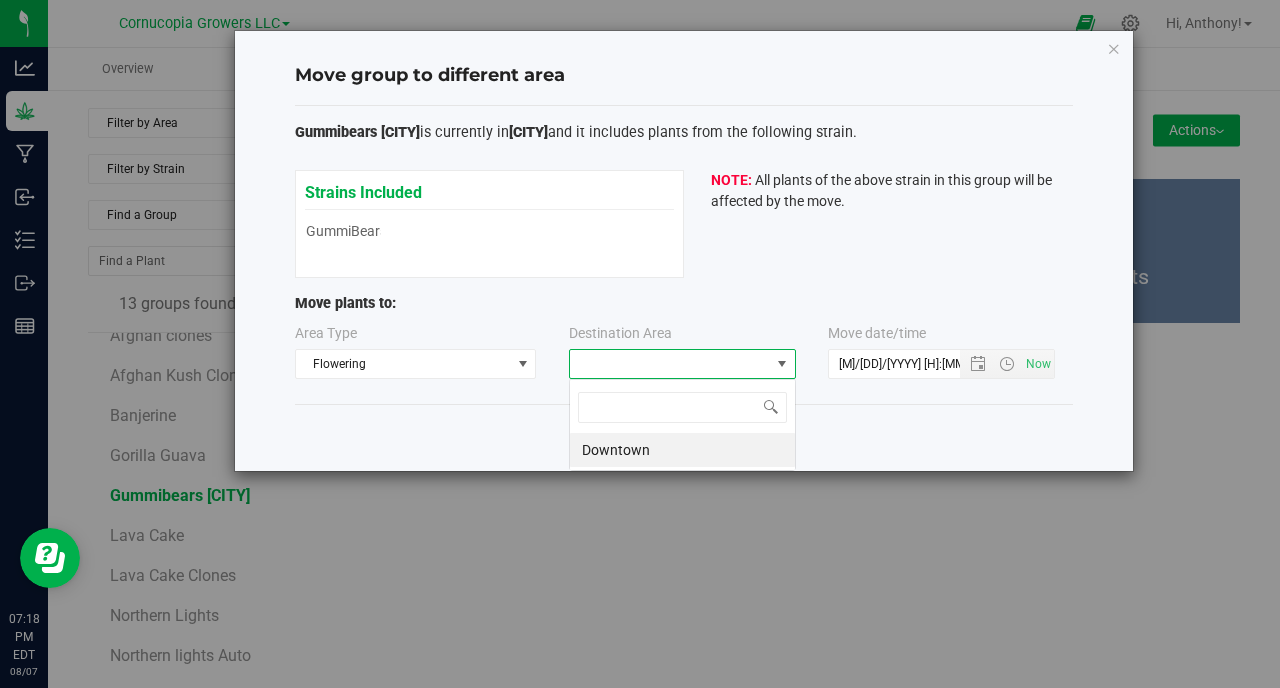 scroll, scrollTop: 99970, scrollLeft: 99773, axis: both 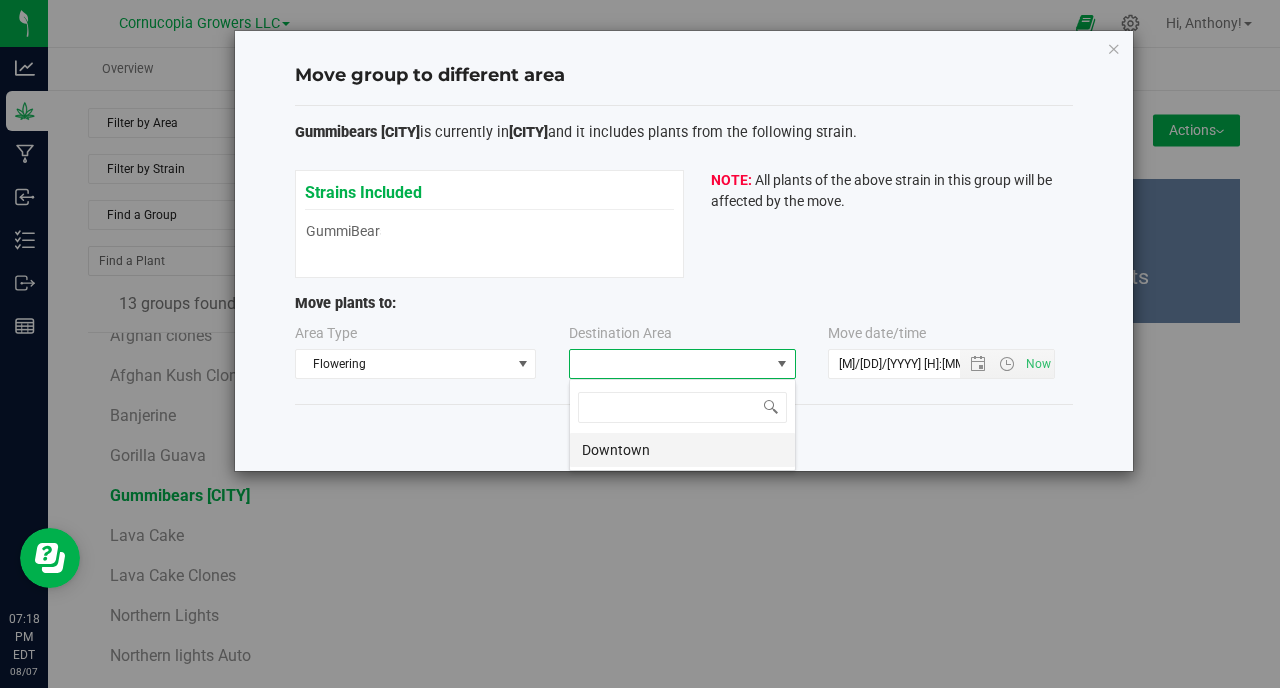 click on "Downtown" at bounding box center [682, 450] 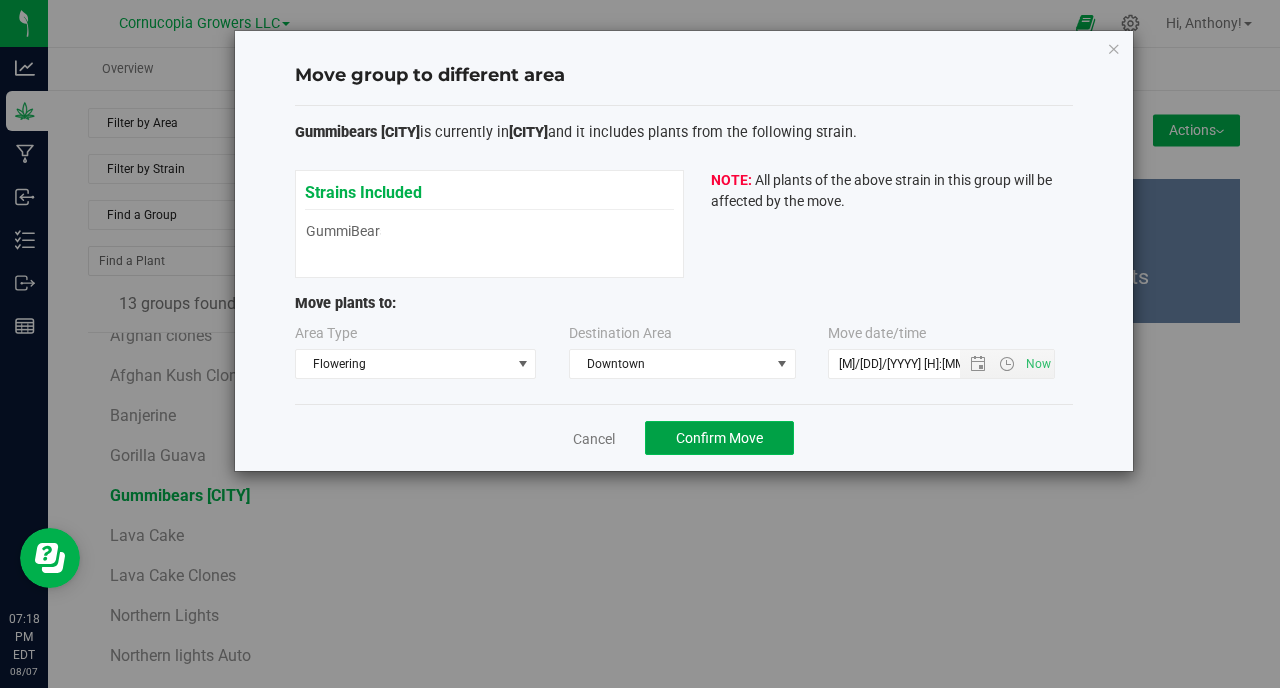 click on "Confirm Move" 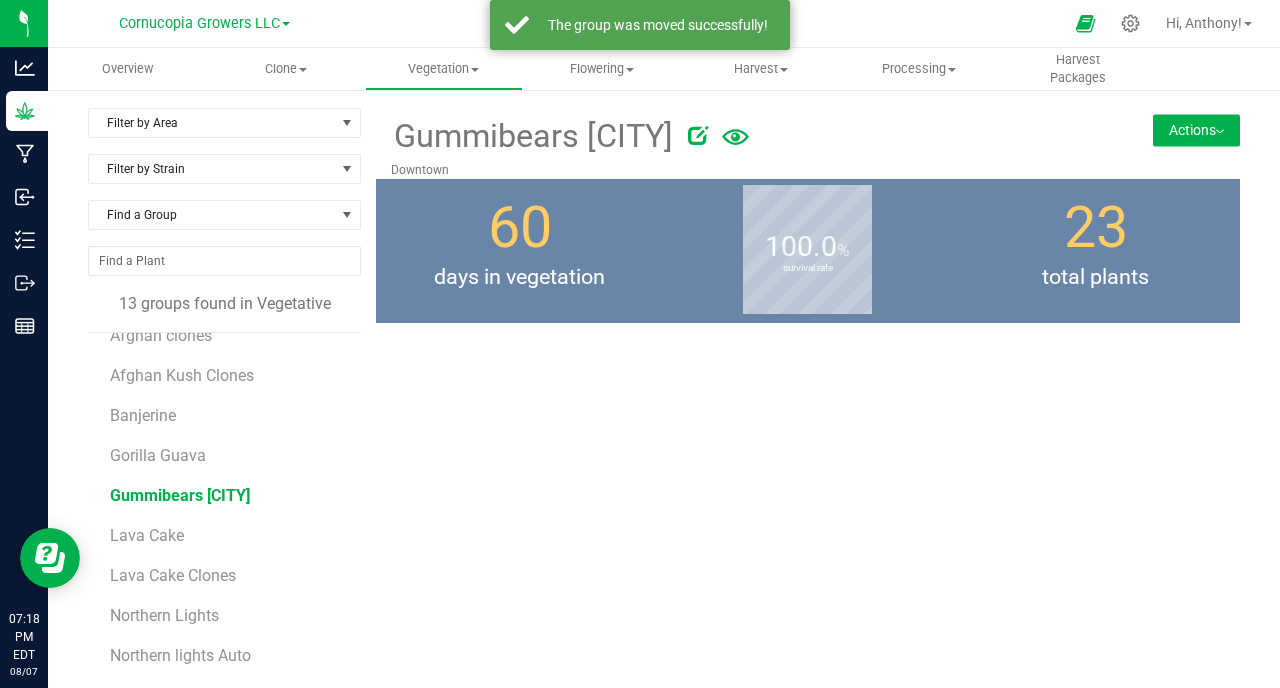 scroll, scrollTop: 25, scrollLeft: 0, axis: vertical 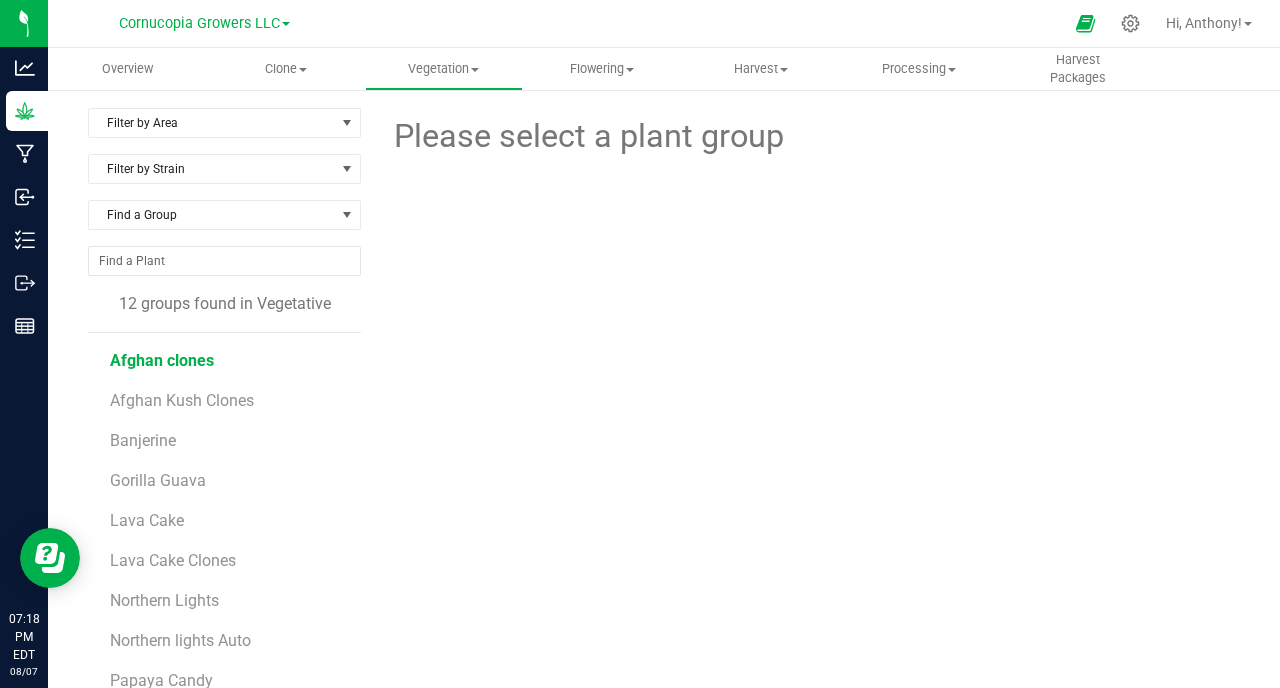 click on "Afghan clones" at bounding box center [162, 360] 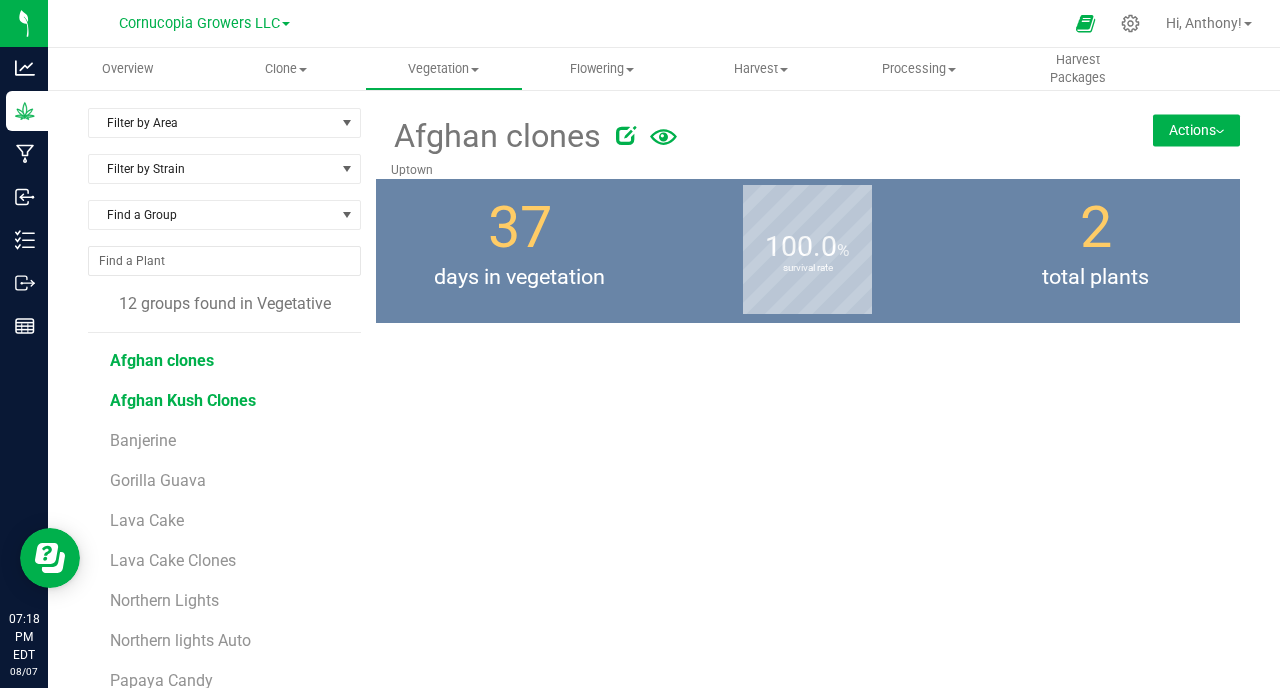 click on "Afghan Kush Clones" at bounding box center (183, 400) 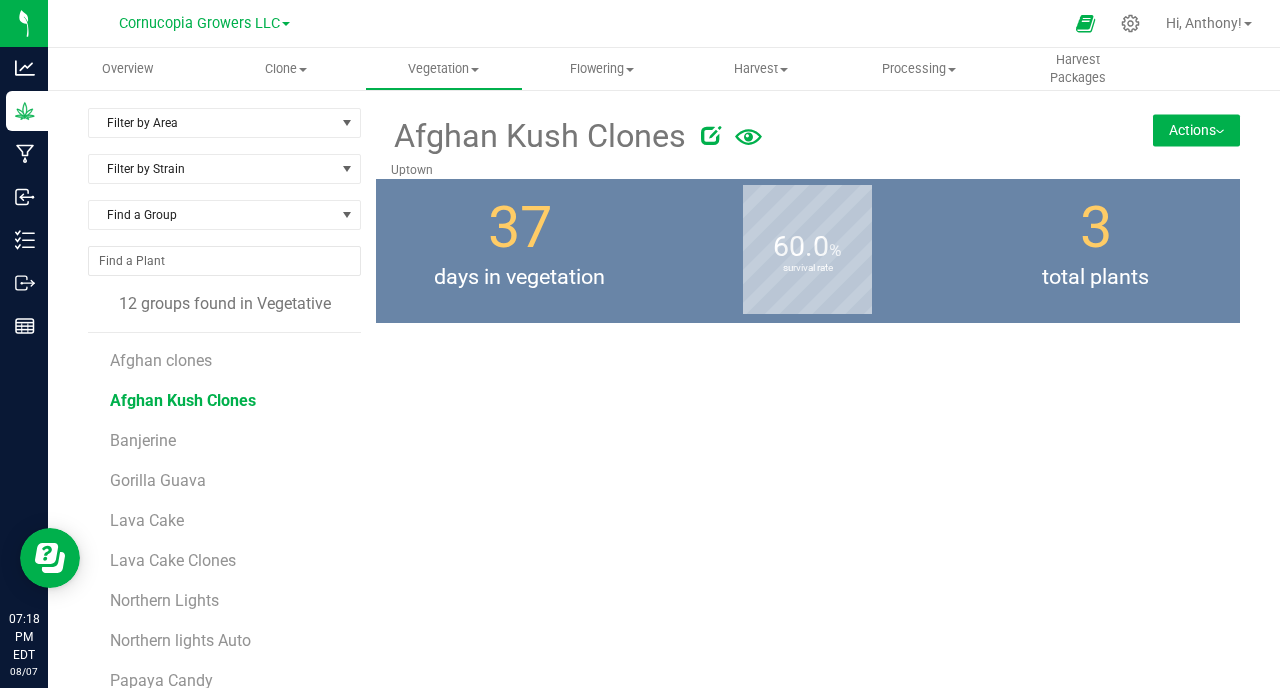 click on "Actions" at bounding box center (1196, 130) 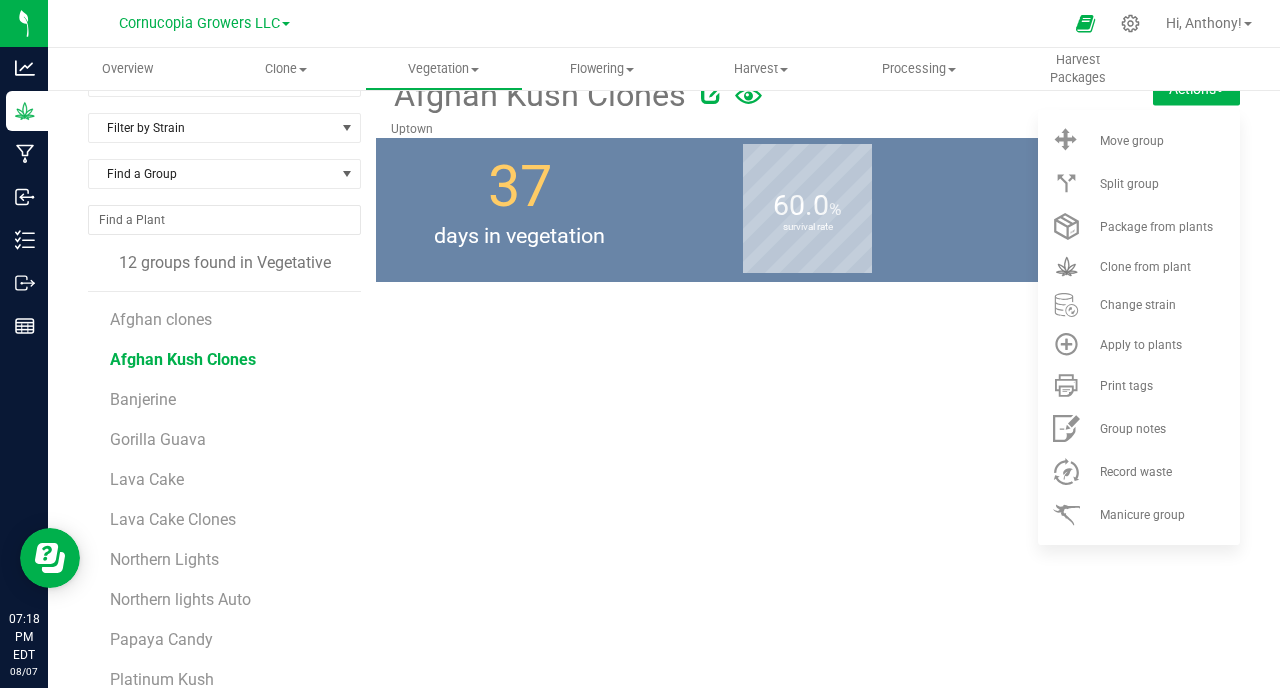 scroll, scrollTop: 49, scrollLeft: 0, axis: vertical 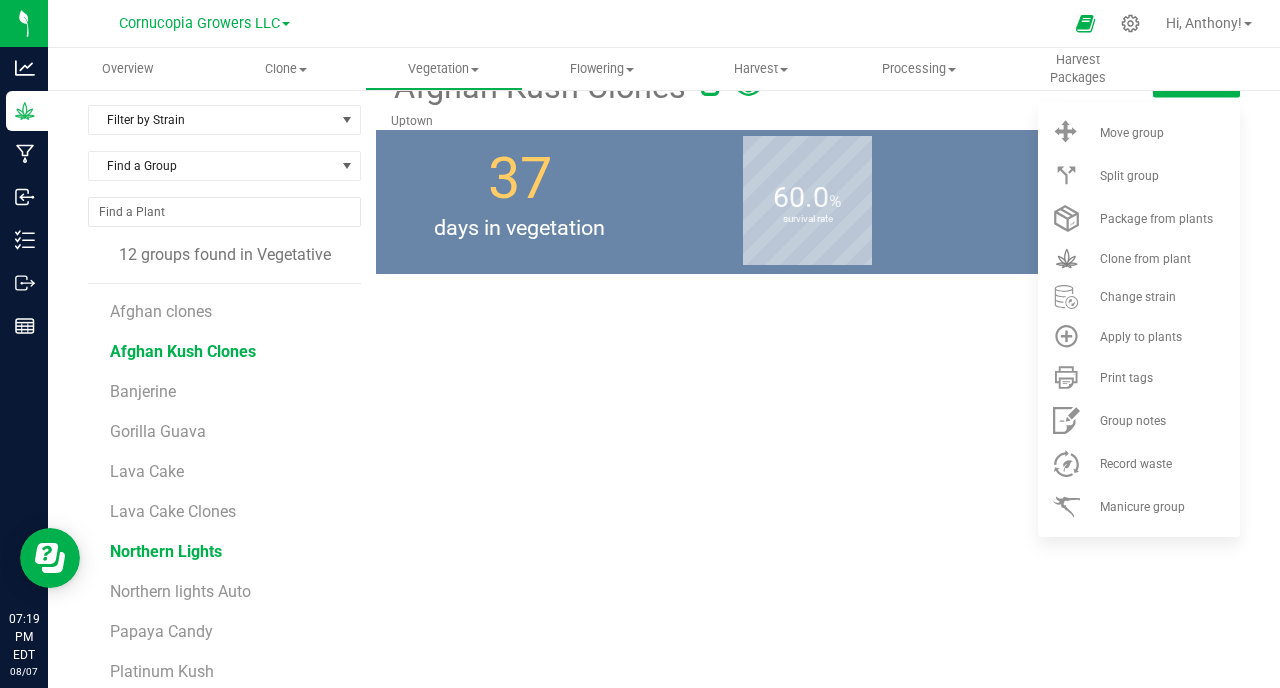 click on "Northern Lights" at bounding box center [166, 551] 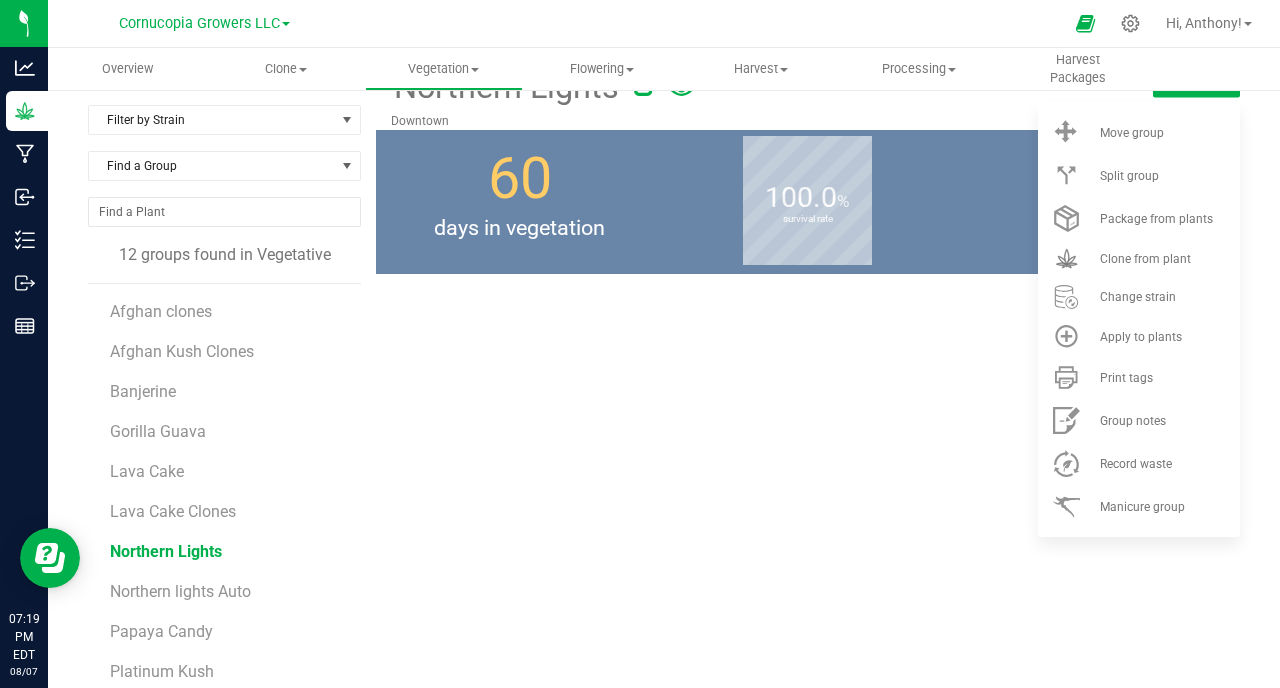 scroll, scrollTop: 0, scrollLeft: 0, axis: both 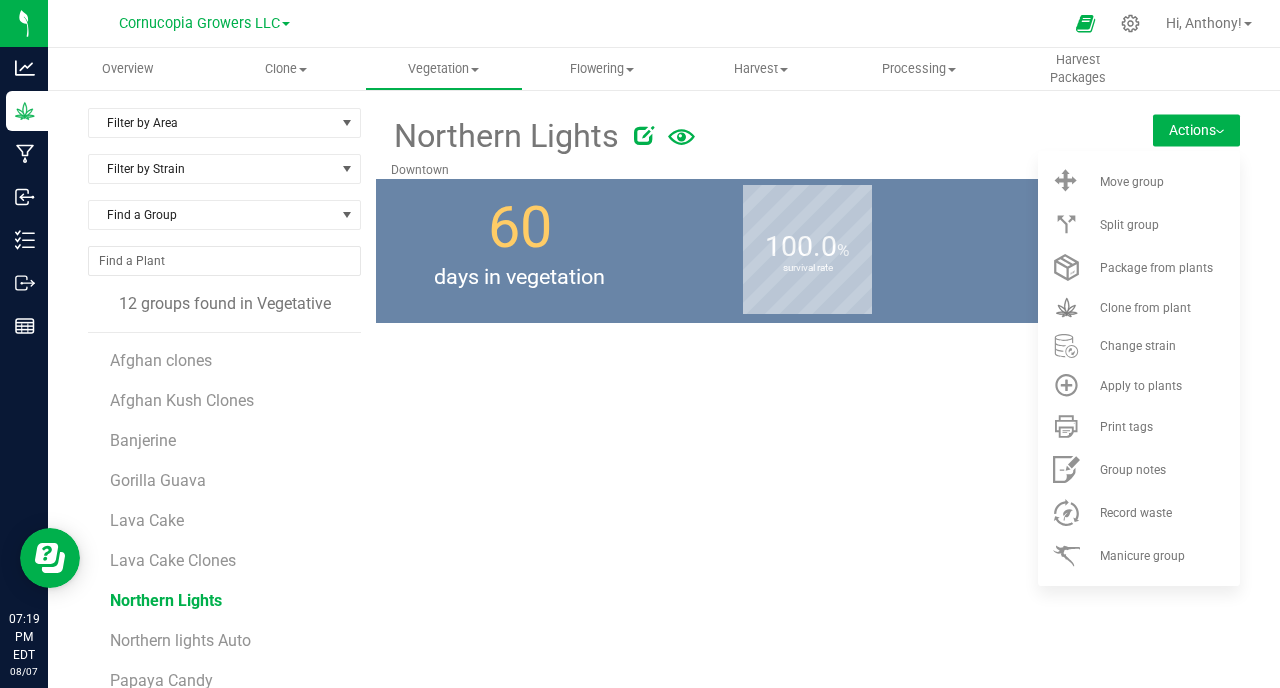 click on "Northern Lights
[CITY]
Actions
Move group
Split group" at bounding box center [808, 469] 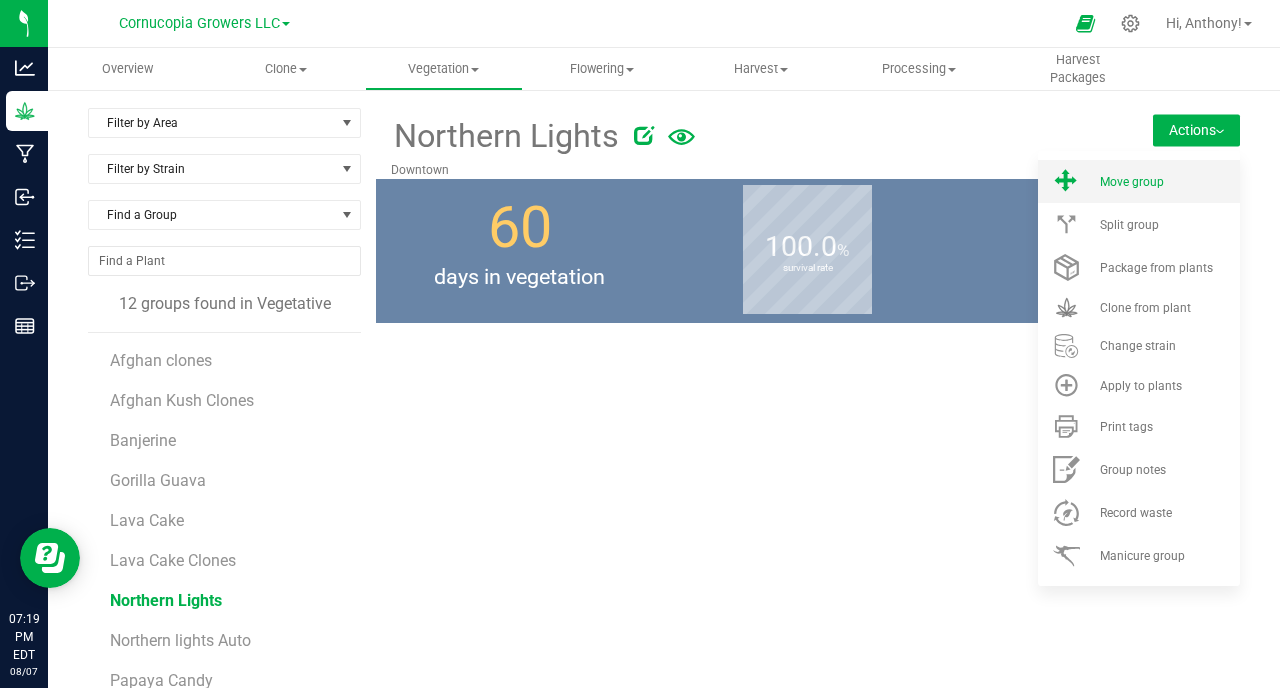 click on "Move group" at bounding box center [1132, 182] 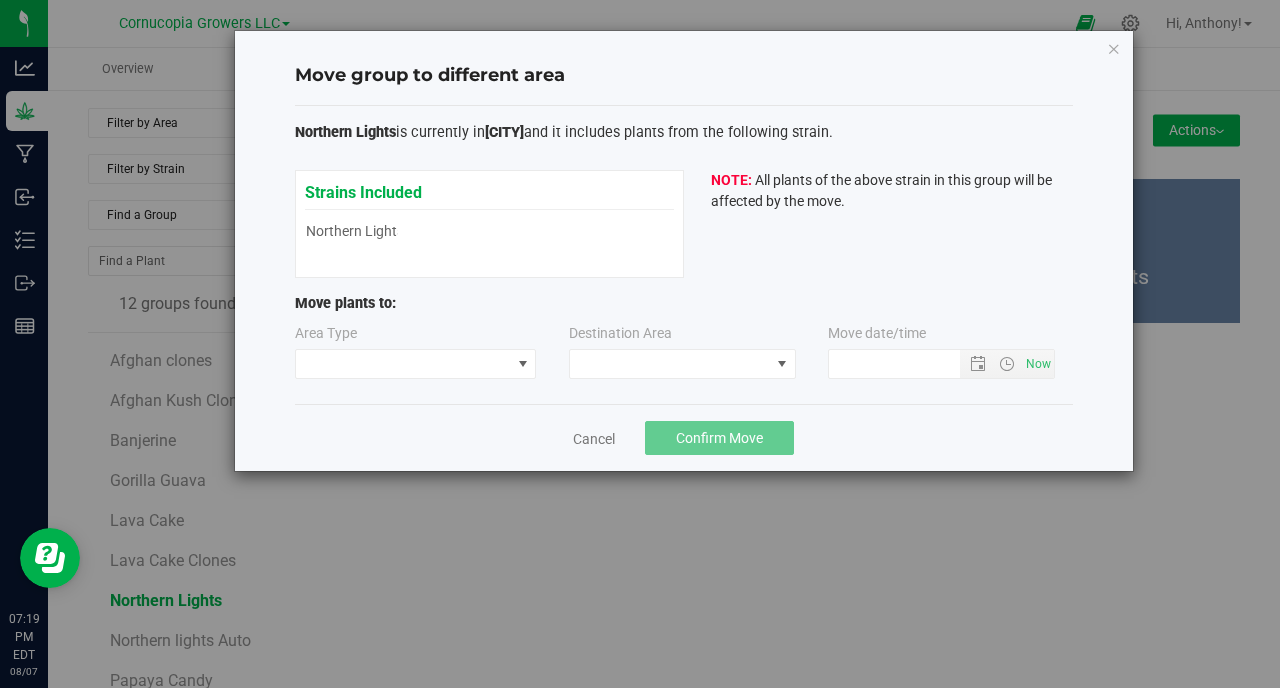 type on "[MONTH]/[DAY]/[YEAR] [HOUR]:[MINUTE] [AM/PM]" 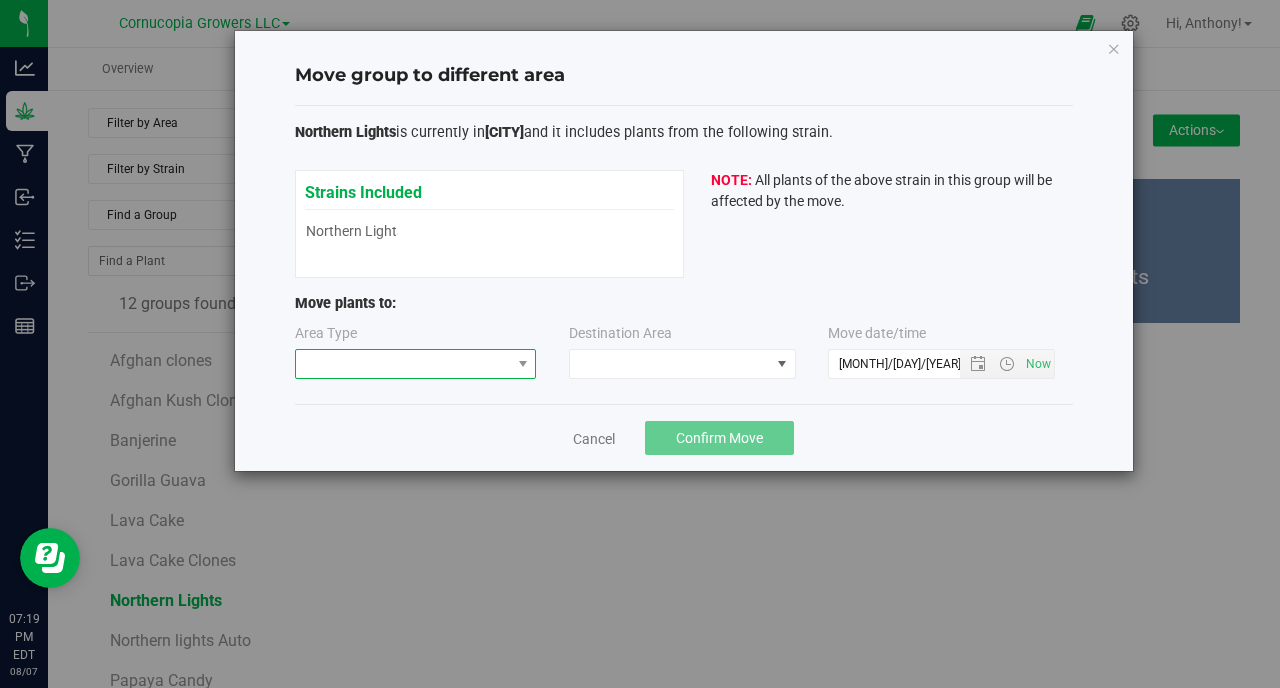 click at bounding box center [403, 364] 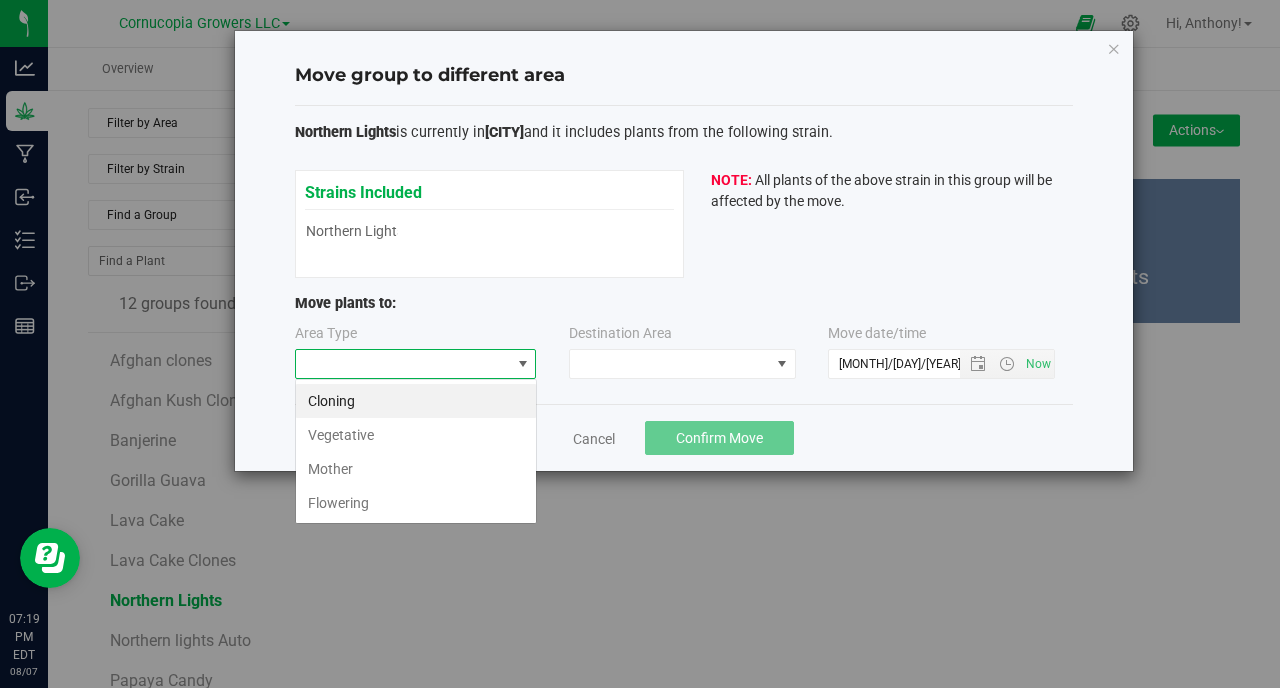 scroll, scrollTop: 99970, scrollLeft: 99758, axis: both 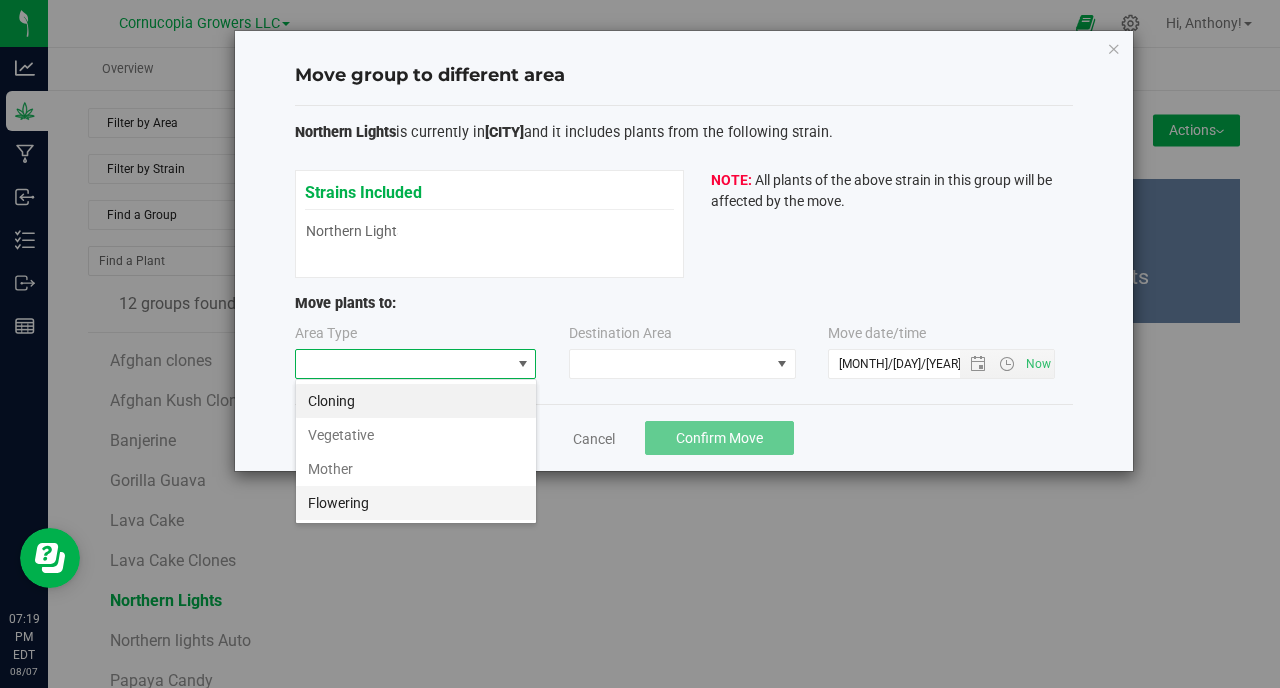 click on "Flowering" at bounding box center [416, 503] 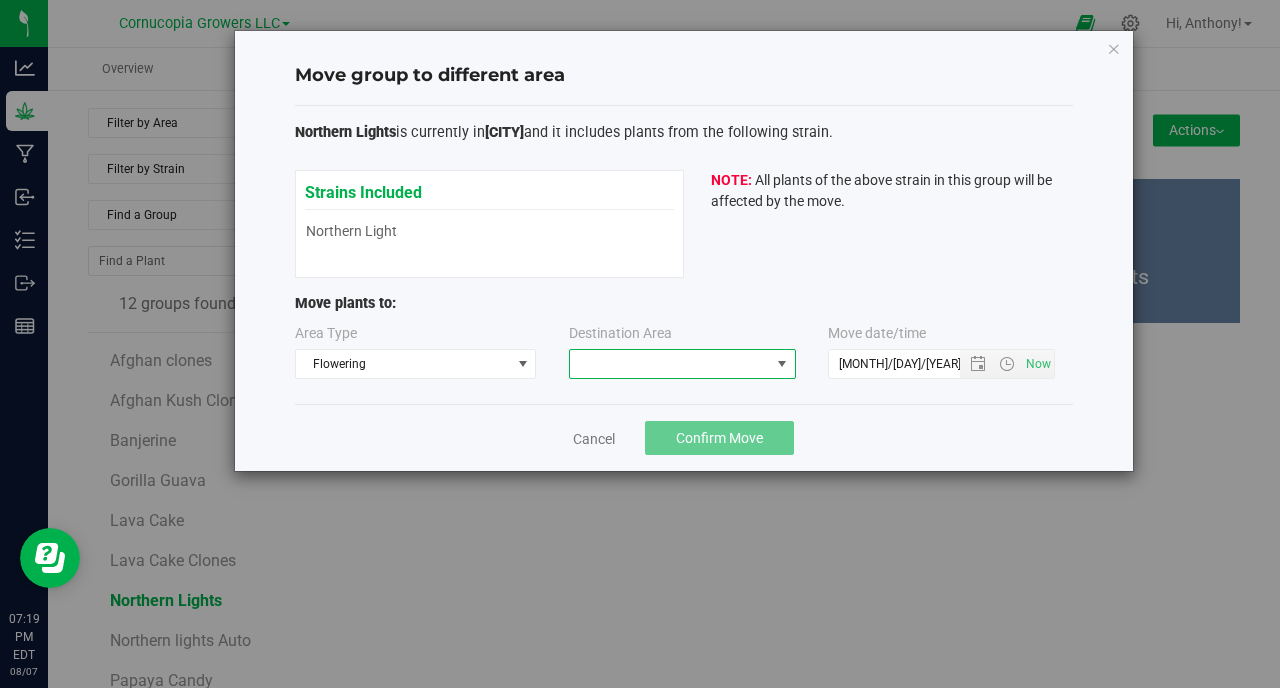 click at bounding box center [670, 364] 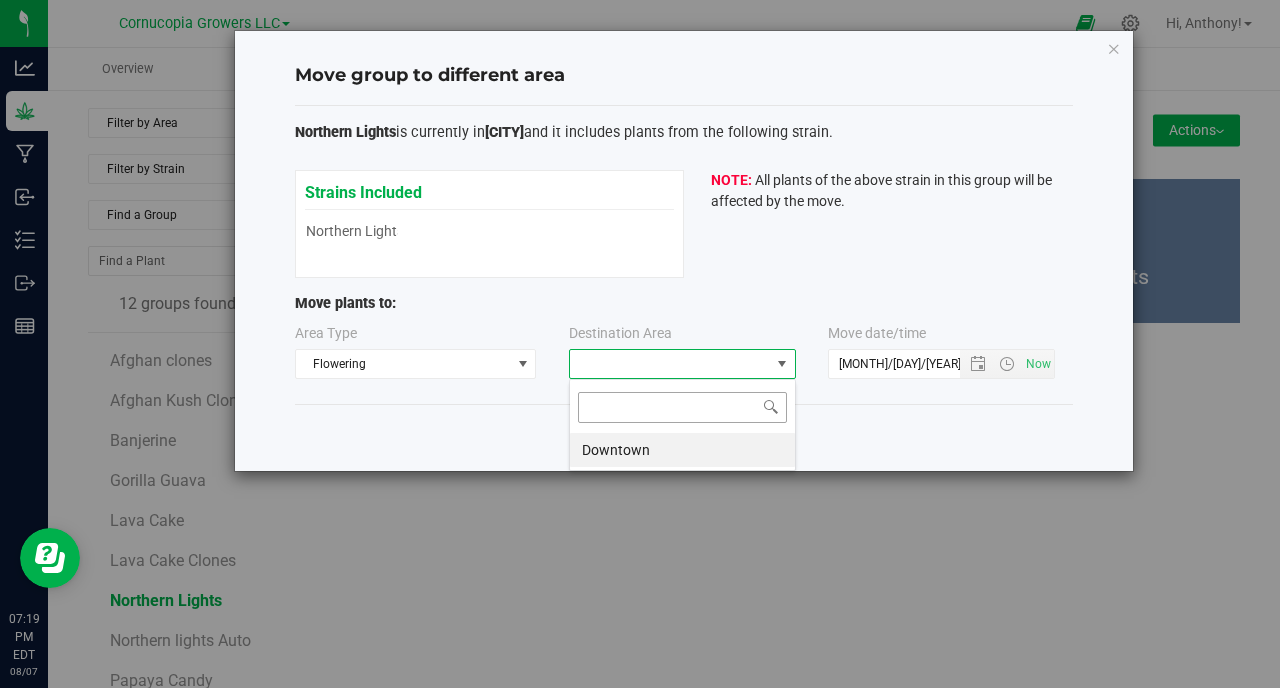 scroll, scrollTop: 99970, scrollLeft: 99773, axis: both 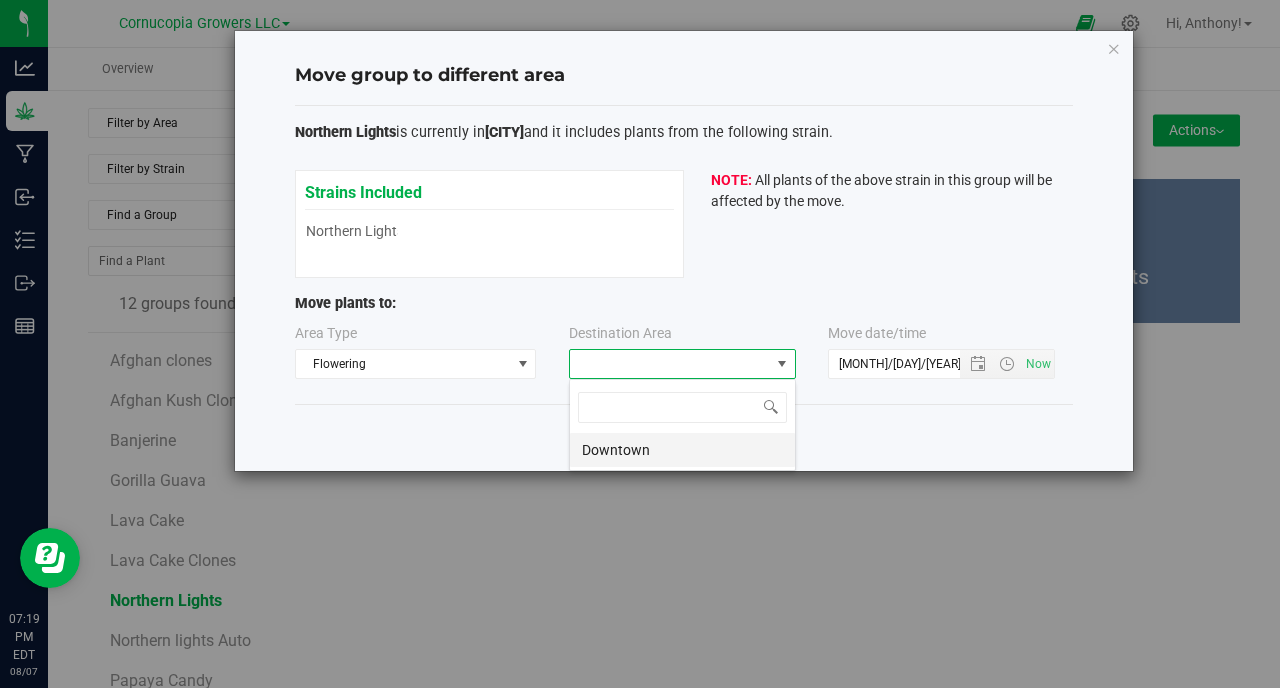 click on "Downtown" at bounding box center (682, 450) 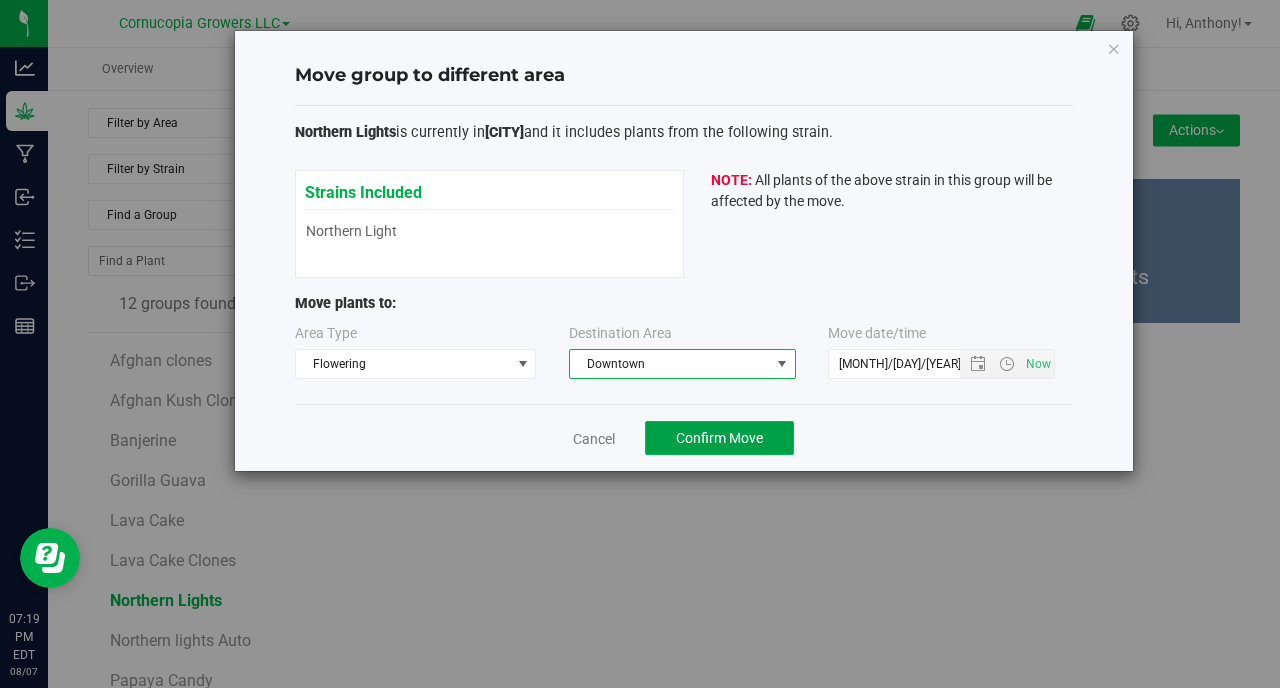 click on "Confirm Move" 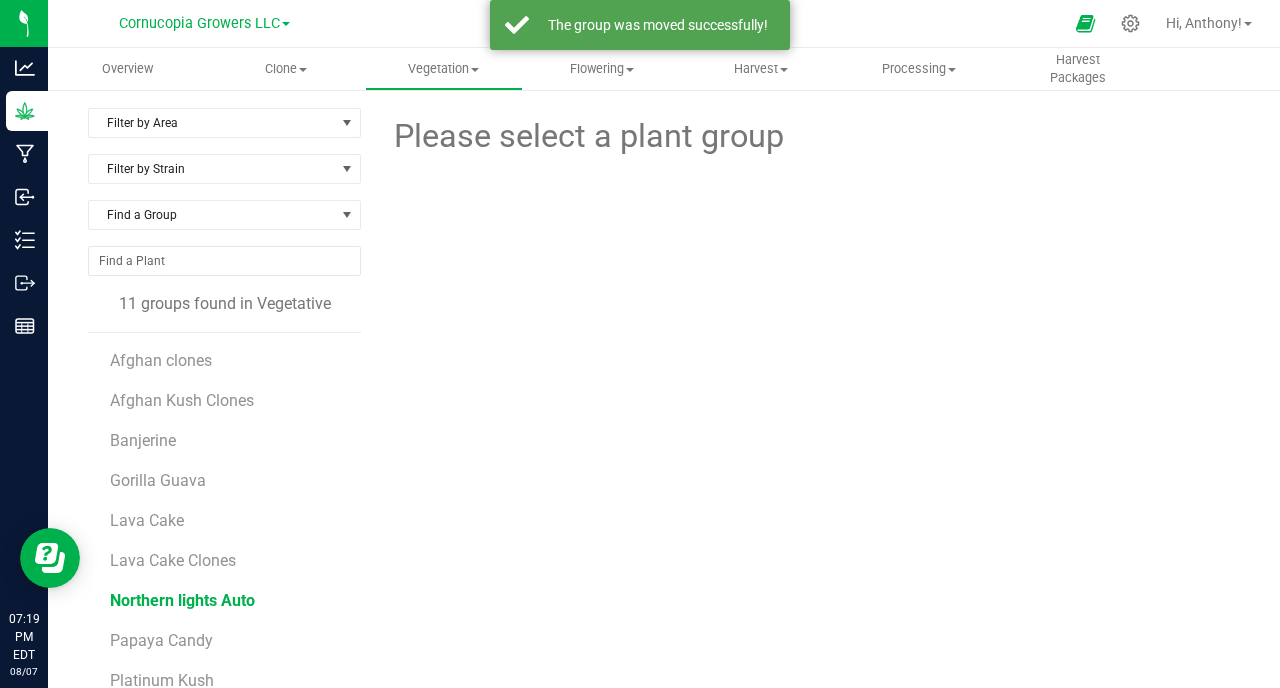 click on "Northern lights Auto" at bounding box center (182, 600) 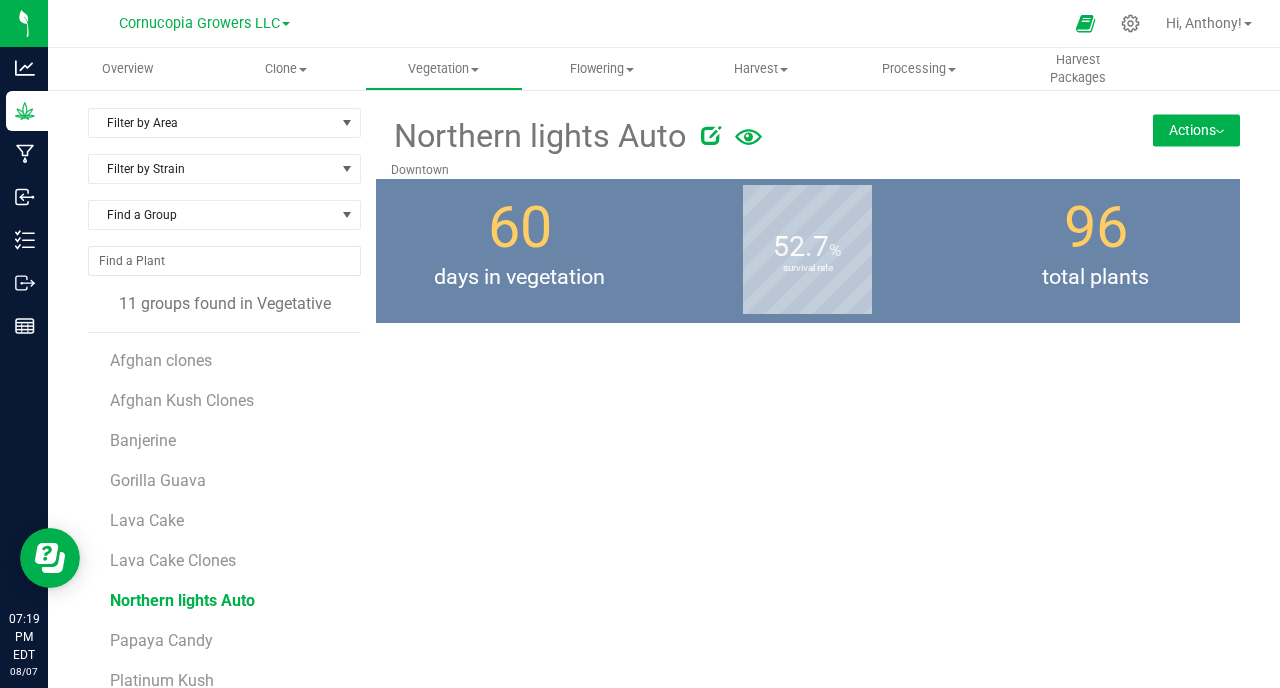 click on "Actions" at bounding box center (1196, 130) 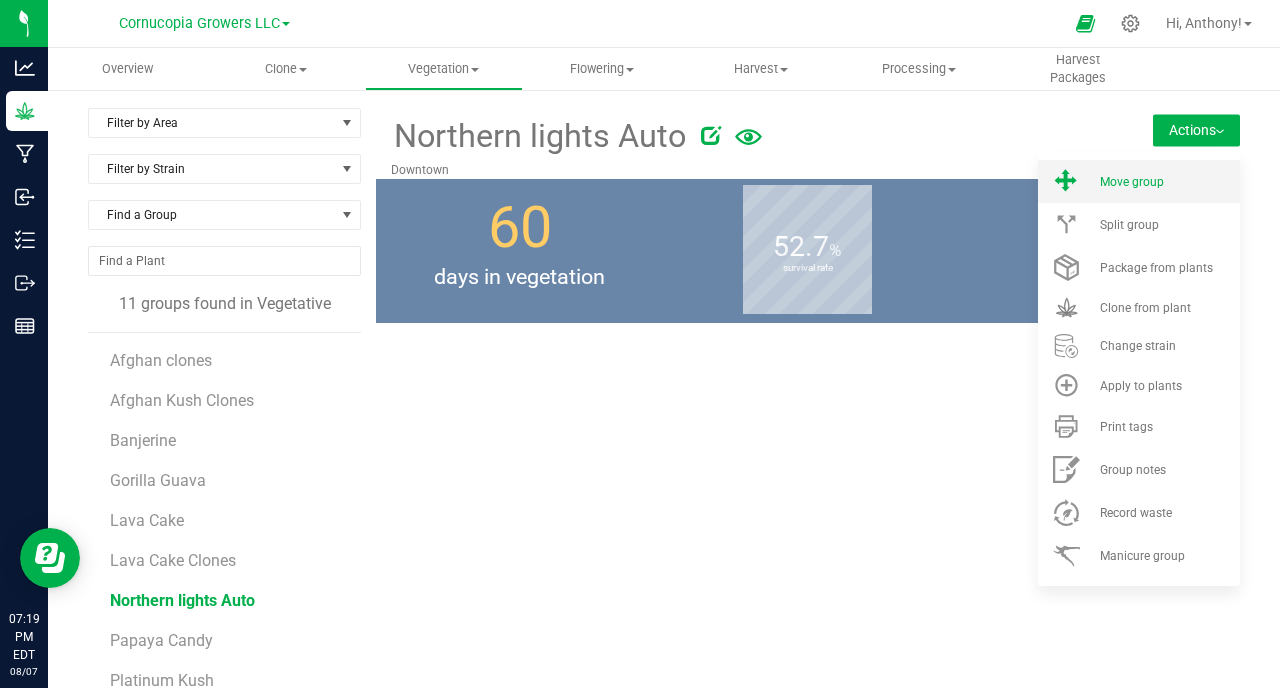 click on "Move group" at bounding box center (1139, 181) 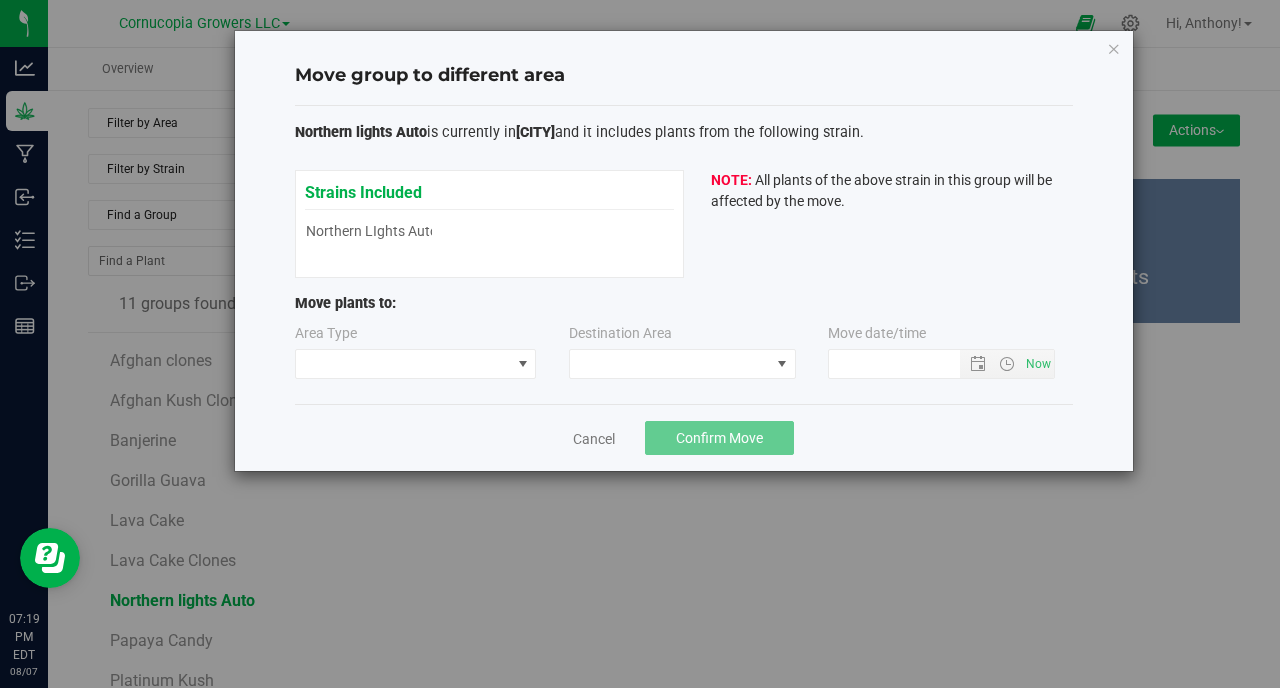type on "[MONTH]/[DAY]/[YEAR] [HOUR]:[MINUTE] [AM/PM]" 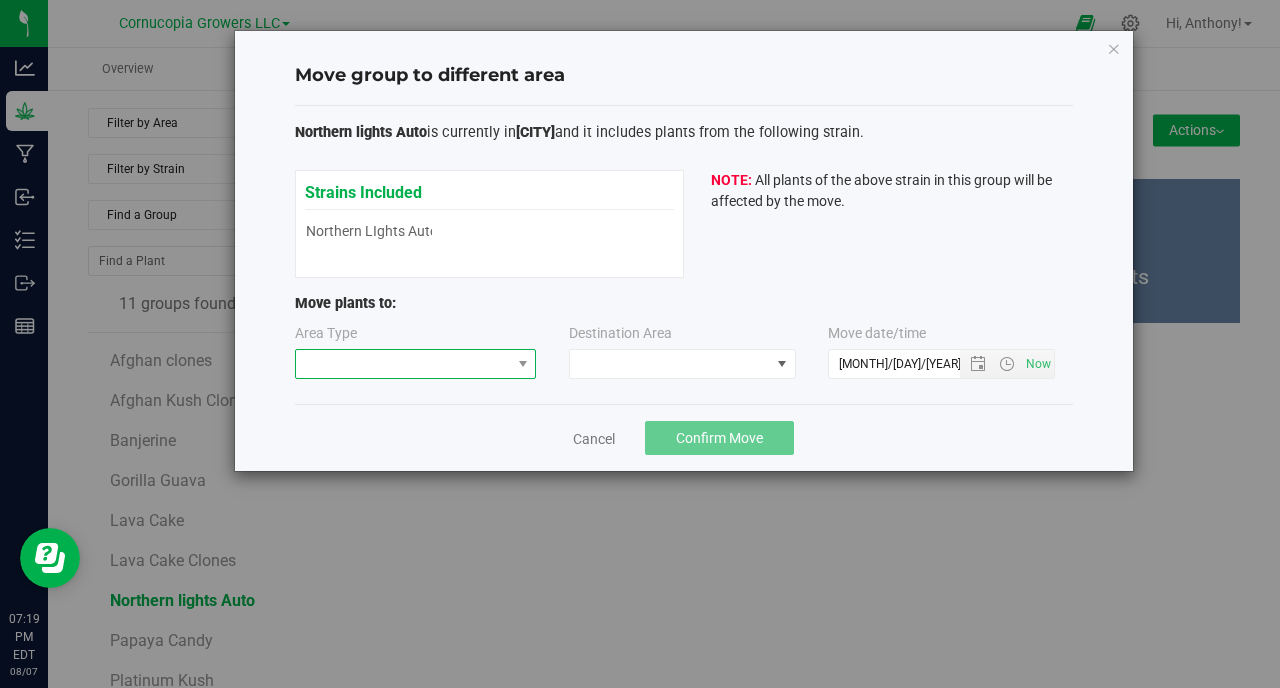 click at bounding box center (403, 364) 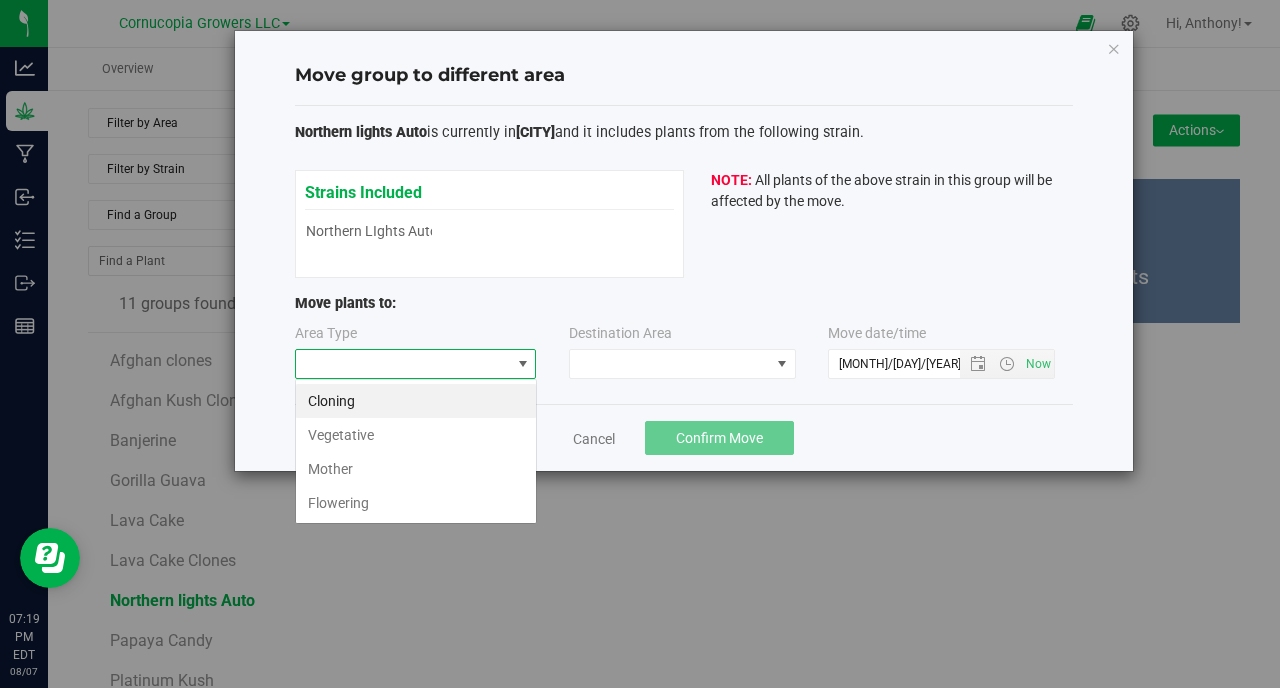 scroll, scrollTop: 99970, scrollLeft: 99758, axis: both 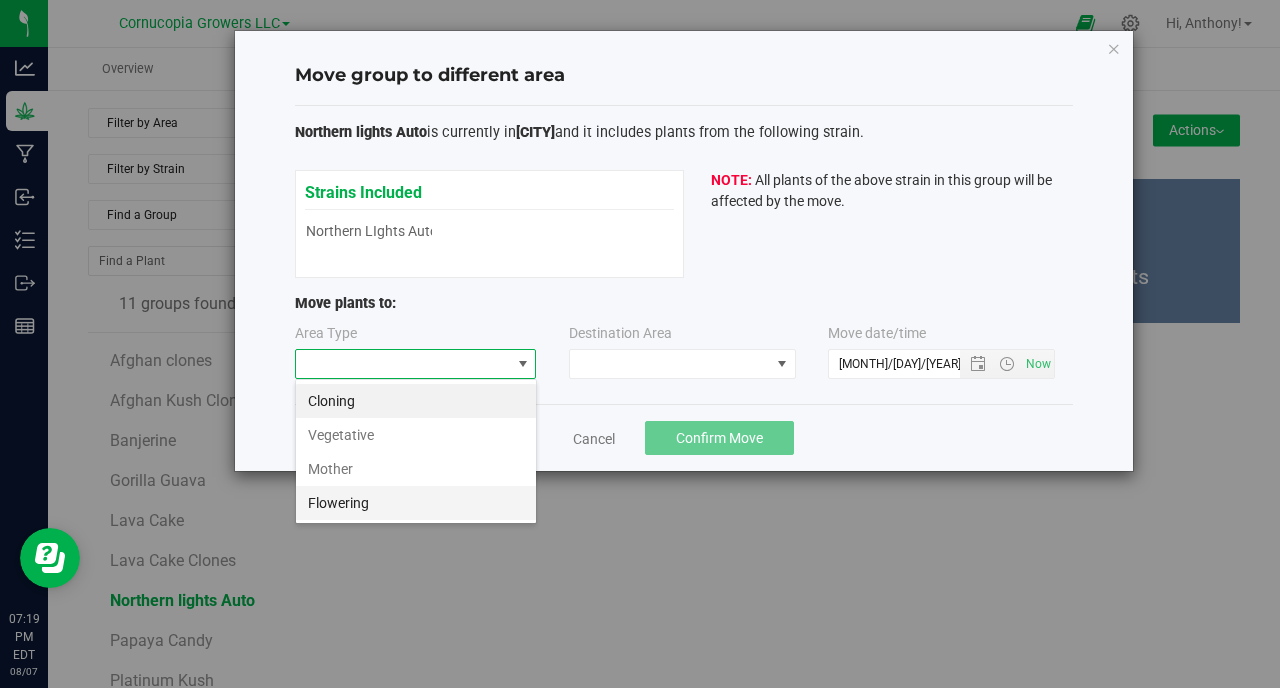 click on "Flowering" at bounding box center (416, 503) 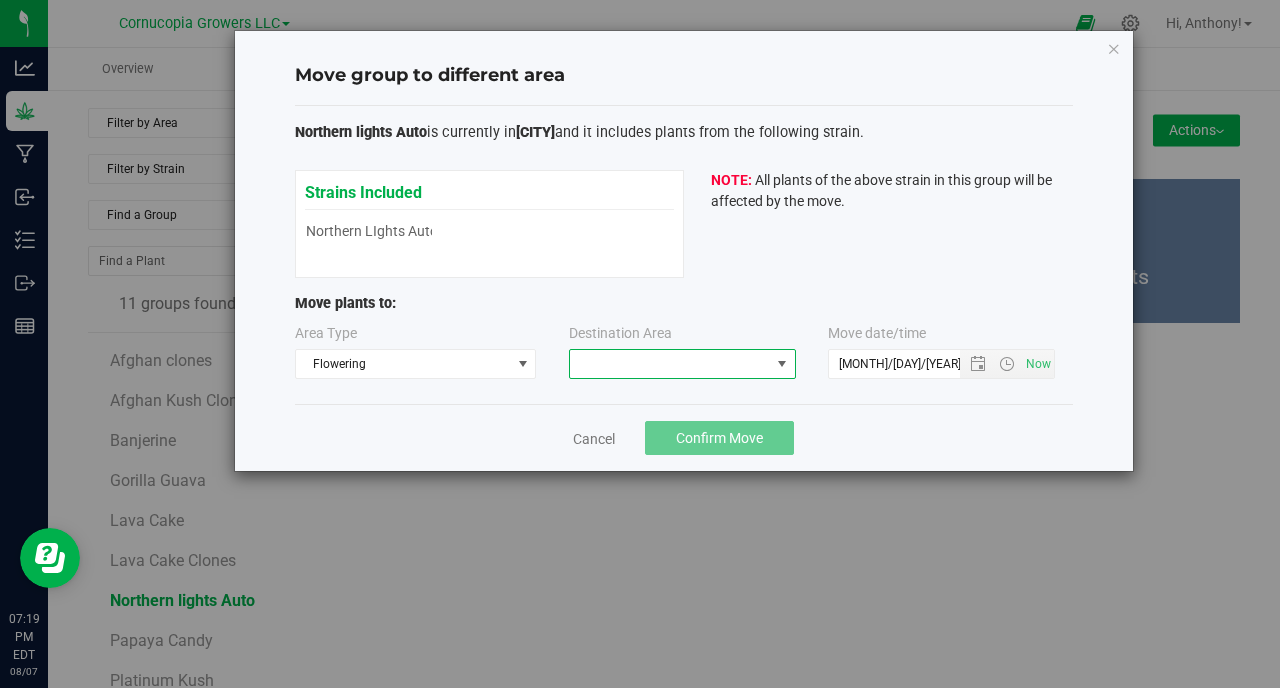 click at bounding box center [670, 364] 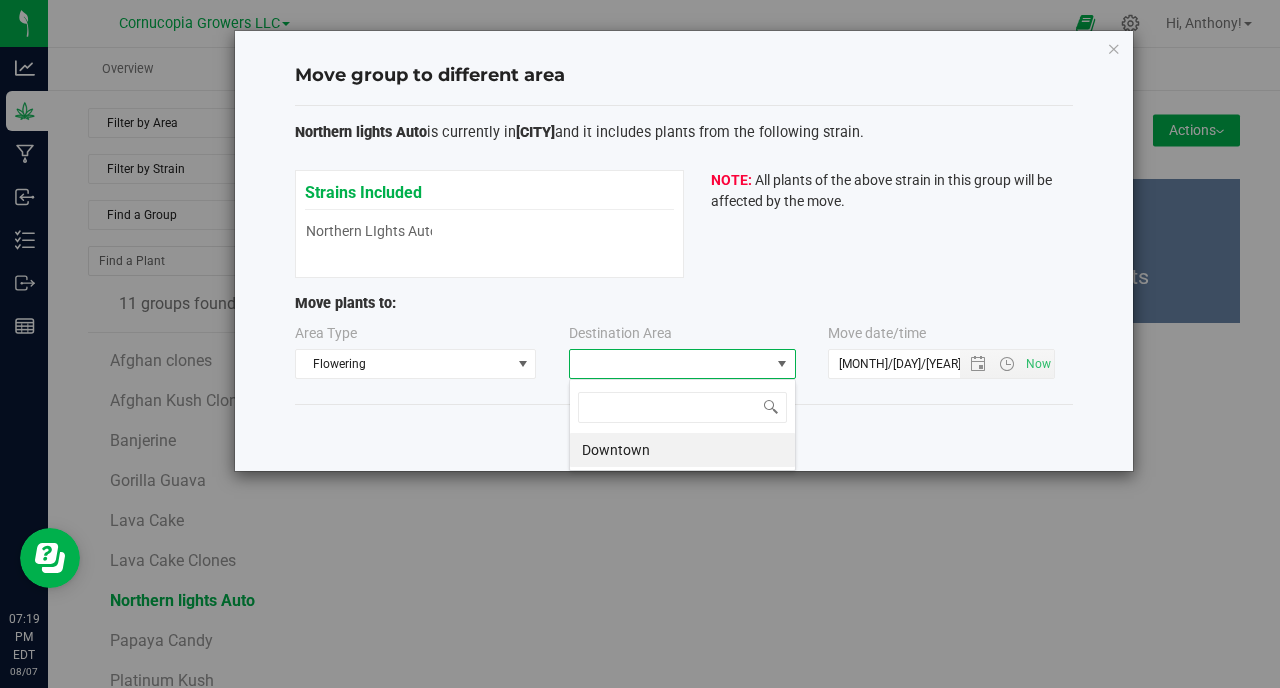 scroll, scrollTop: 99970, scrollLeft: 99773, axis: both 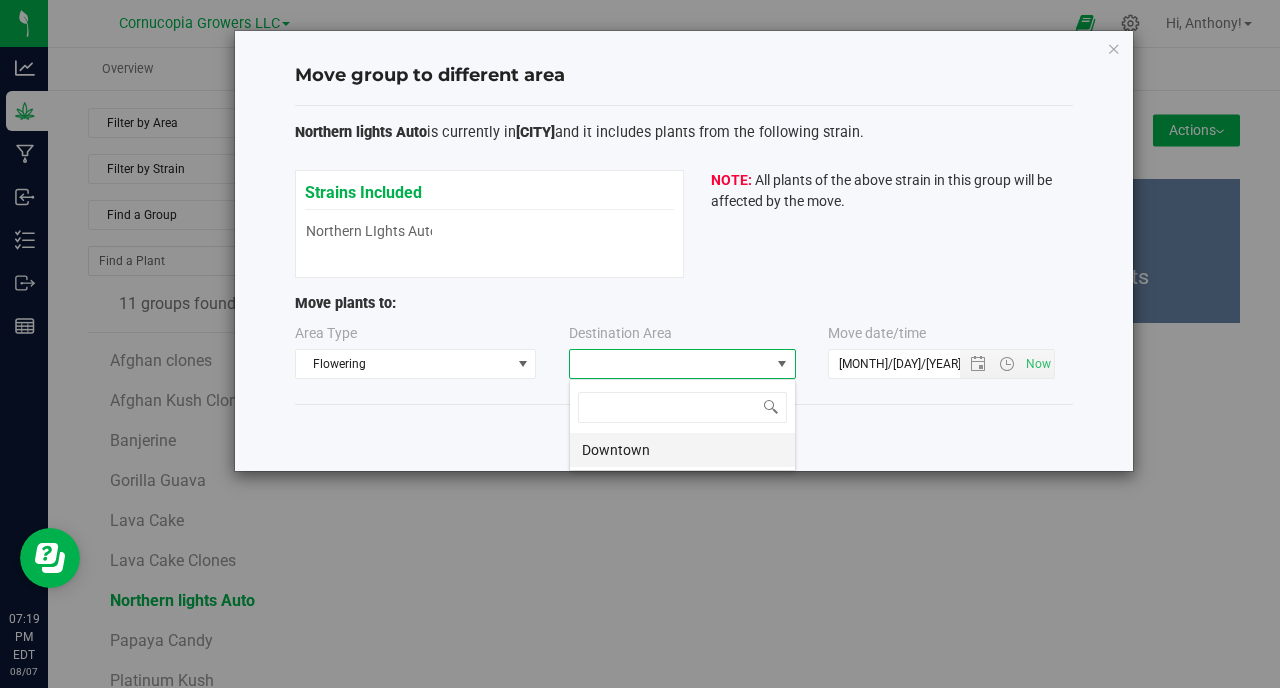 click on "Downtown" at bounding box center [682, 450] 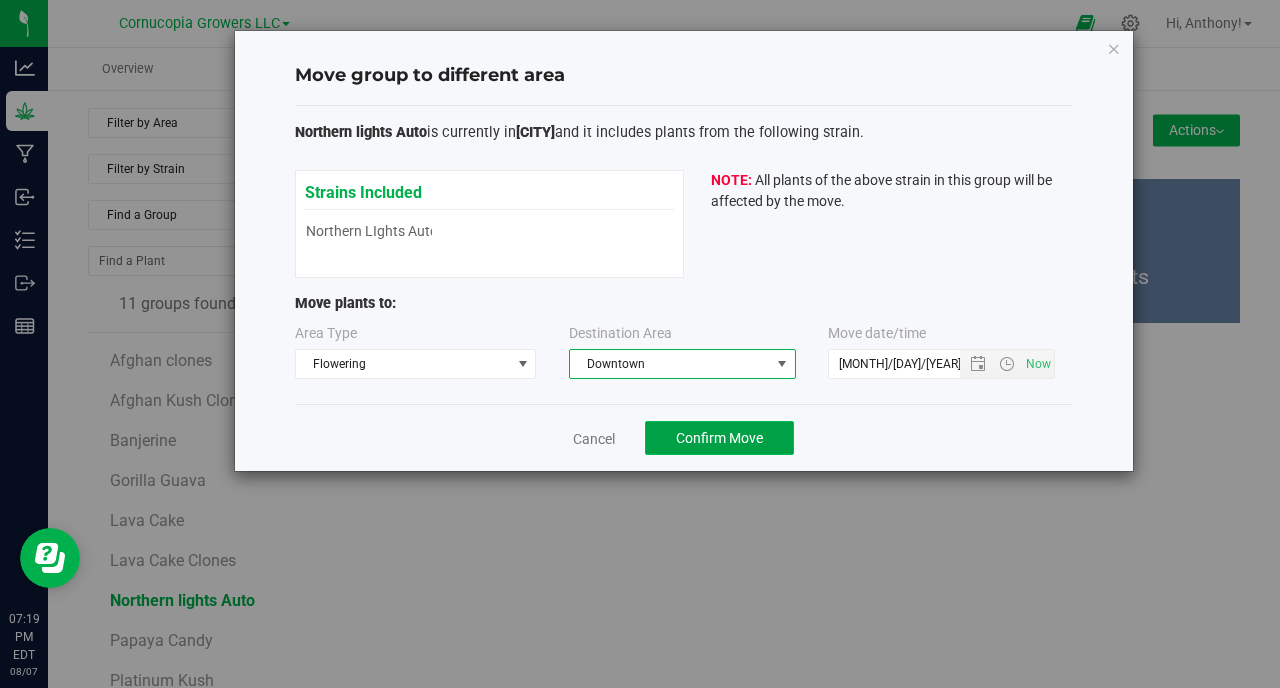 click on "Confirm Move" 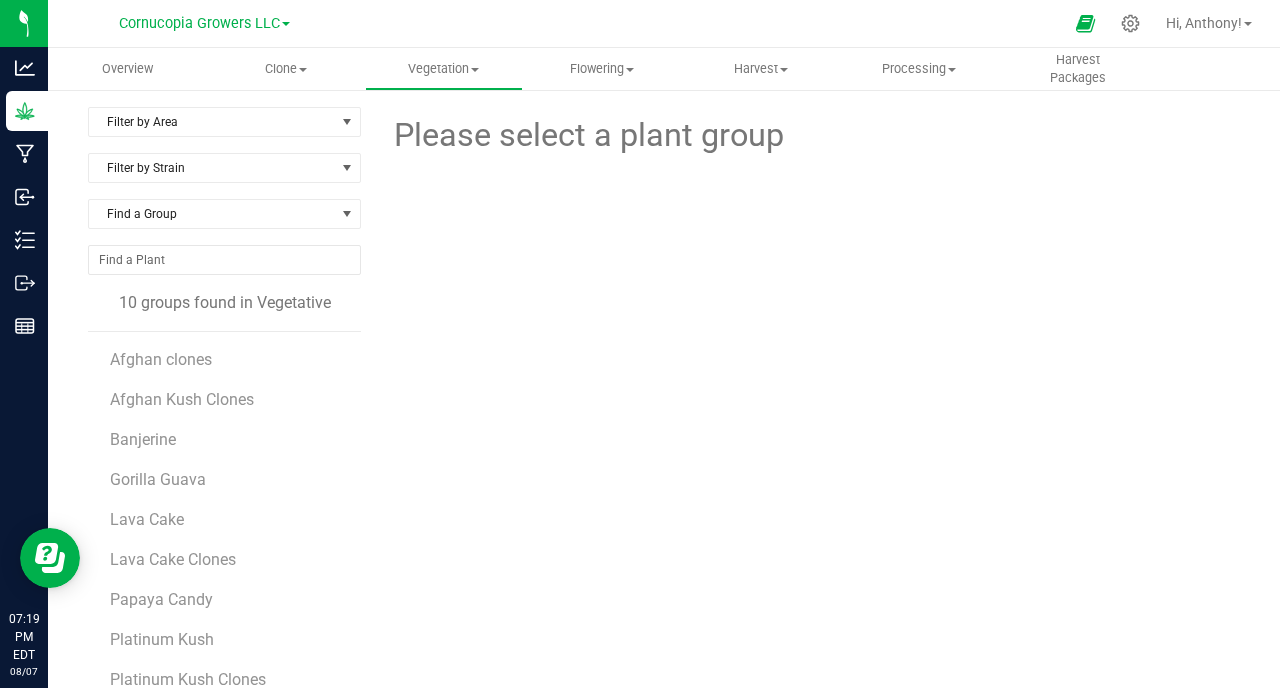 scroll, scrollTop: 0, scrollLeft: 0, axis: both 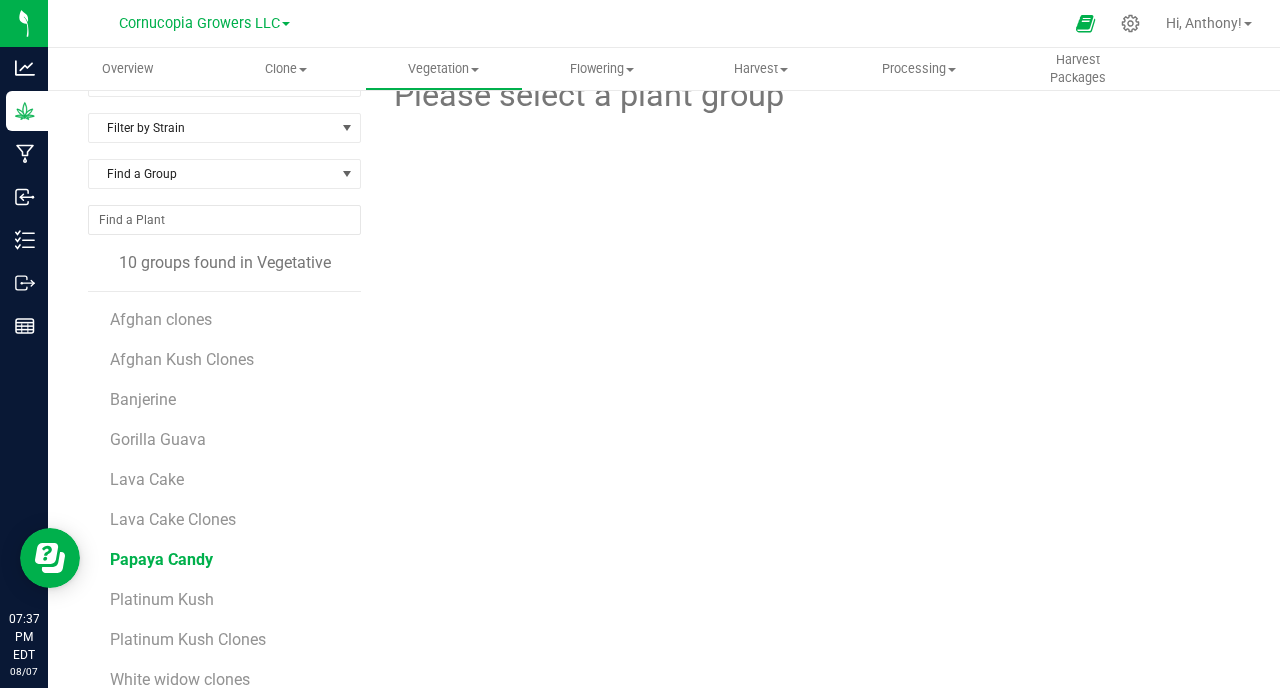 click on "Papaya Candy" at bounding box center (161, 559) 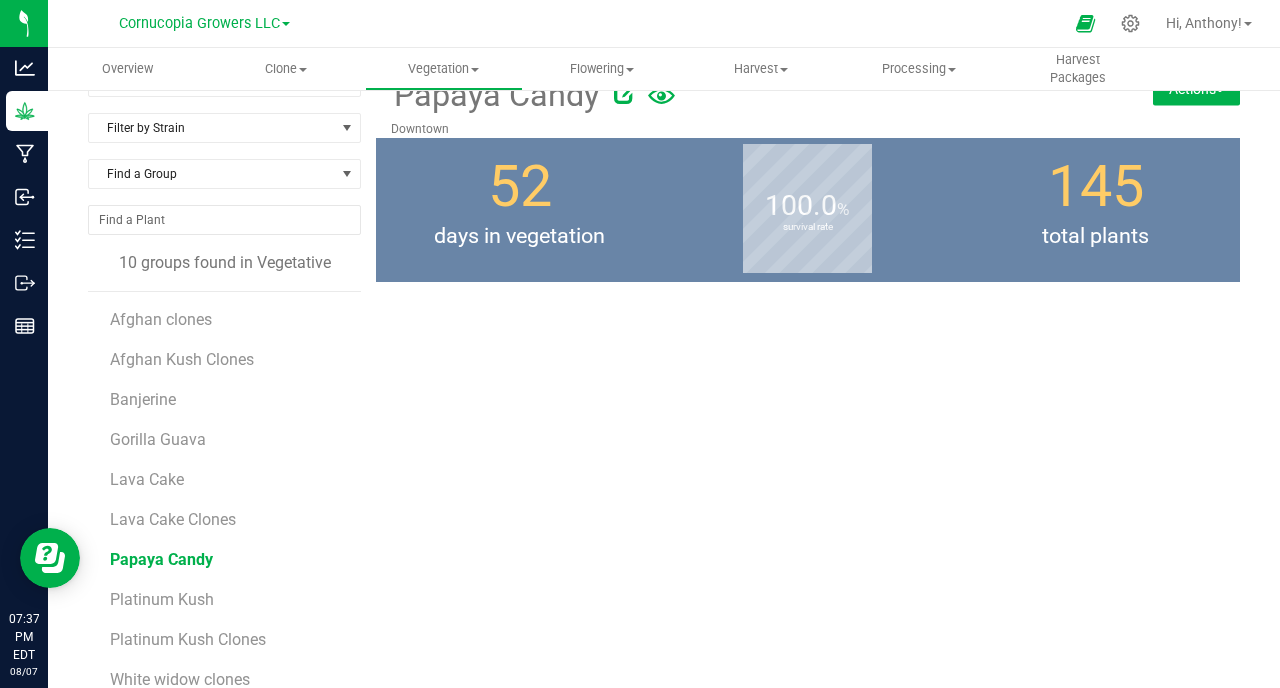 scroll, scrollTop: 0, scrollLeft: 0, axis: both 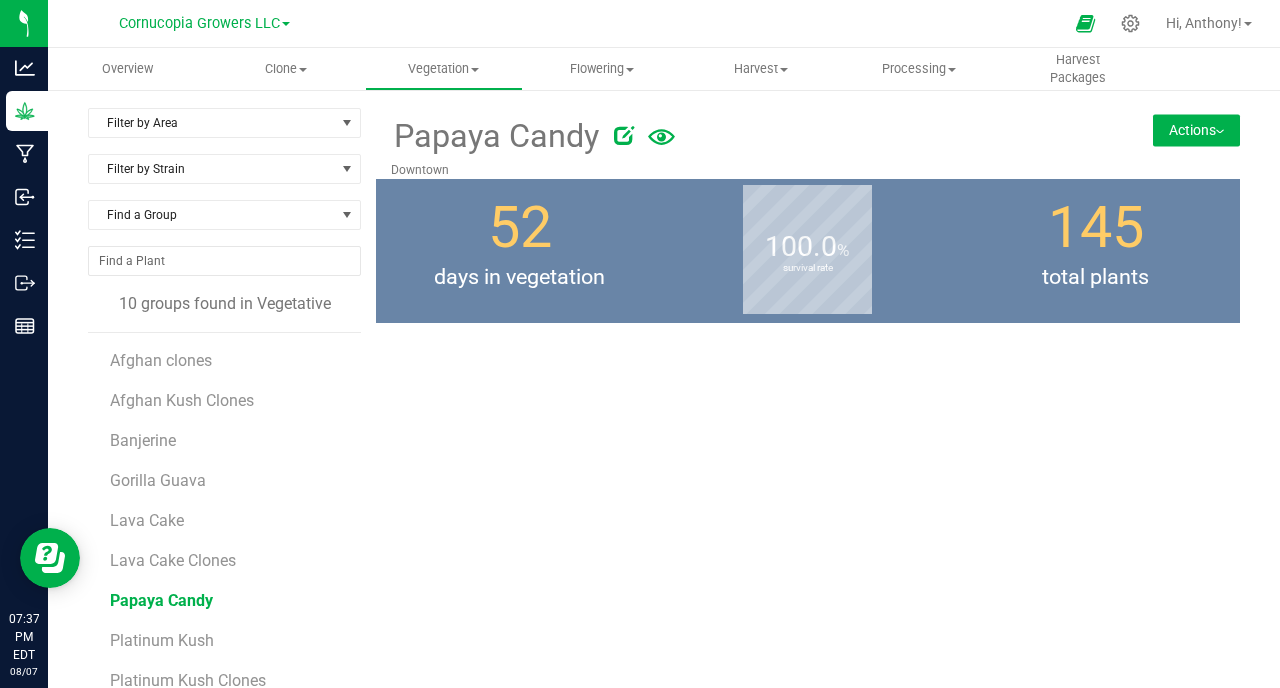 click on "Actions" at bounding box center [1196, 130] 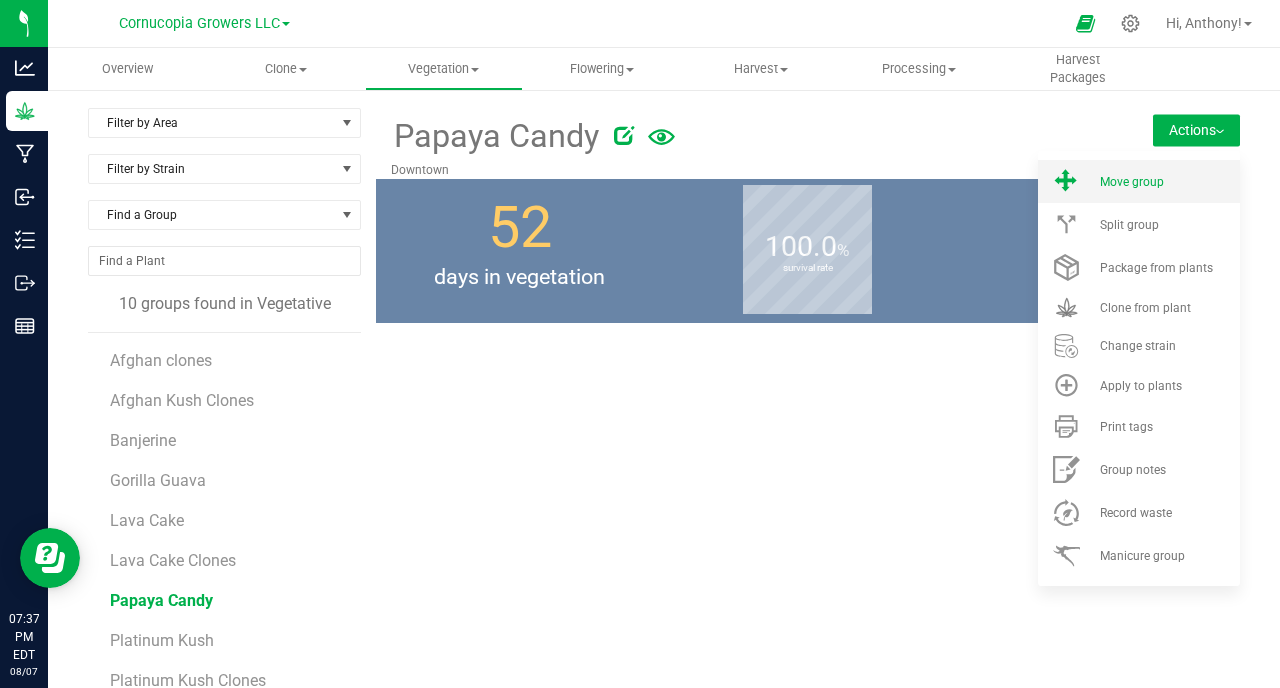 click on "Move group" at bounding box center [1168, 182] 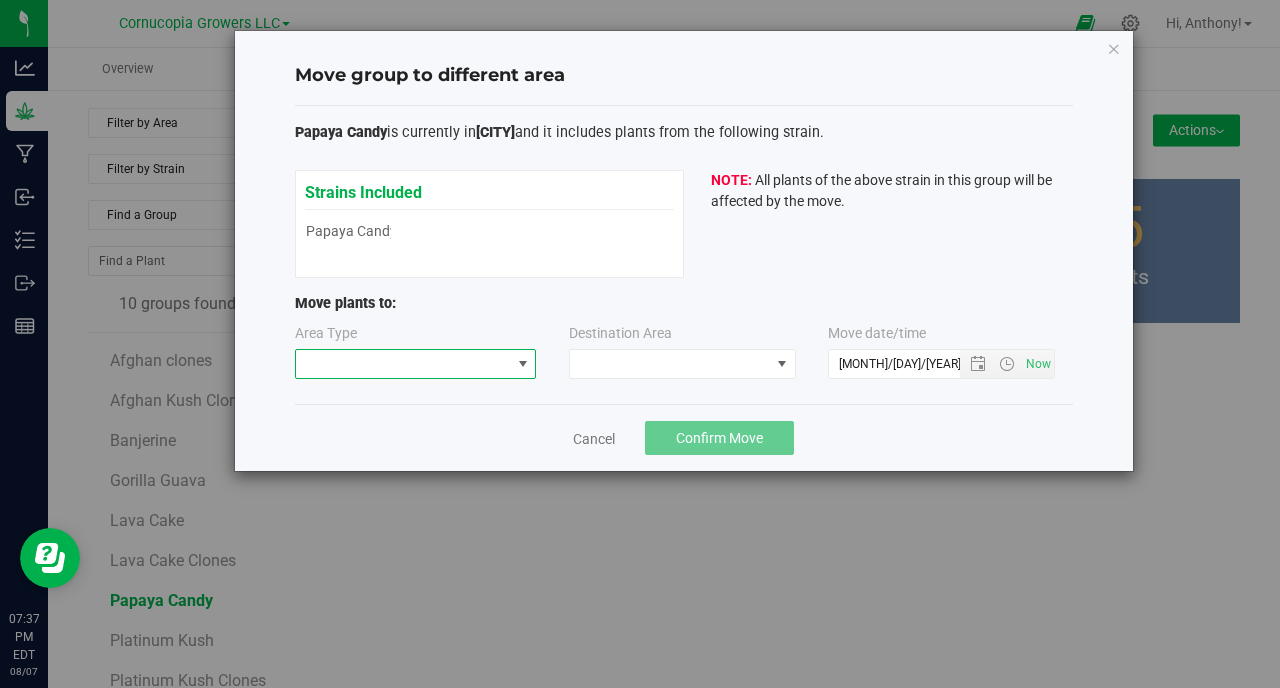click at bounding box center [403, 364] 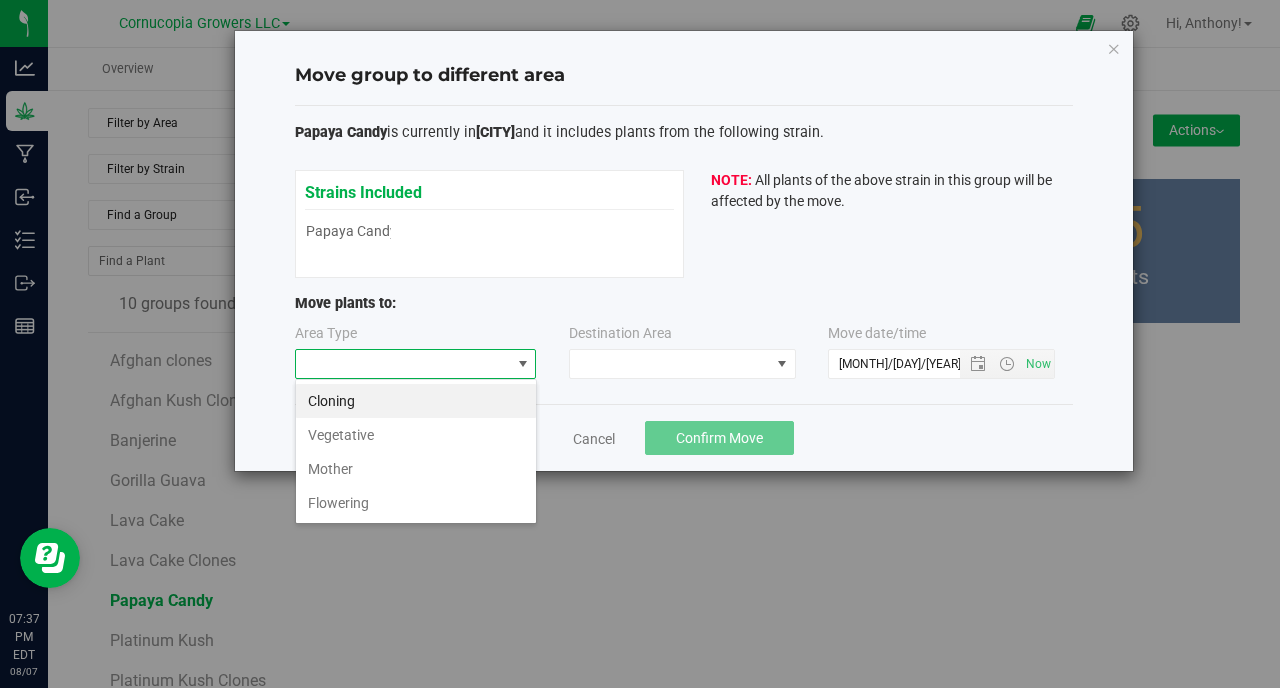 scroll, scrollTop: 99970, scrollLeft: 99758, axis: both 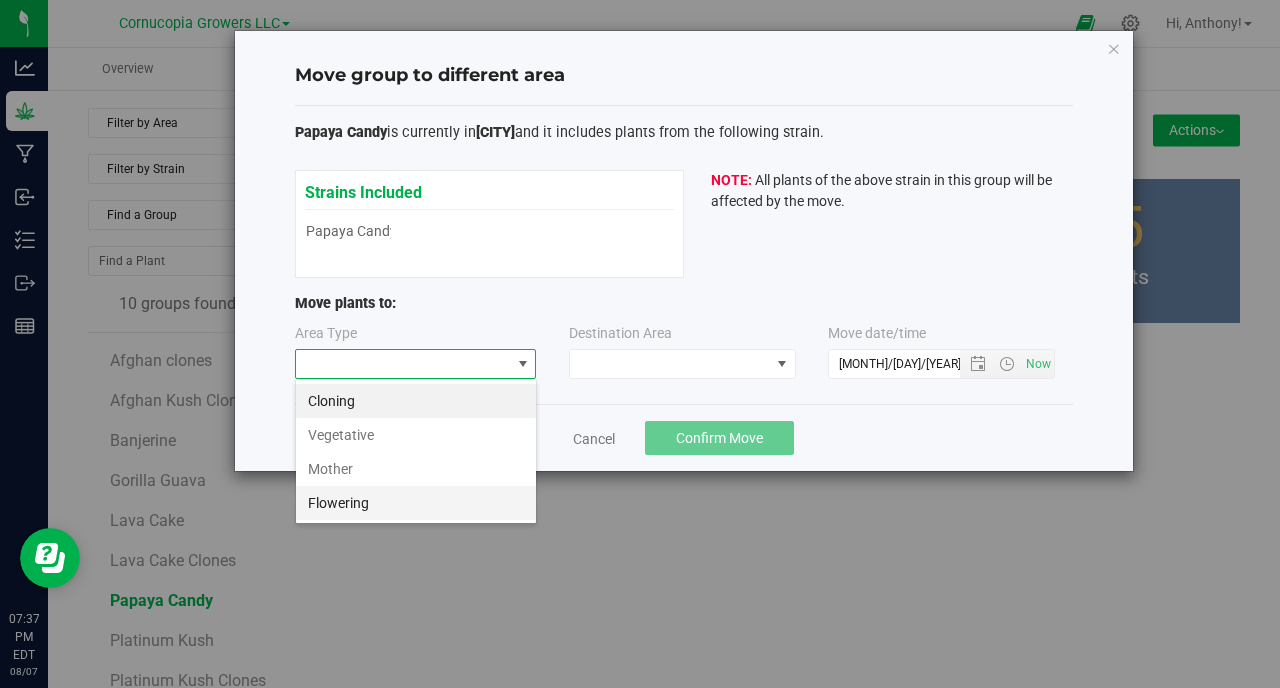 click on "Flowering" at bounding box center [416, 503] 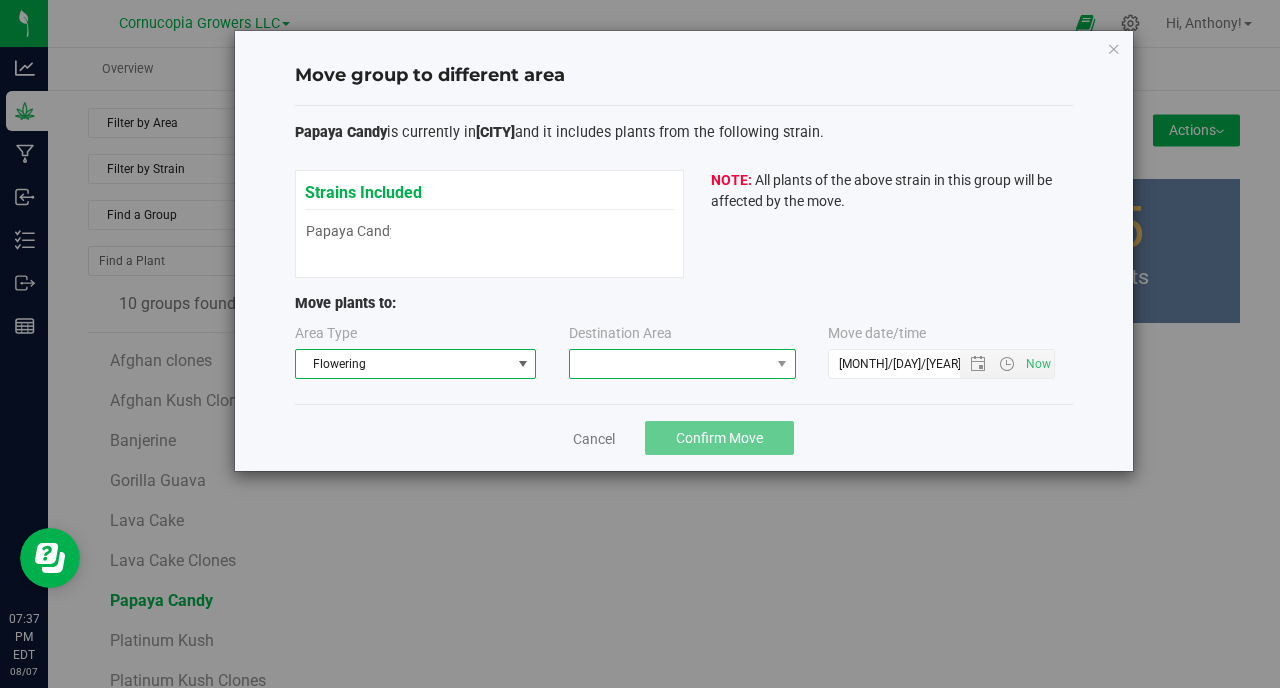 click at bounding box center (670, 364) 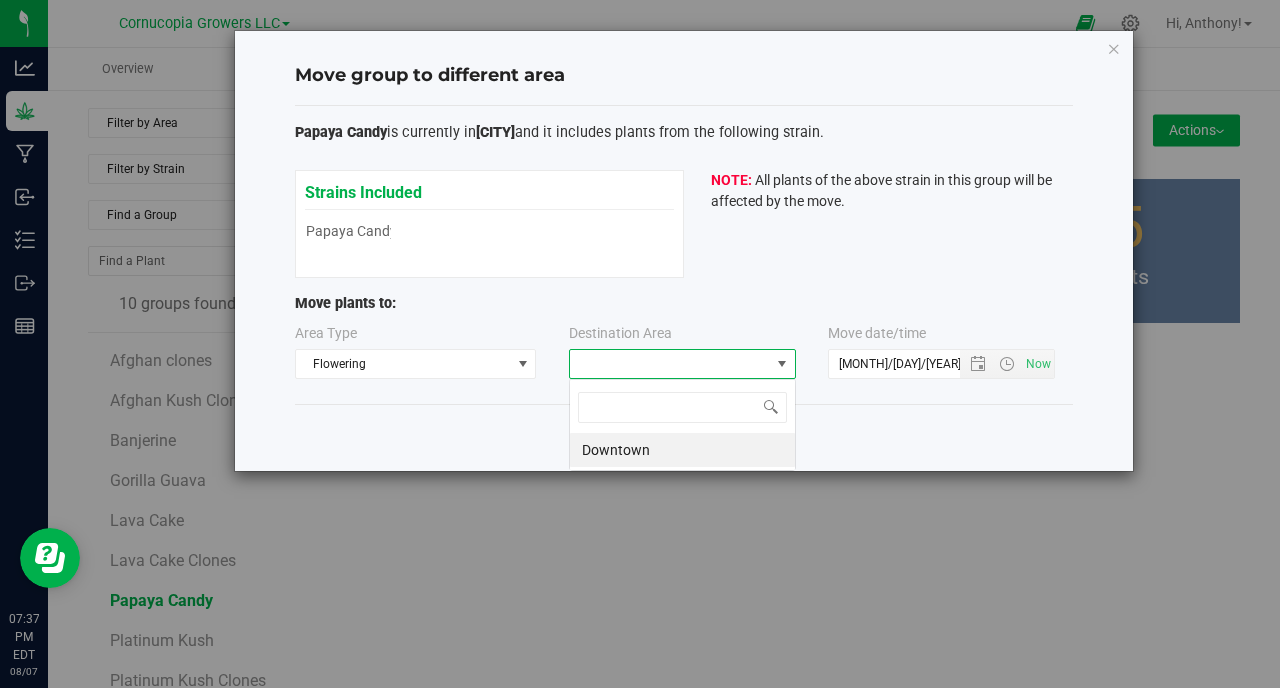 scroll, scrollTop: 99970, scrollLeft: 99773, axis: both 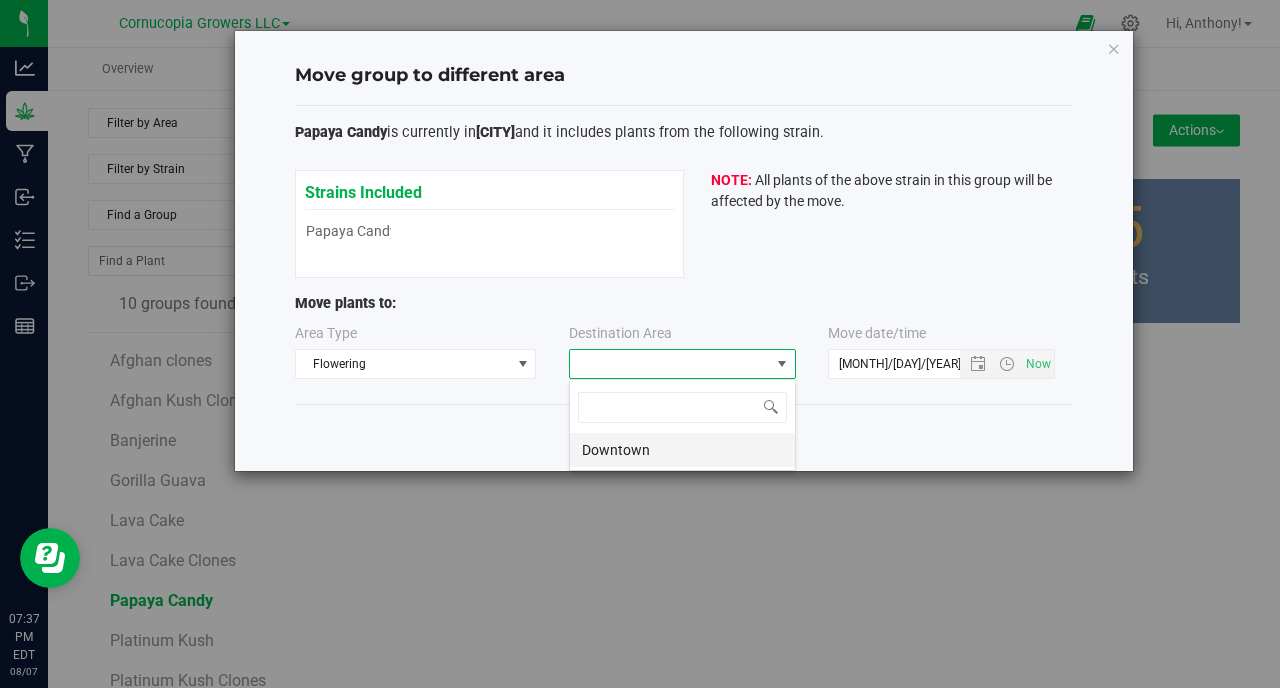 click on "Downtown" at bounding box center (682, 450) 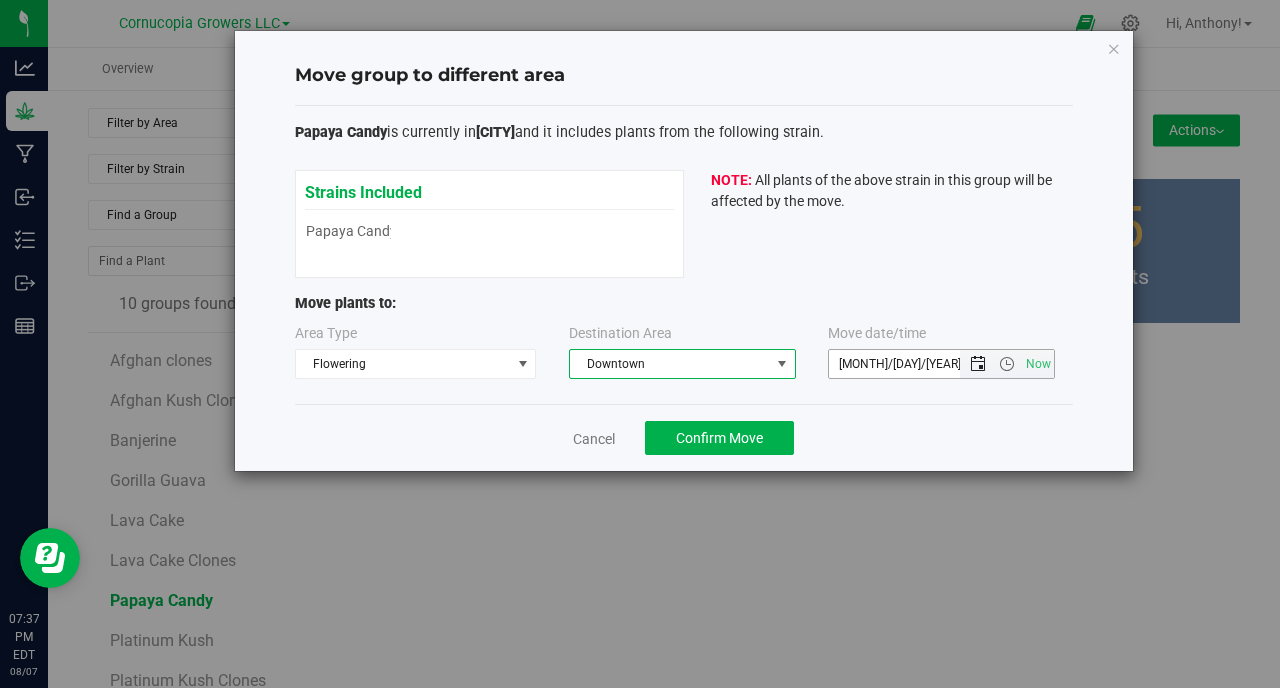 click at bounding box center (978, 364) 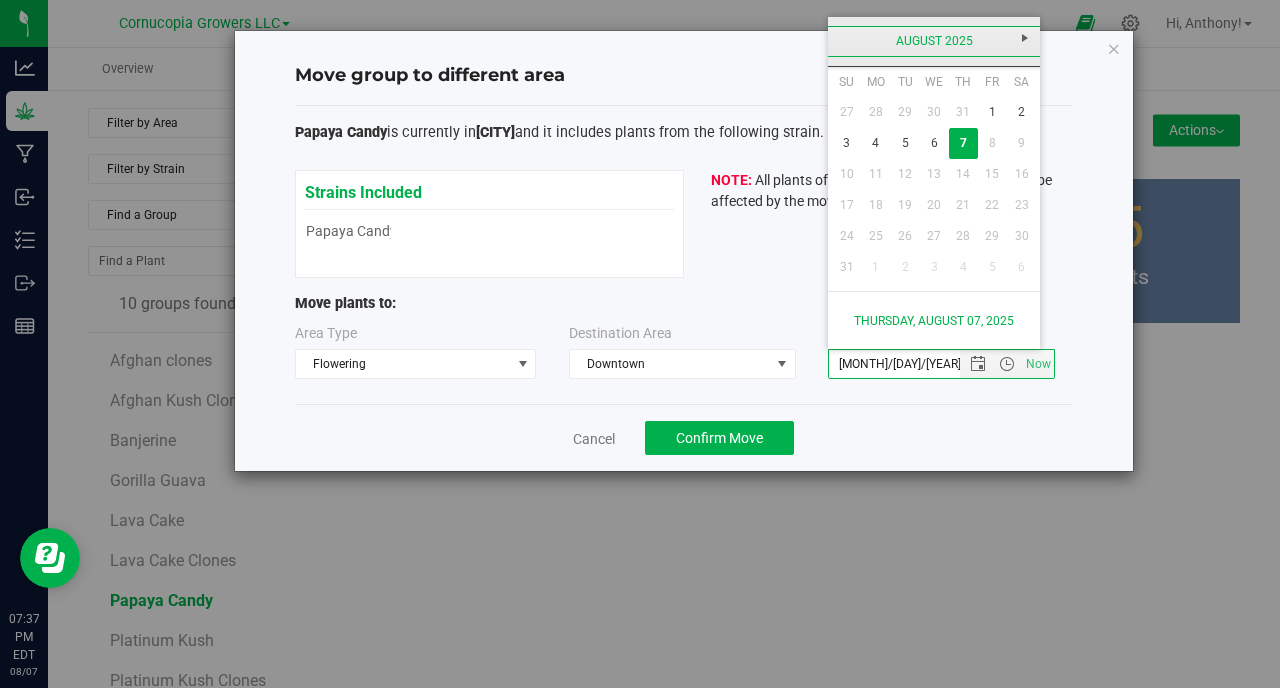 click on "August 2025" at bounding box center [934, 41] 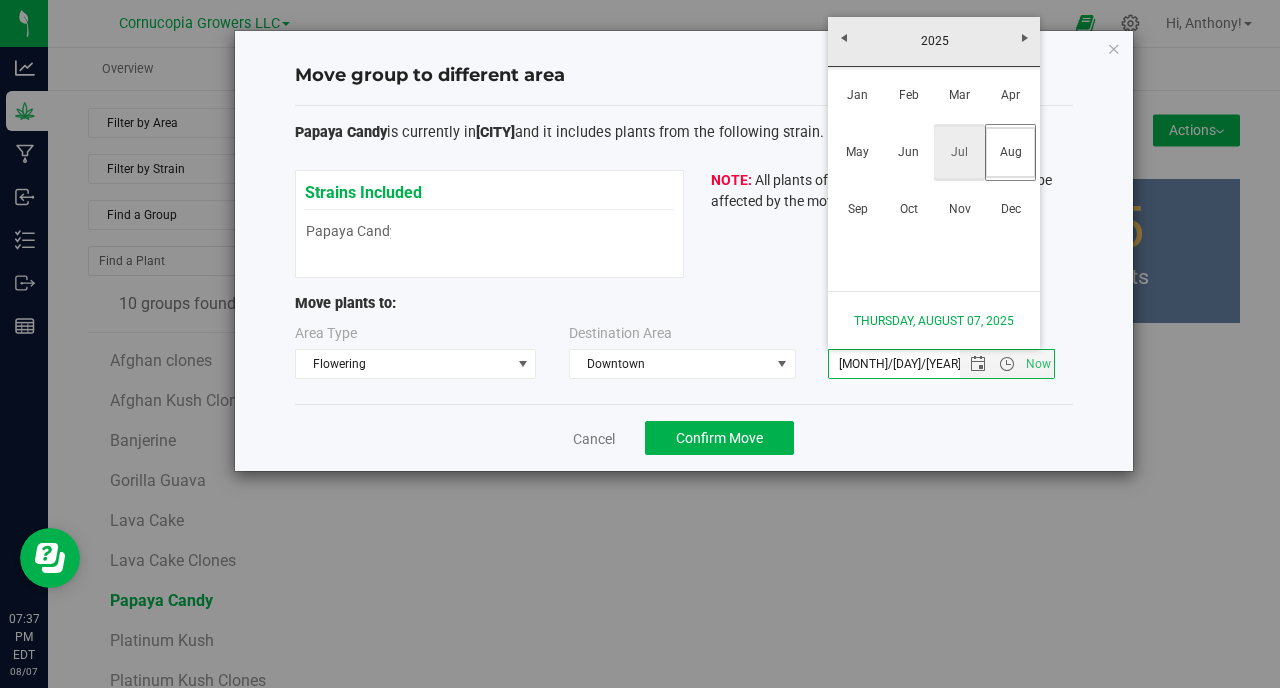 click on "Jul" at bounding box center (959, 152) 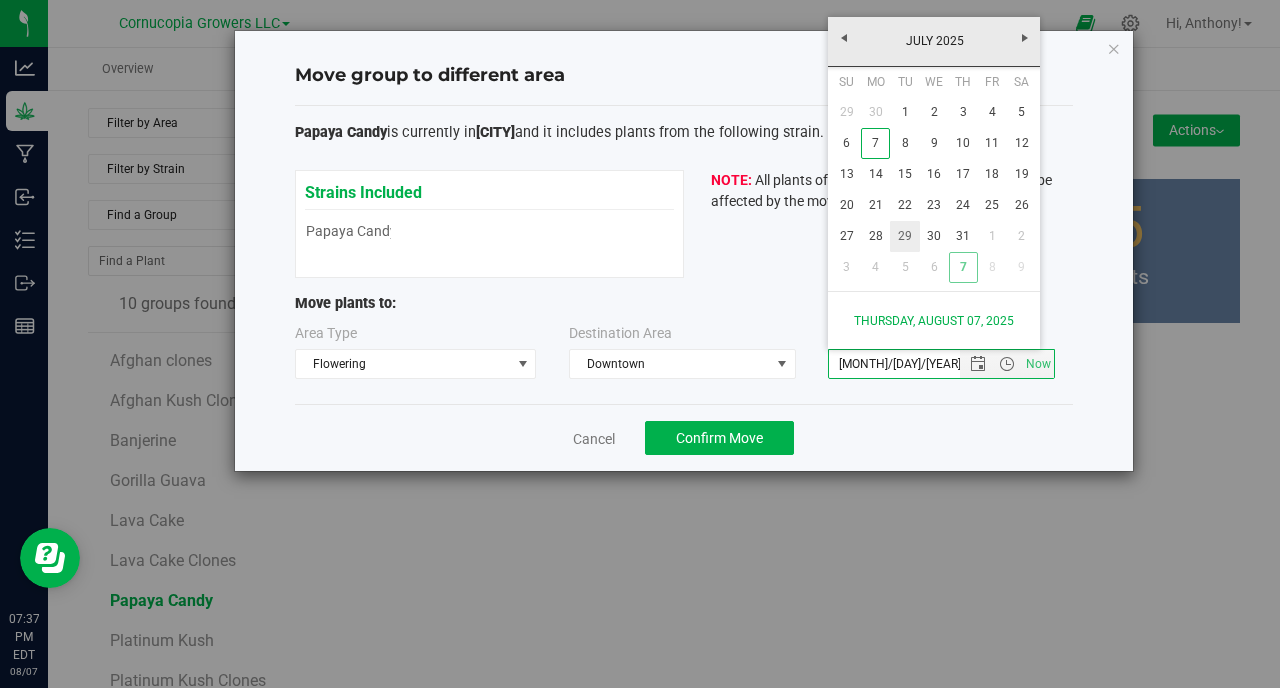 click on "29" at bounding box center [904, 236] 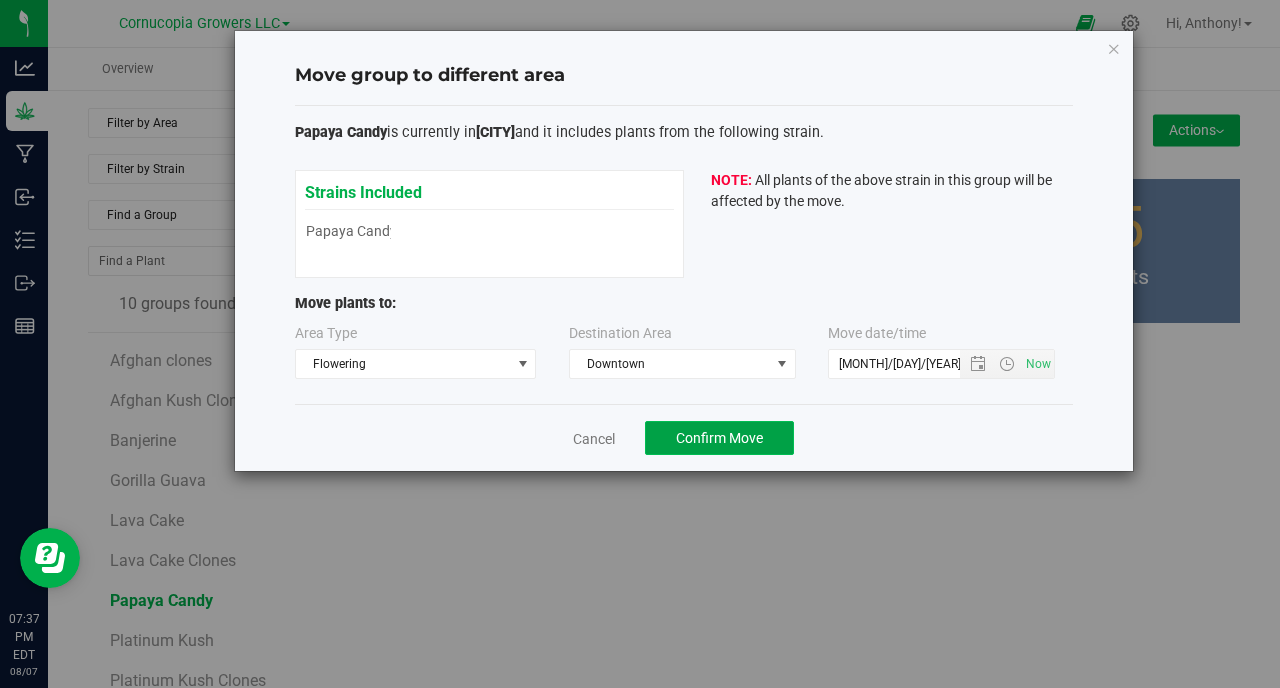 click on "Confirm Move" 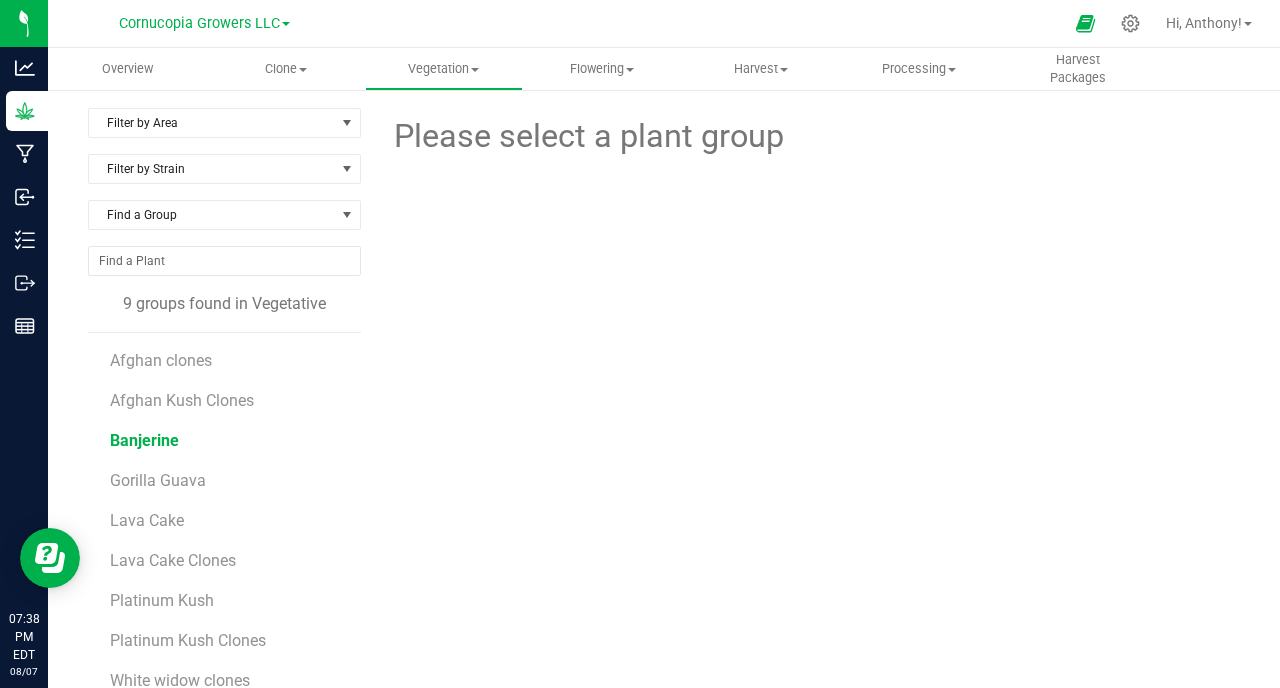 click on "Banjerine" at bounding box center [144, 440] 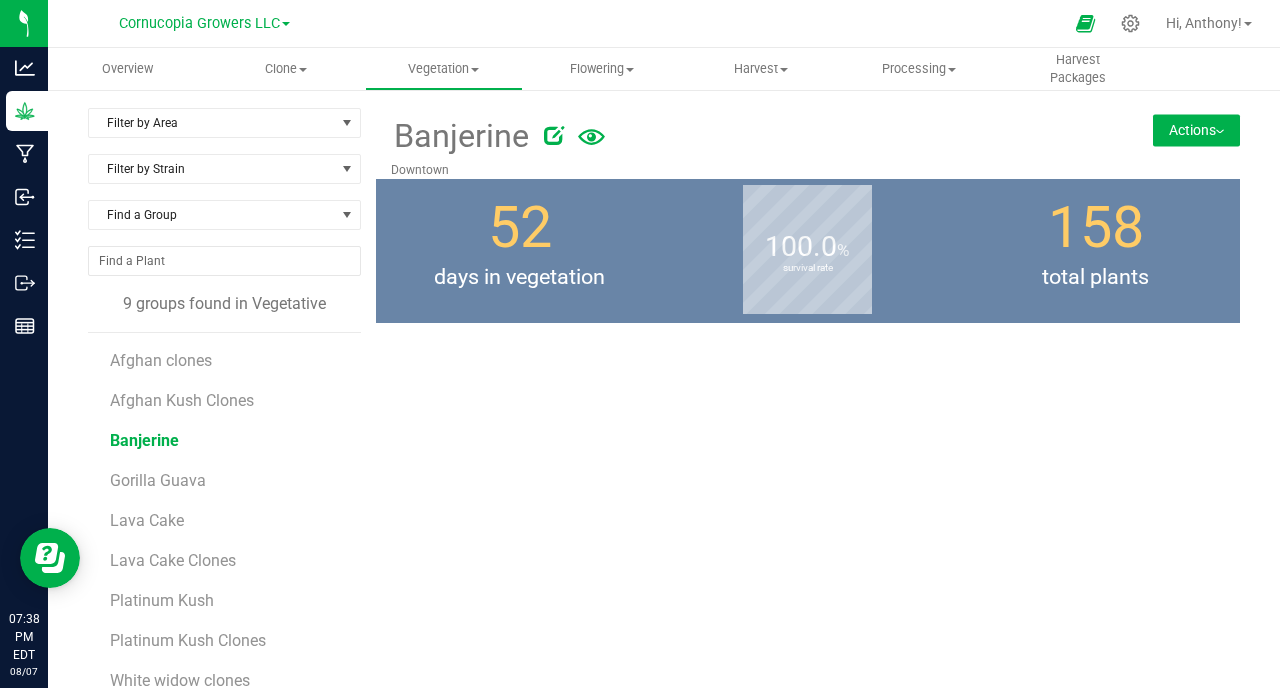 click on "Actions" at bounding box center (1196, 130) 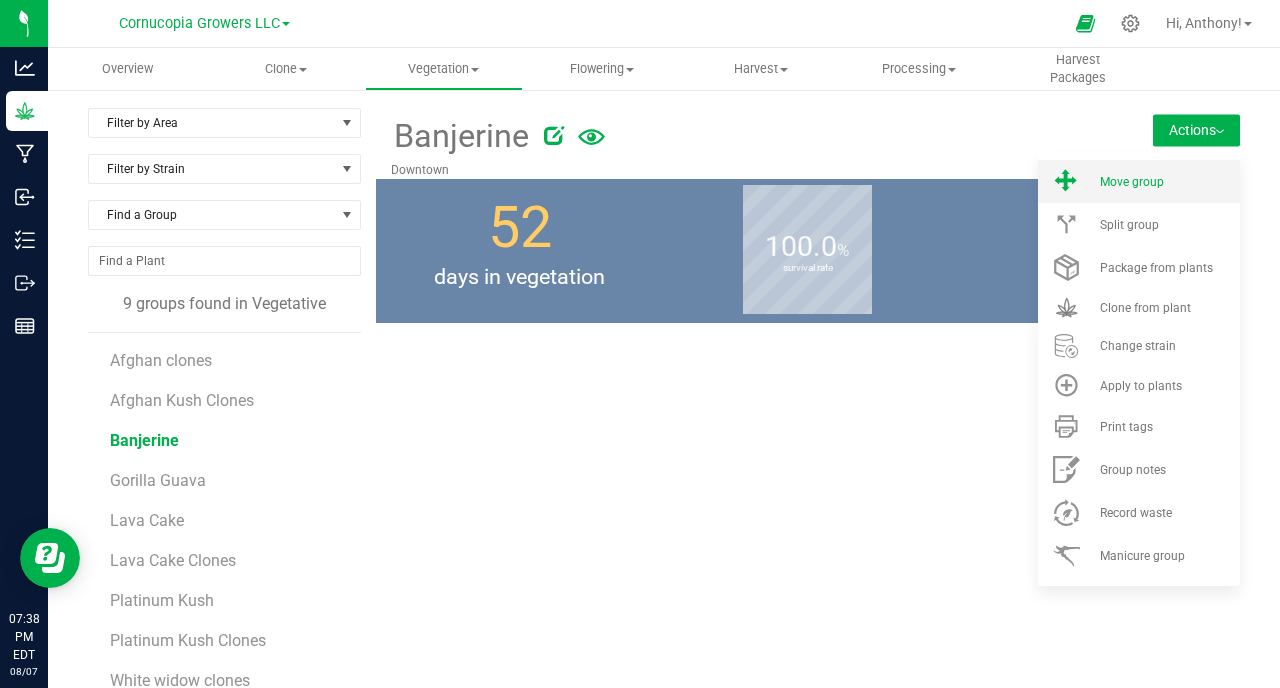 click on "Move group" at bounding box center (1139, 181) 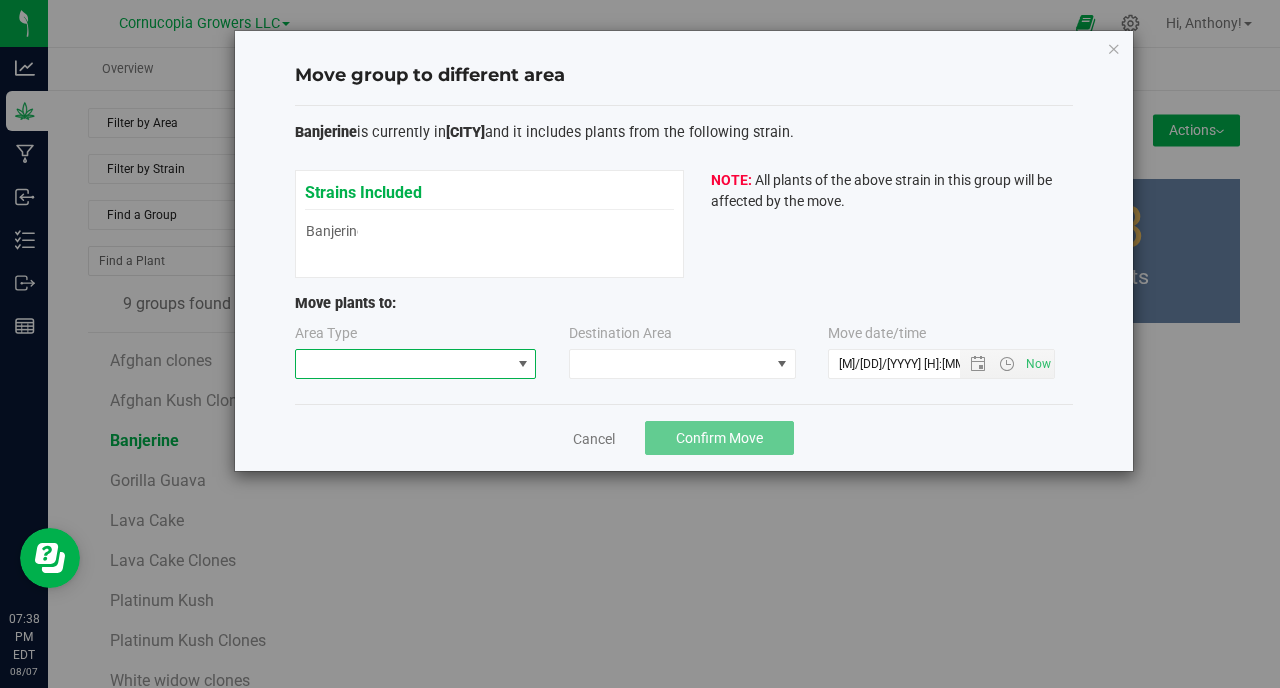 click at bounding box center [403, 364] 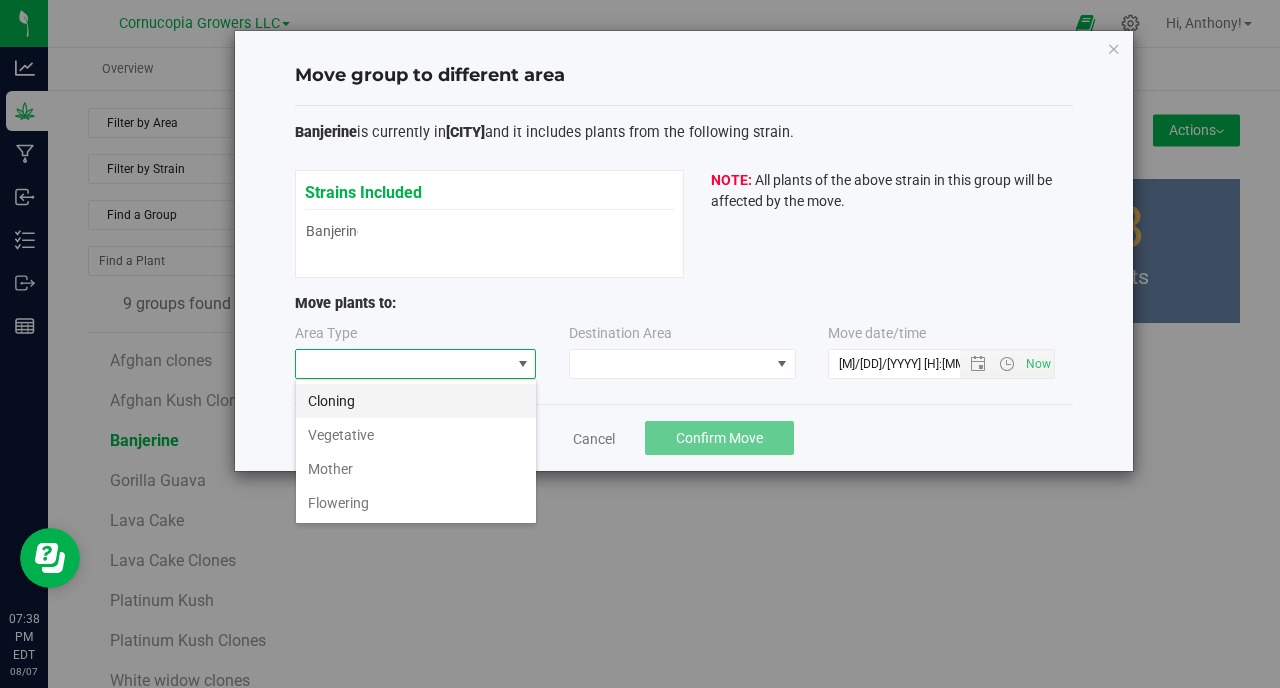 scroll, scrollTop: 99970, scrollLeft: 99758, axis: both 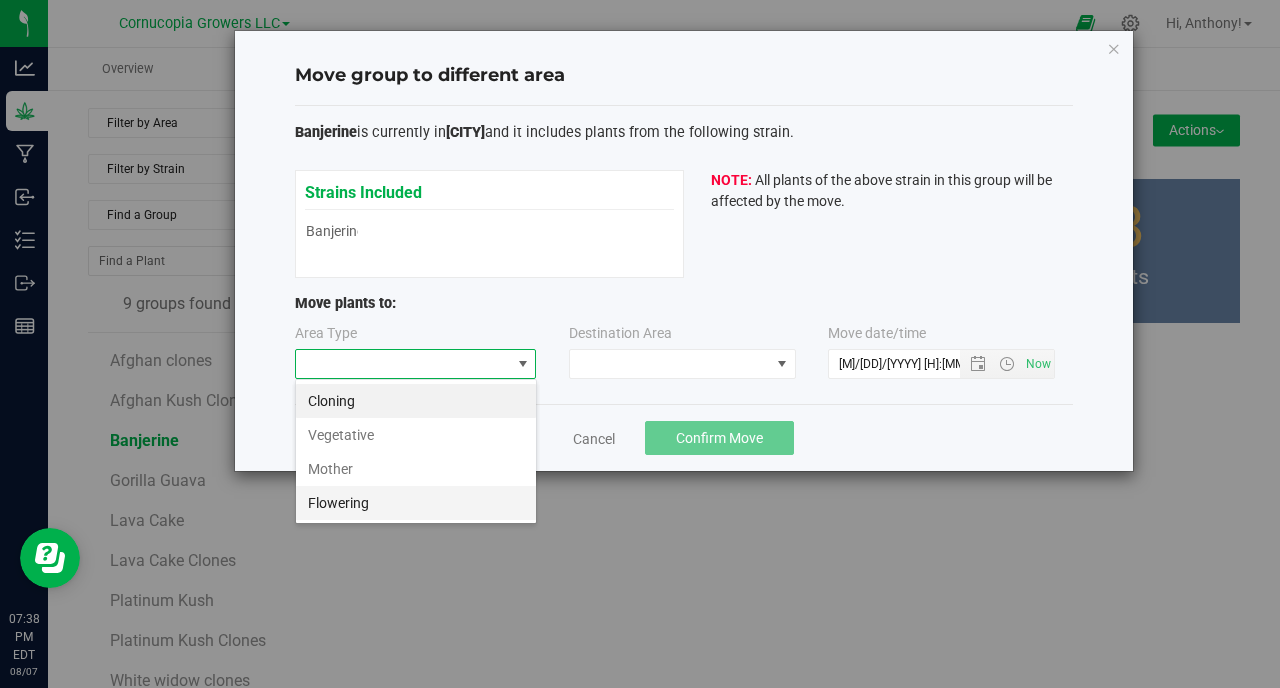 click on "Flowering" at bounding box center (416, 503) 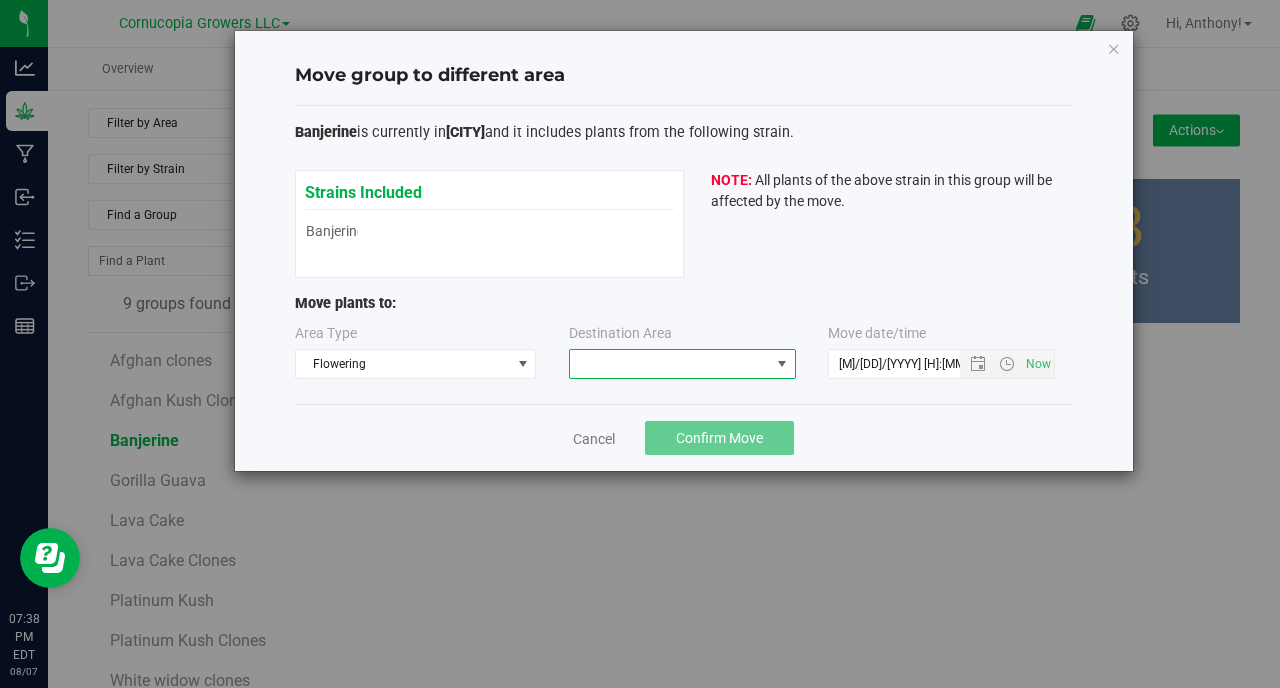 click at bounding box center (670, 364) 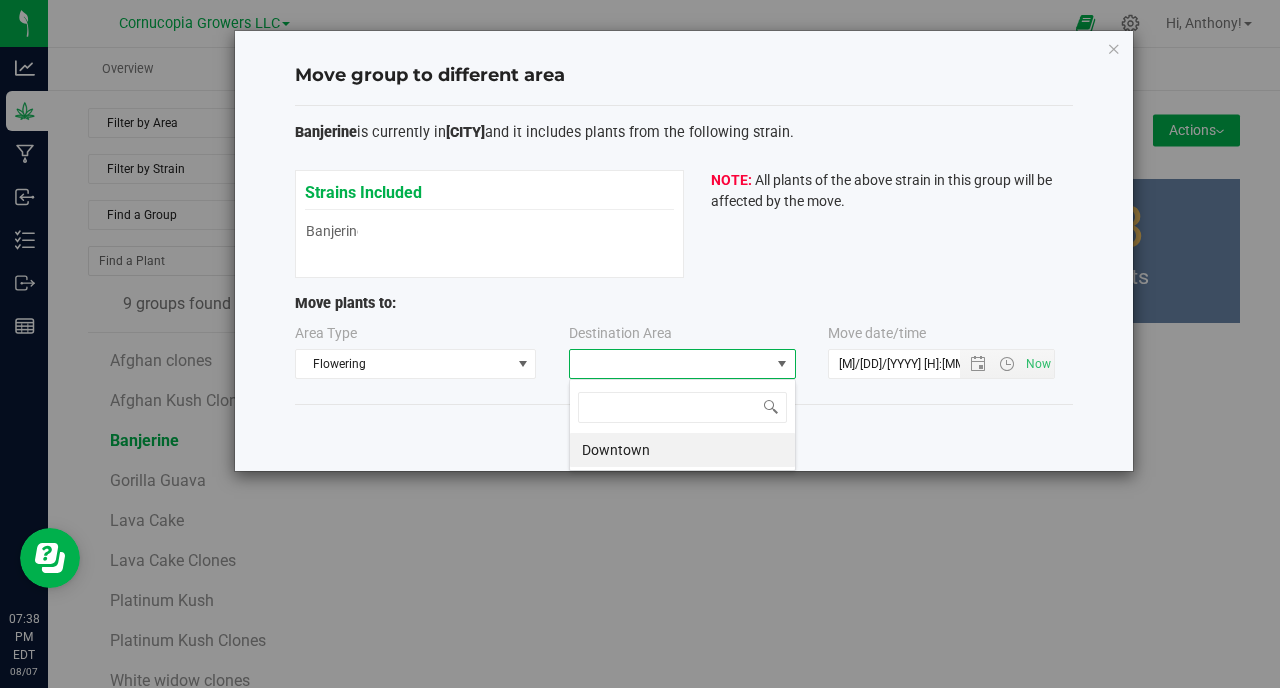 scroll, scrollTop: 99970, scrollLeft: 99773, axis: both 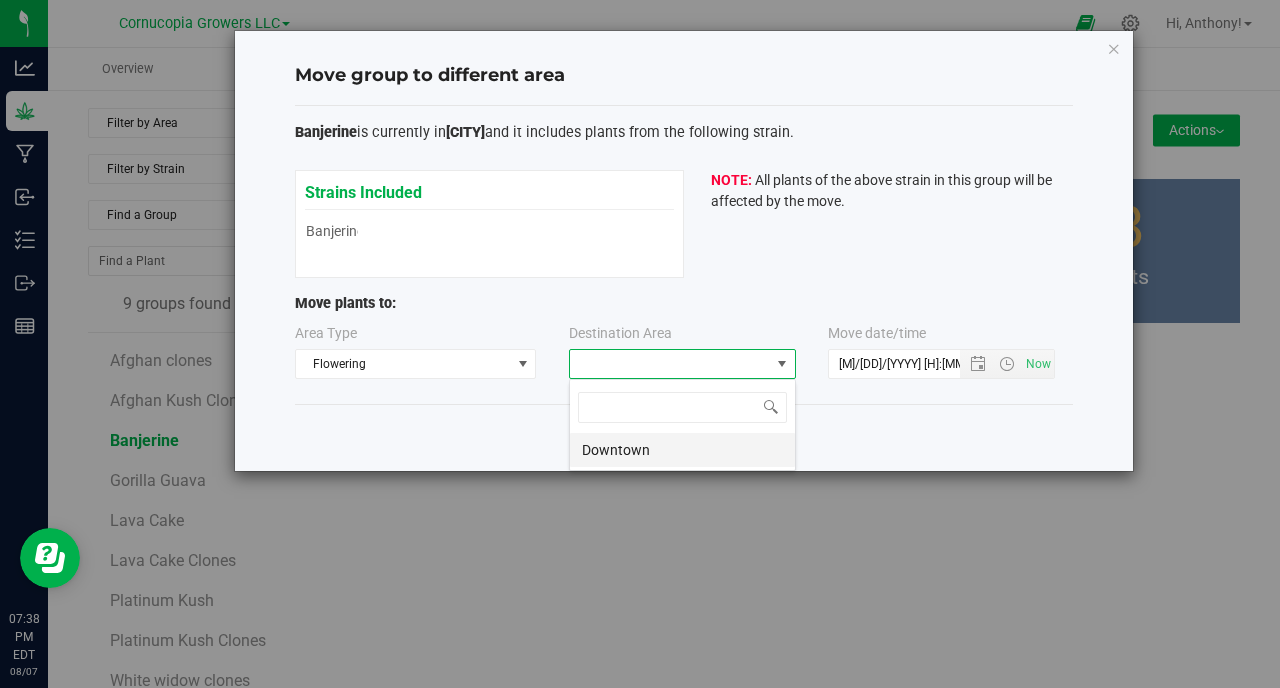click on "Downtown" at bounding box center [682, 450] 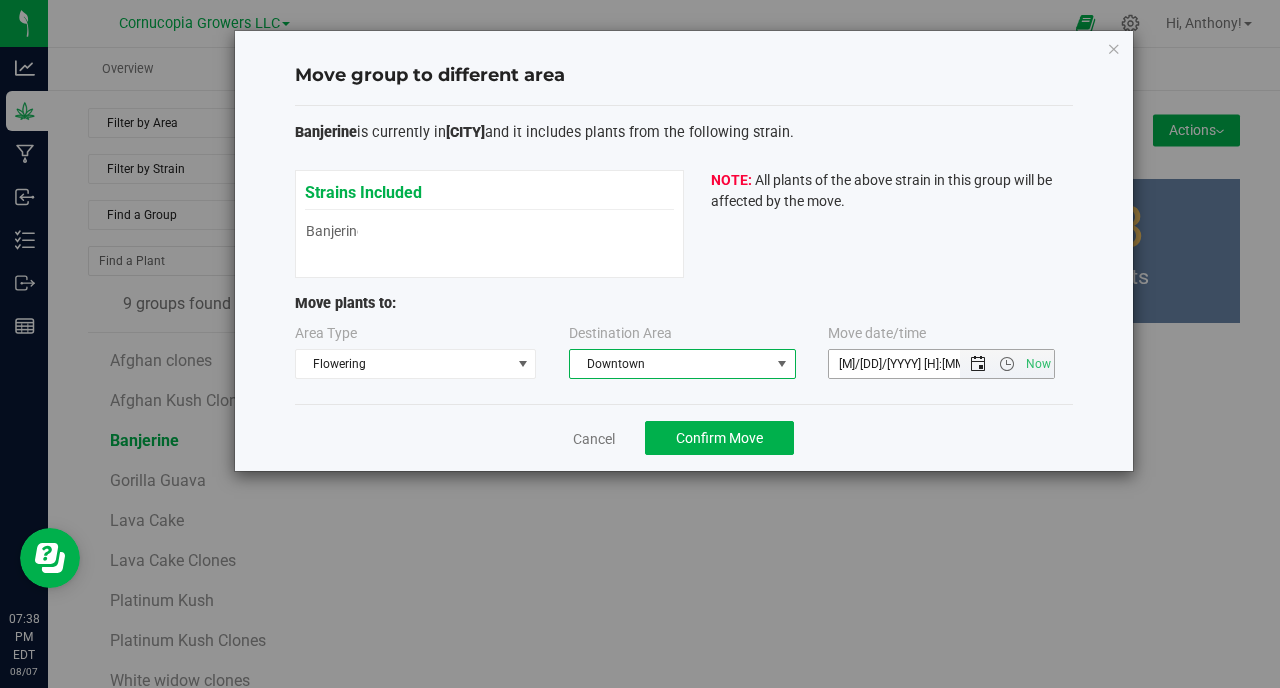 click at bounding box center [978, 364] 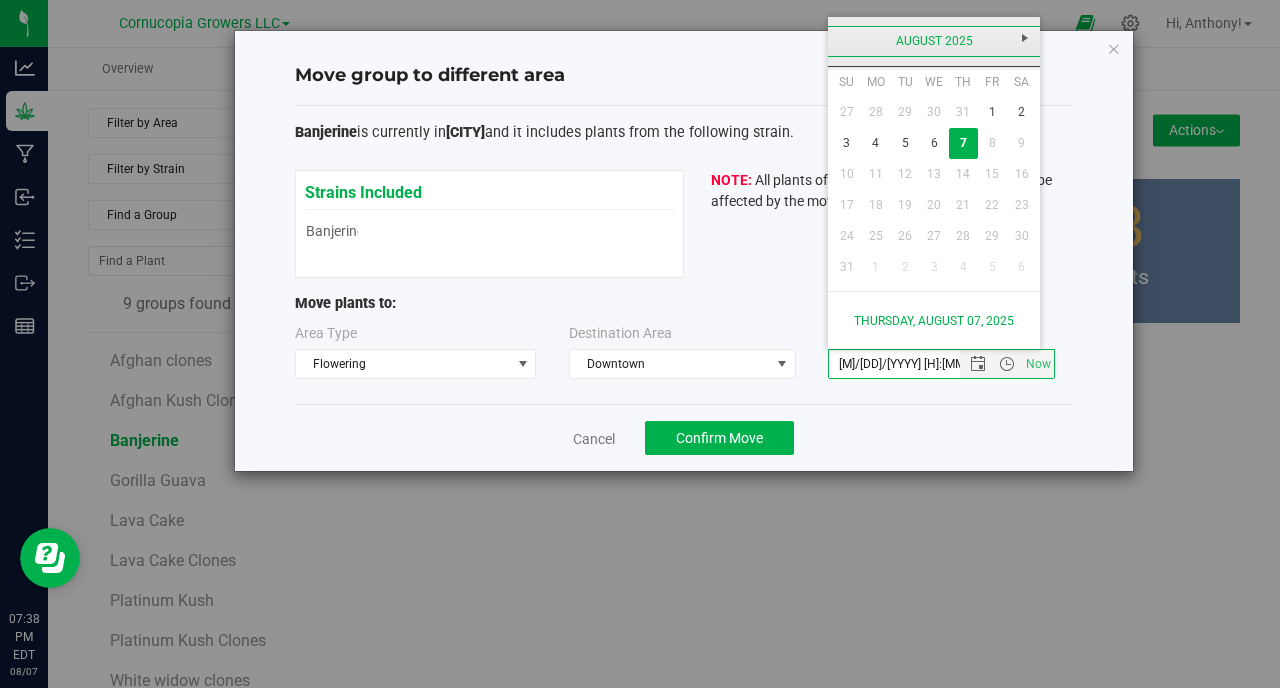 click on "August 2025" at bounding box center (934, 41) 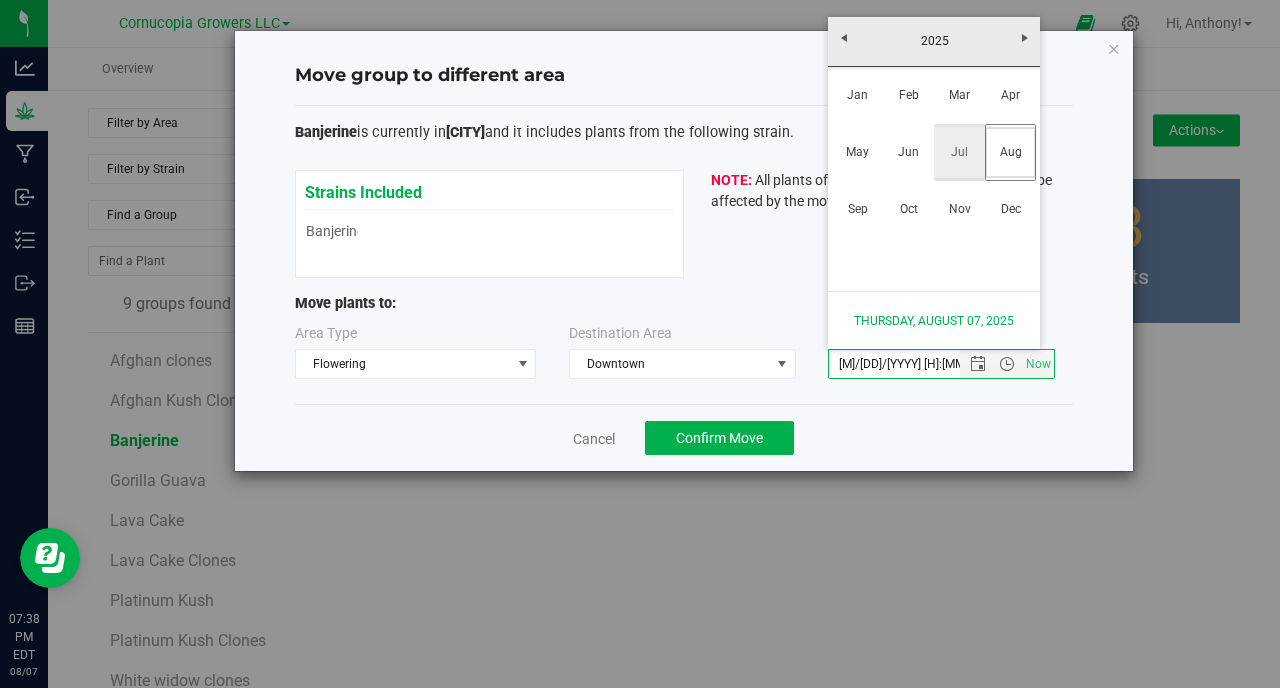 click on "Jul" at bounding box center (959, 152) 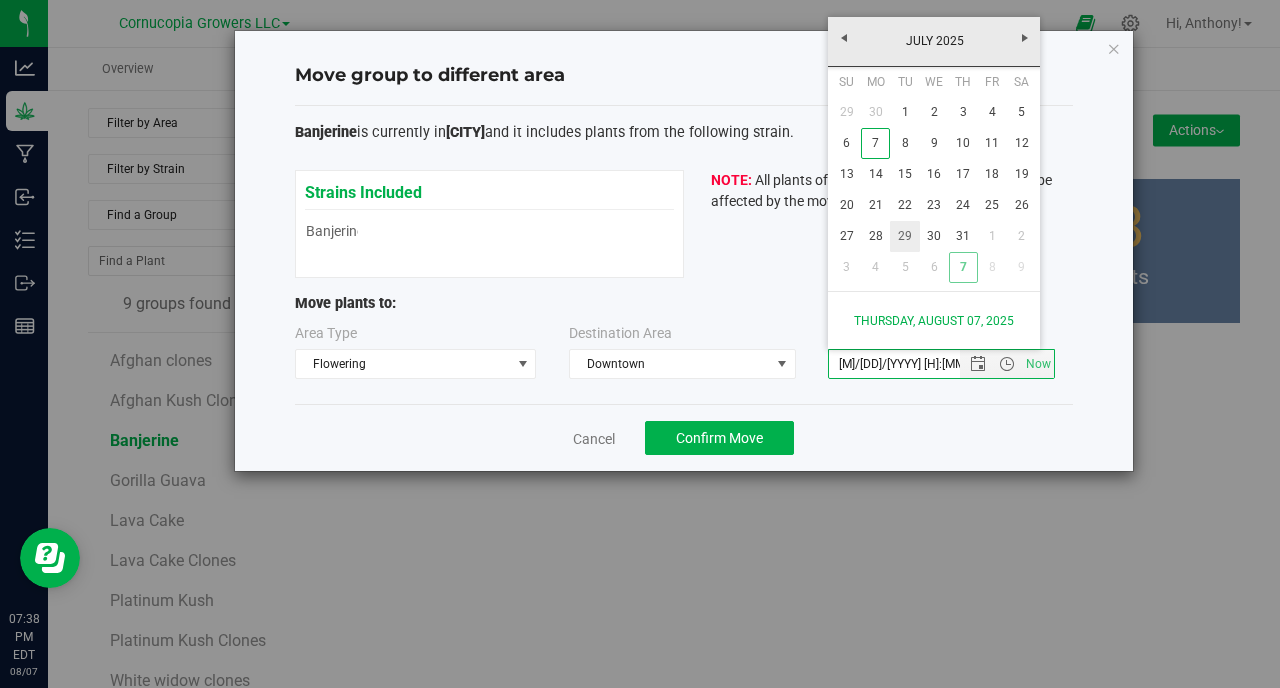 click on "29" at bounding box center [904, 236] 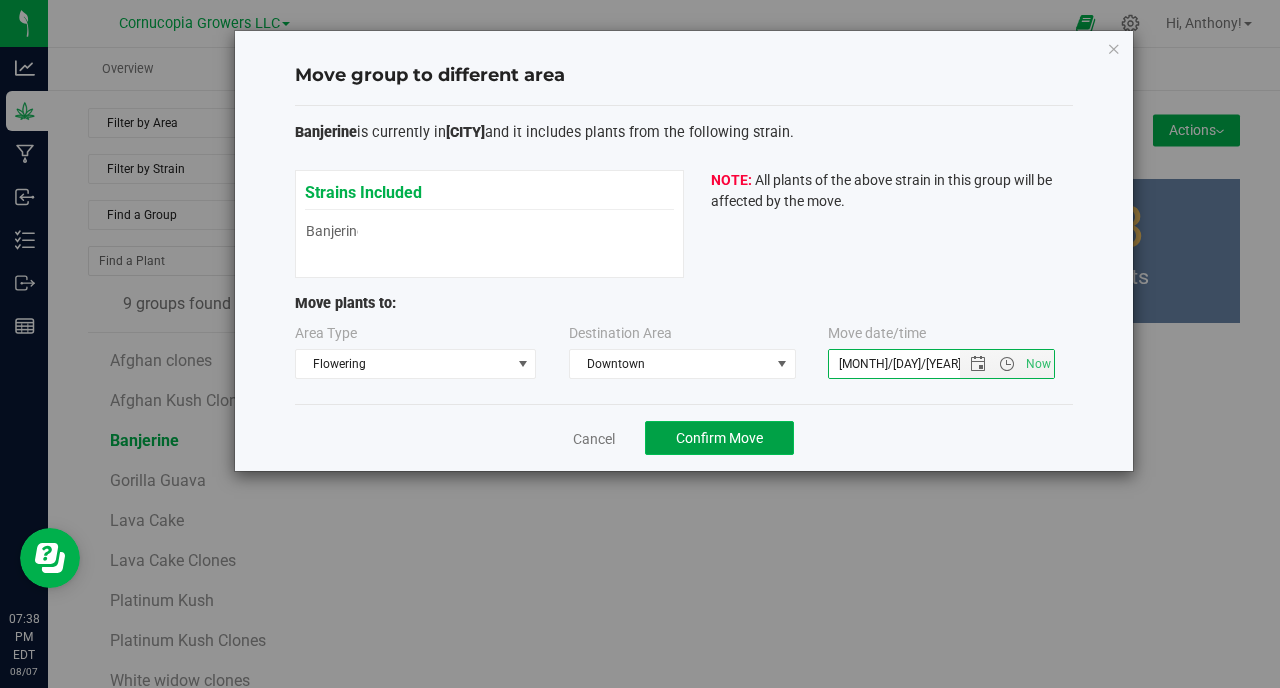 click on "Confirm Move" 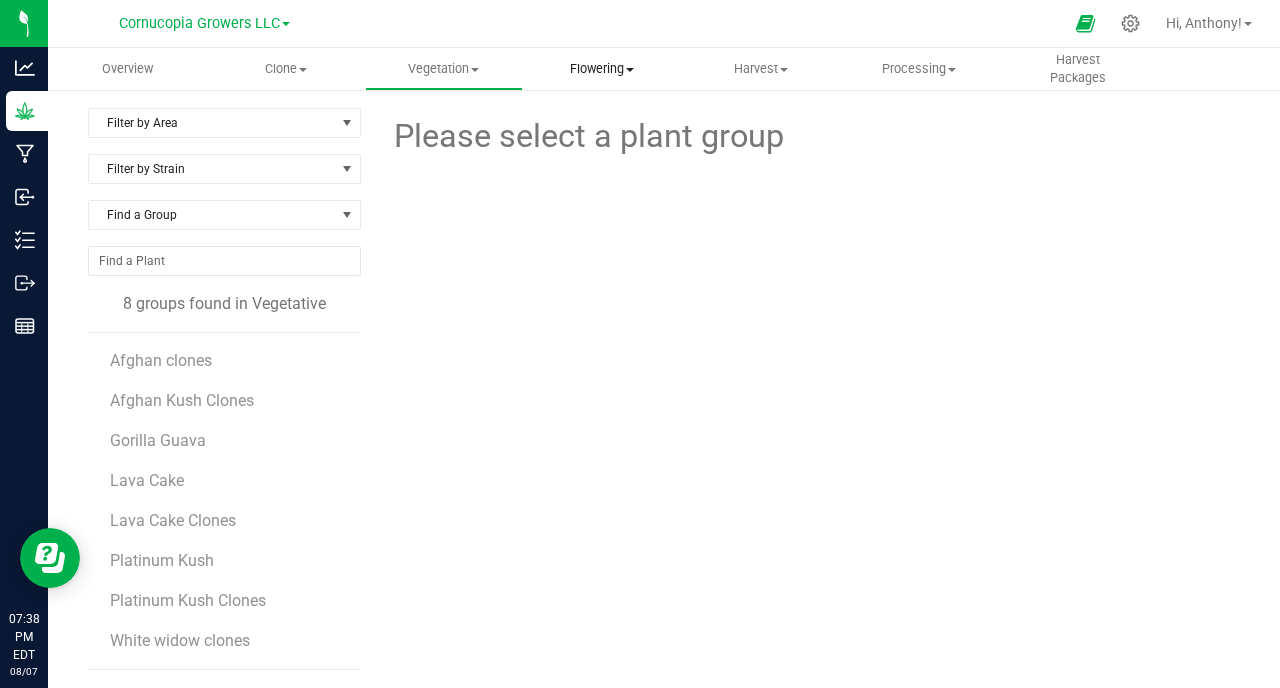 click on "Flowering
Create harvest
Flowering groups
Flowering plants
Apply to plants" at bounding box center (602, 69) 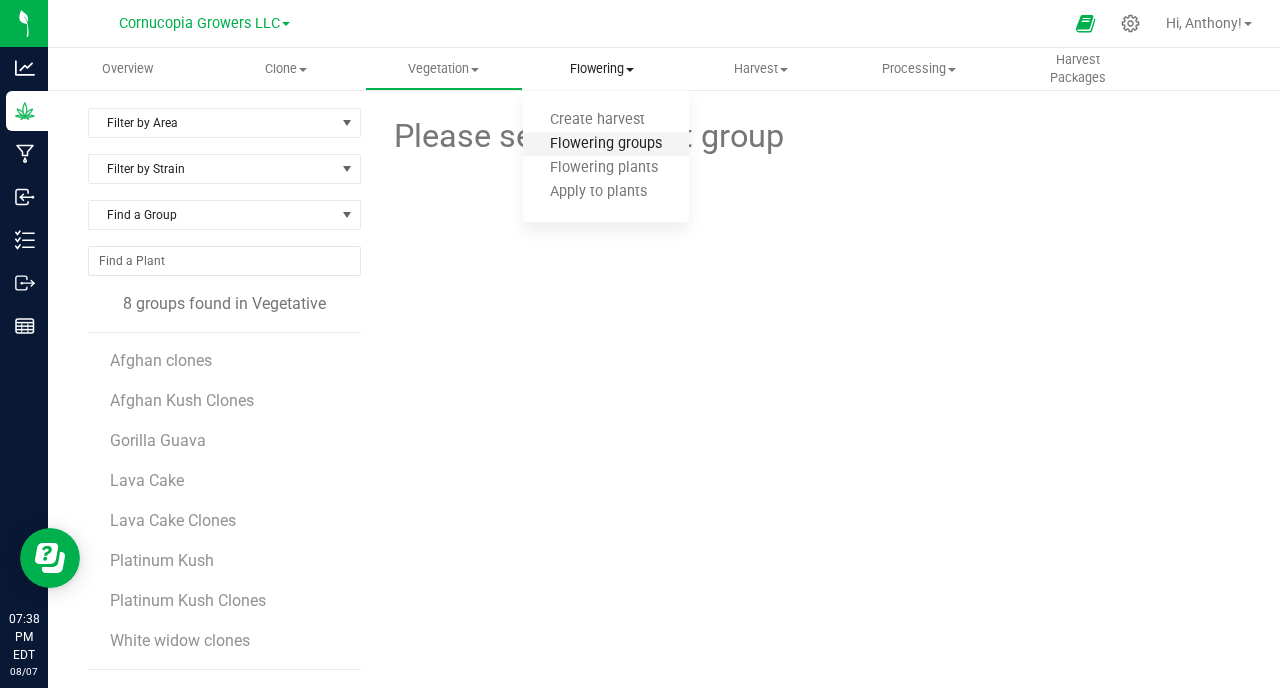 click on "Flowering groups" at bounding box center [606, 144] 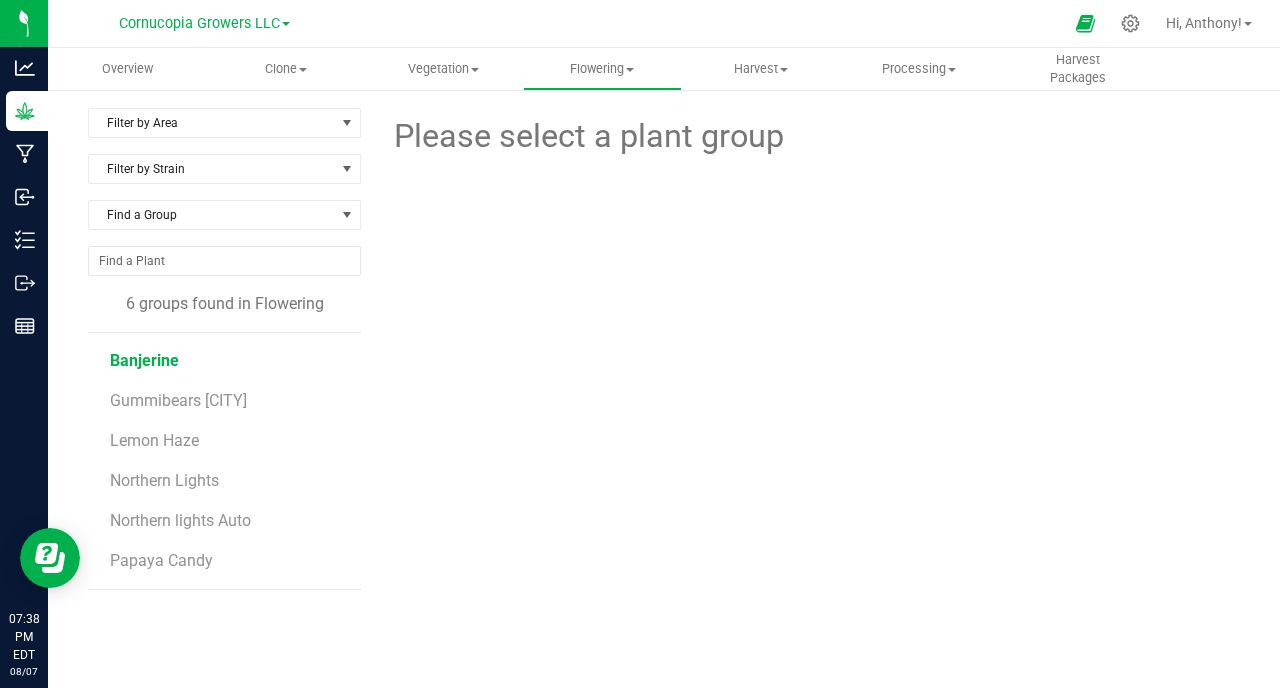 click on "Banjerine" at bounding box center [144, 360] 